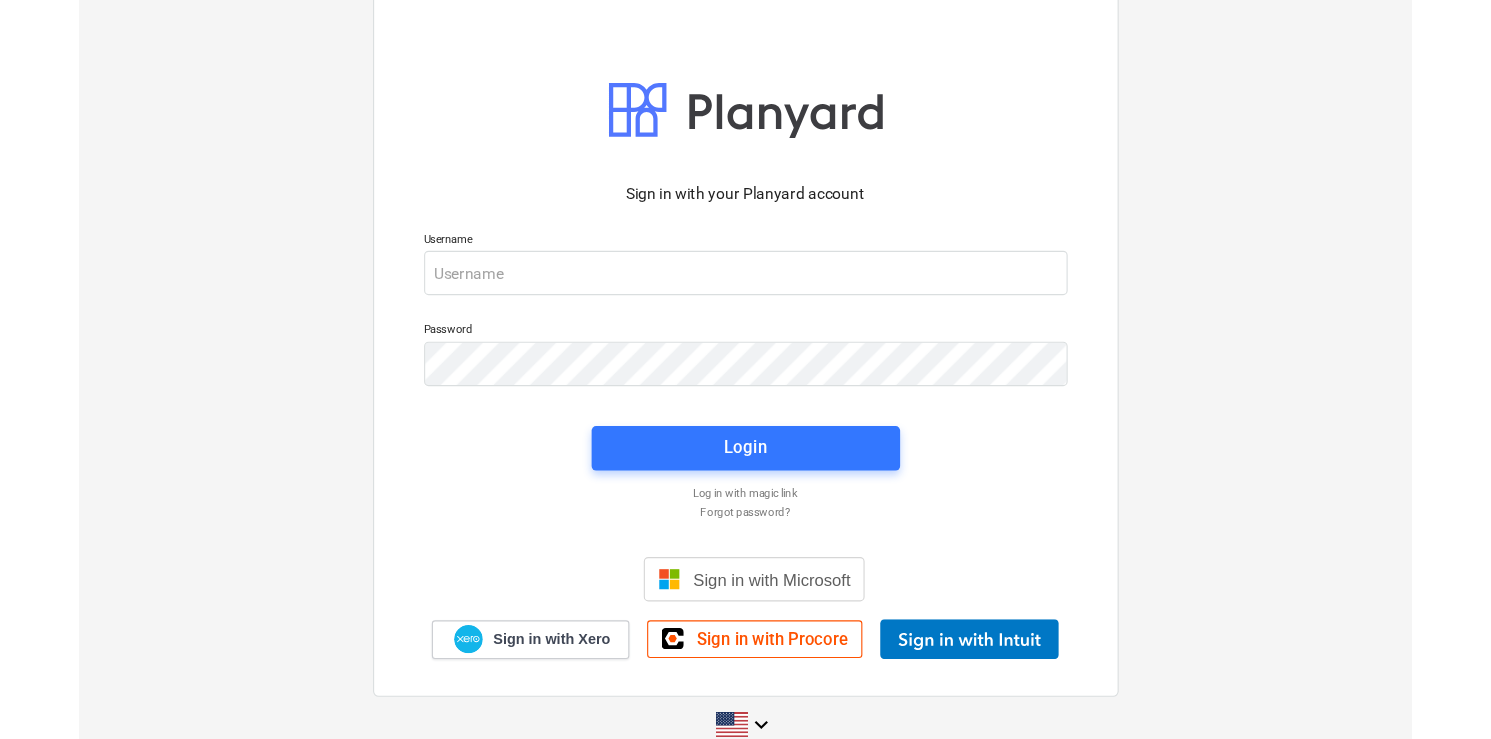 scroll, scrollTop: 0, scrollLeft: 0, axis: both 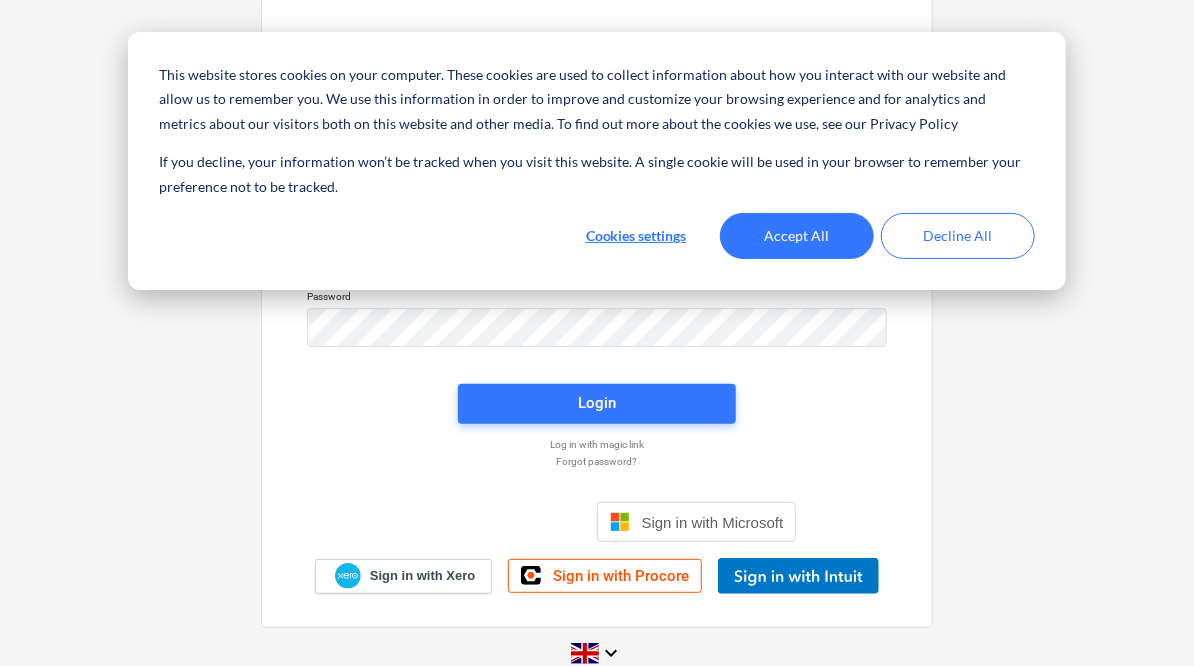 type on "[PERSON_NAME][EMAIL_ADDRESS][PERSON_NAME][DOMAIN_NAME]" 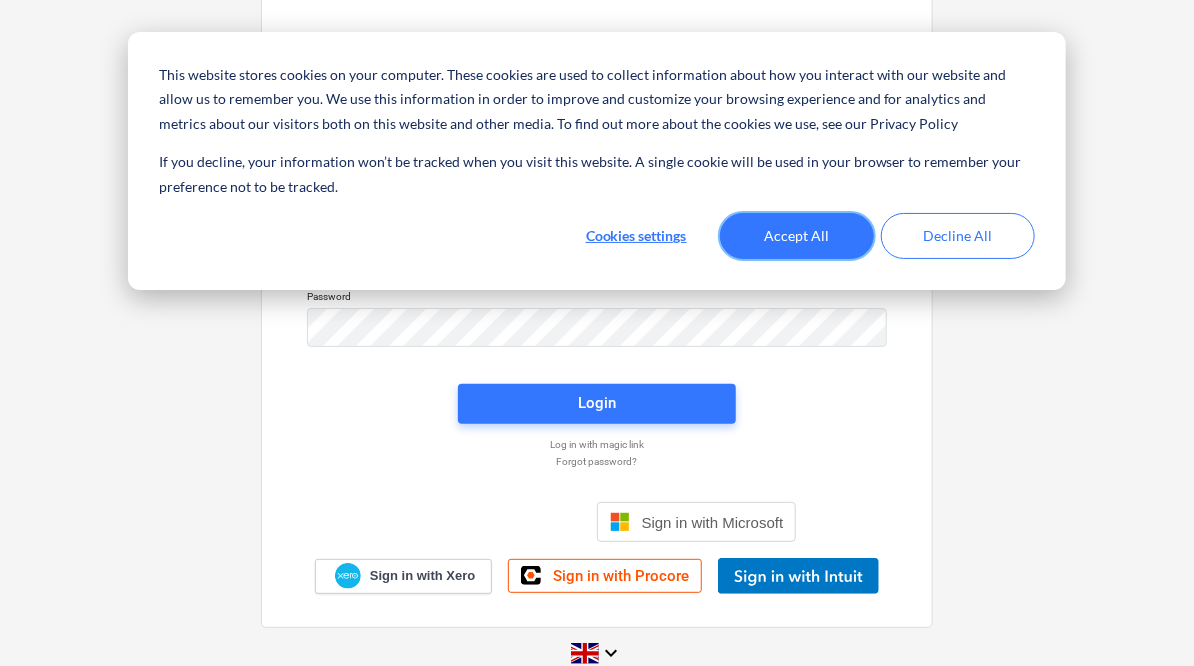 click on "Accept All" at bounding box center [797, 236] 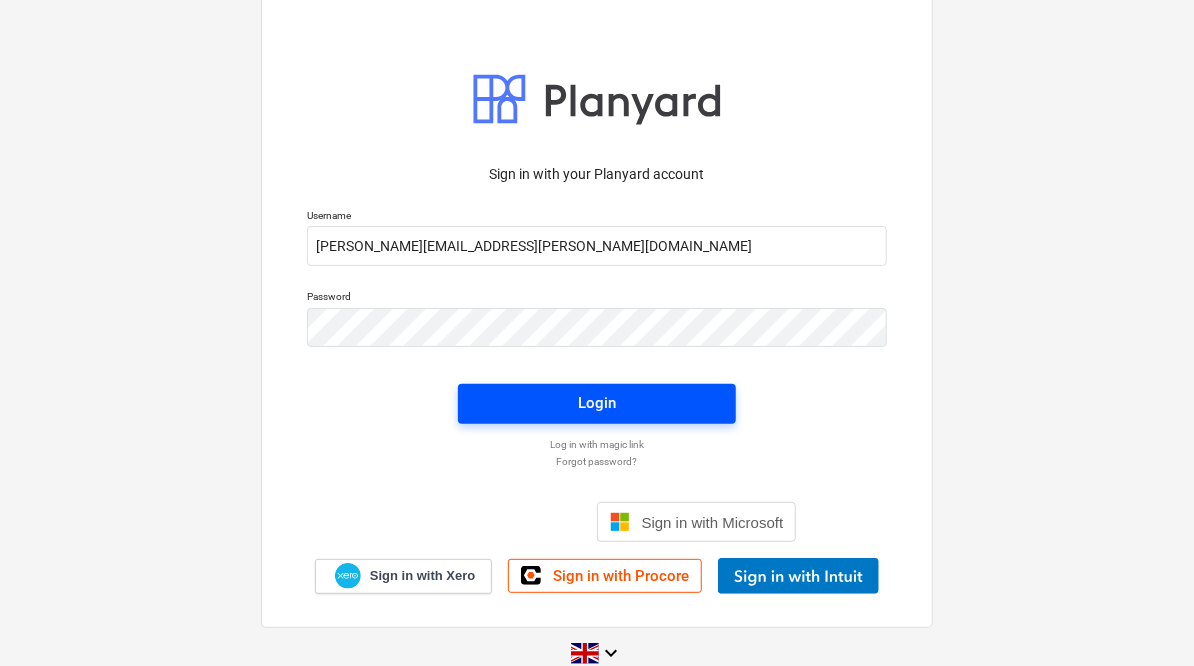 click on "Login" at bounding box center [597, 403] 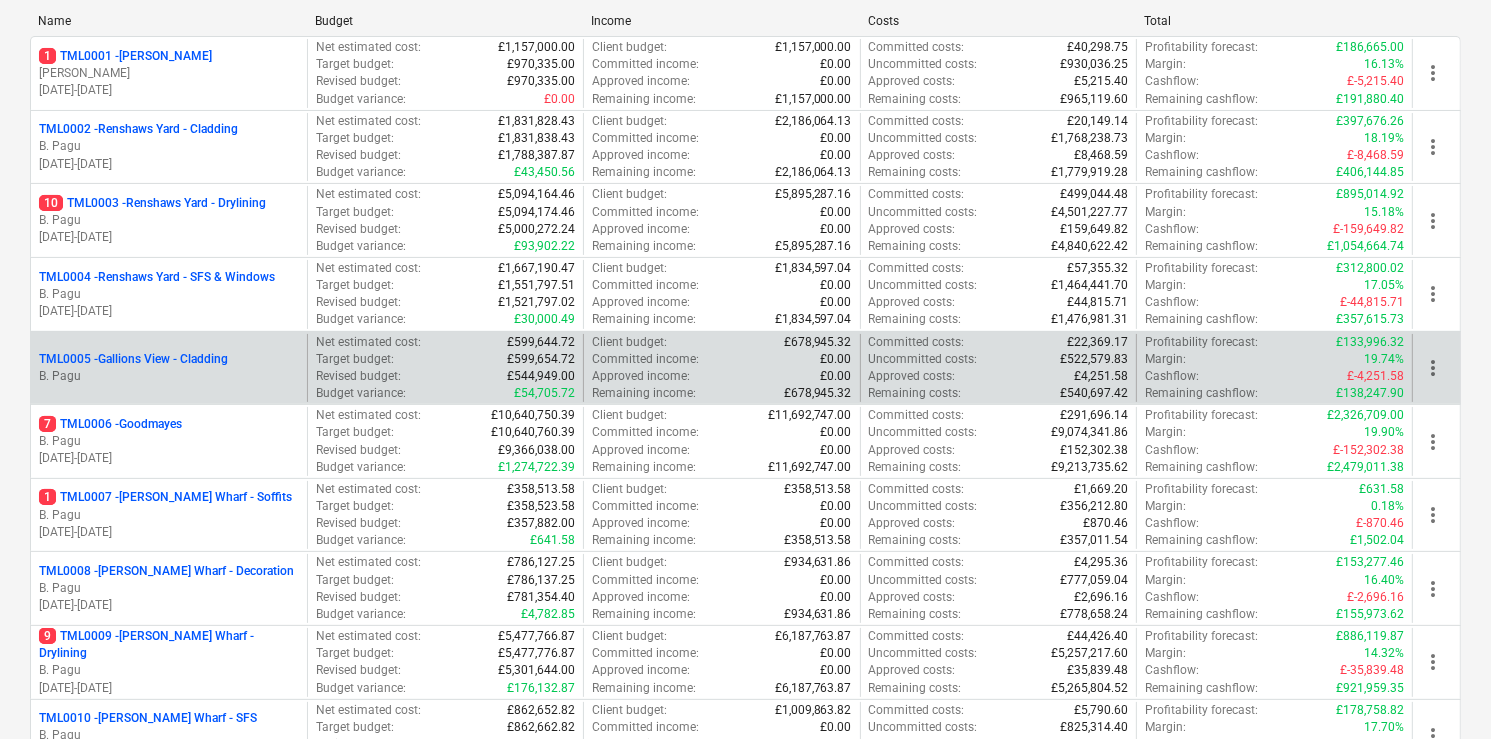 scroll, scrollTop: 320, scrollLeft: 0, axis: vertical 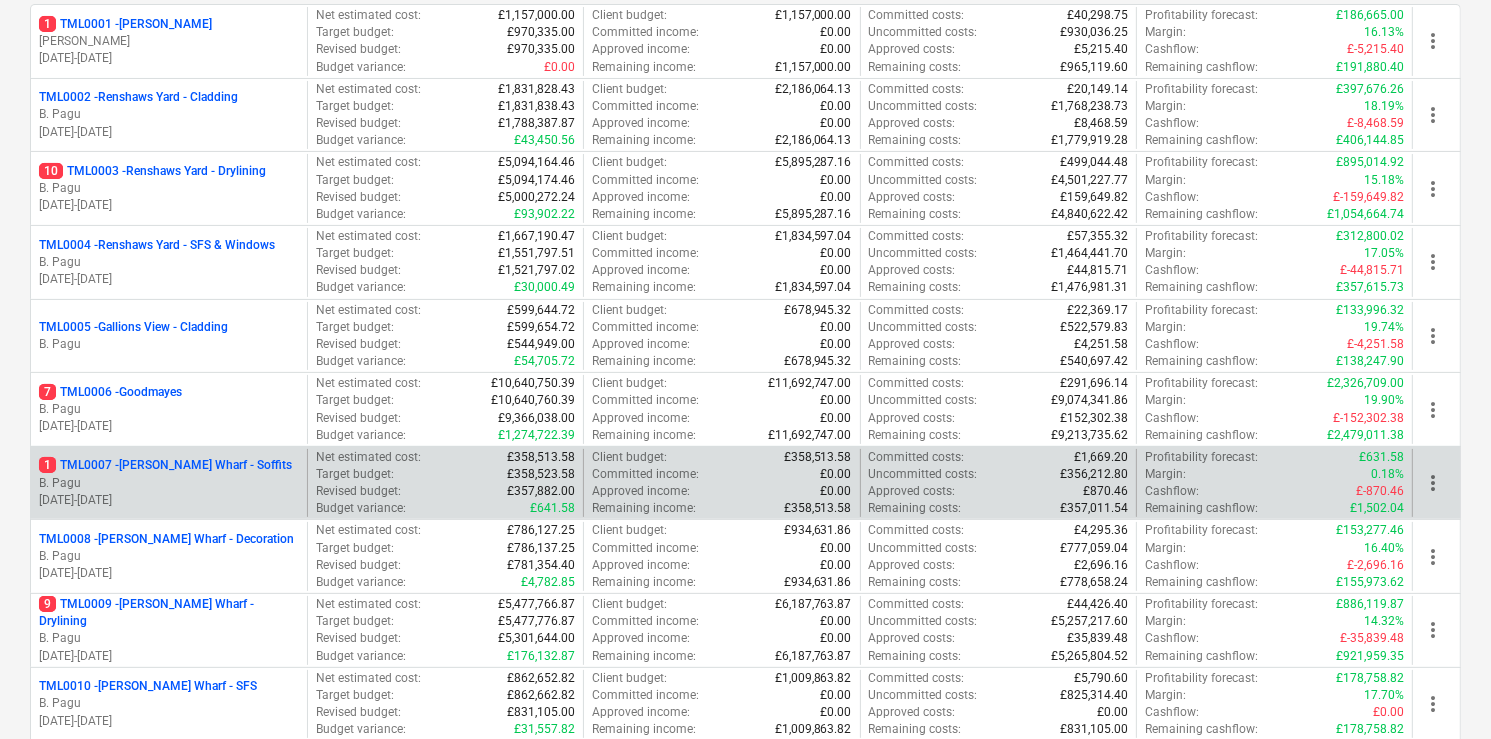 click on "B. Pagu" at bounding box center (169, 483) 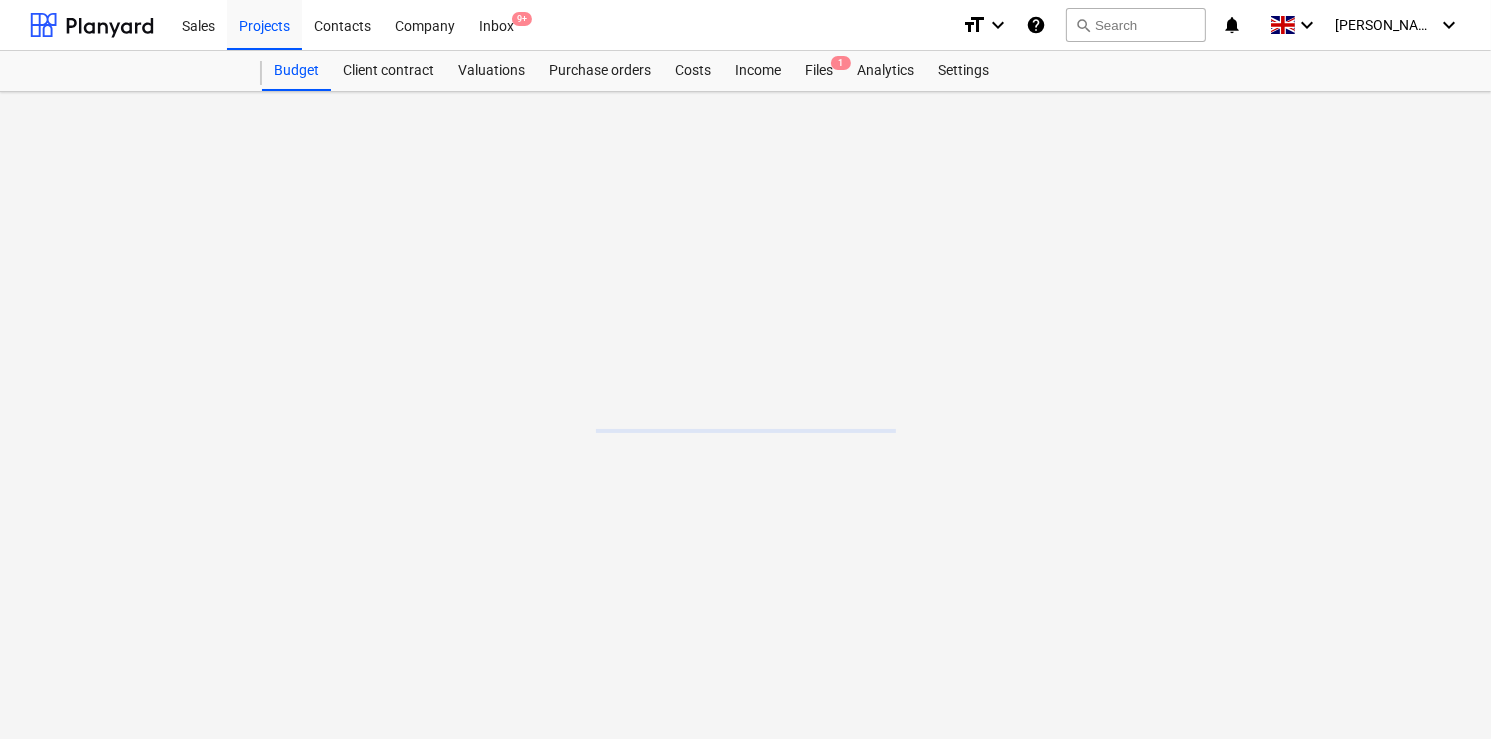 scroll, scrollTop: 0, scrollLeft: 0, axis: both 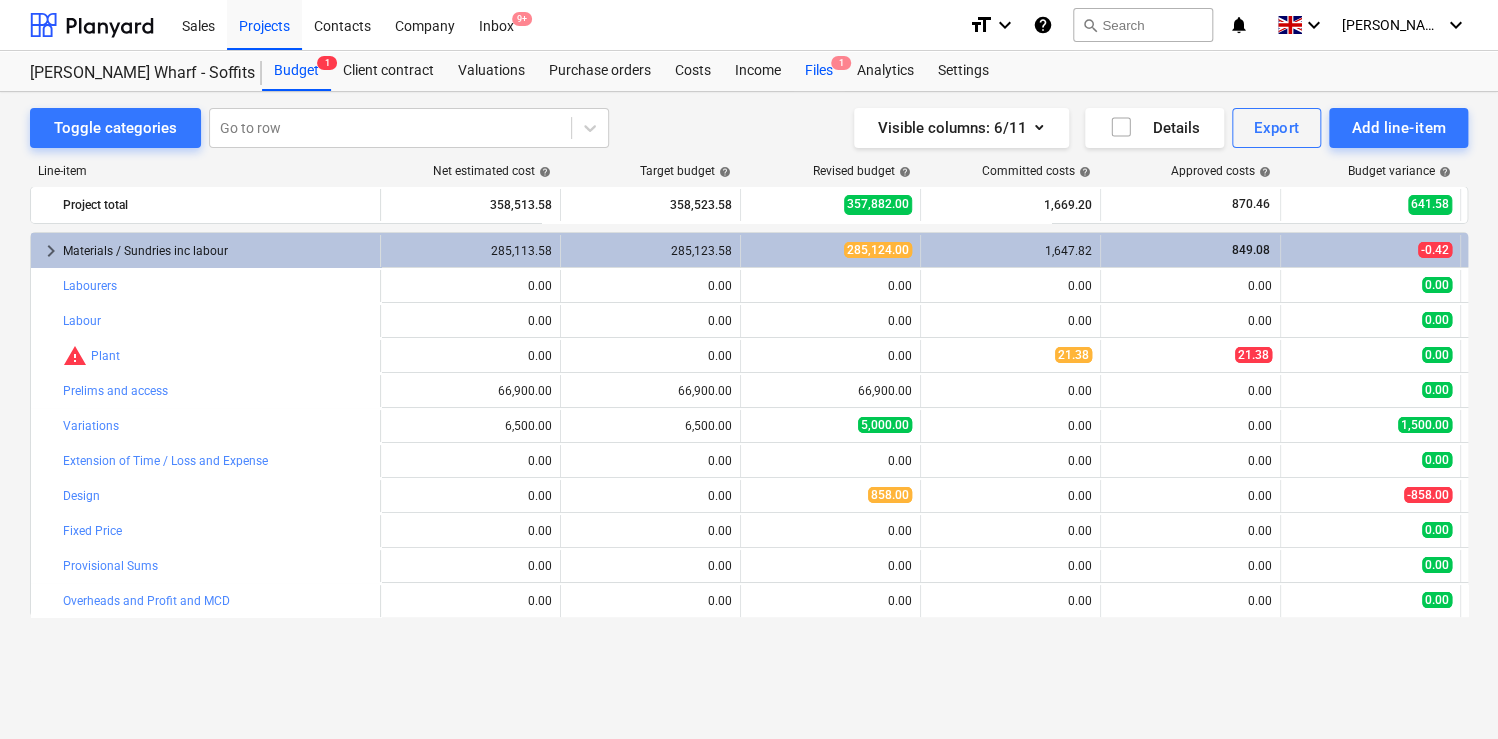 click on "Files 1" at bounding box center [819, 71] 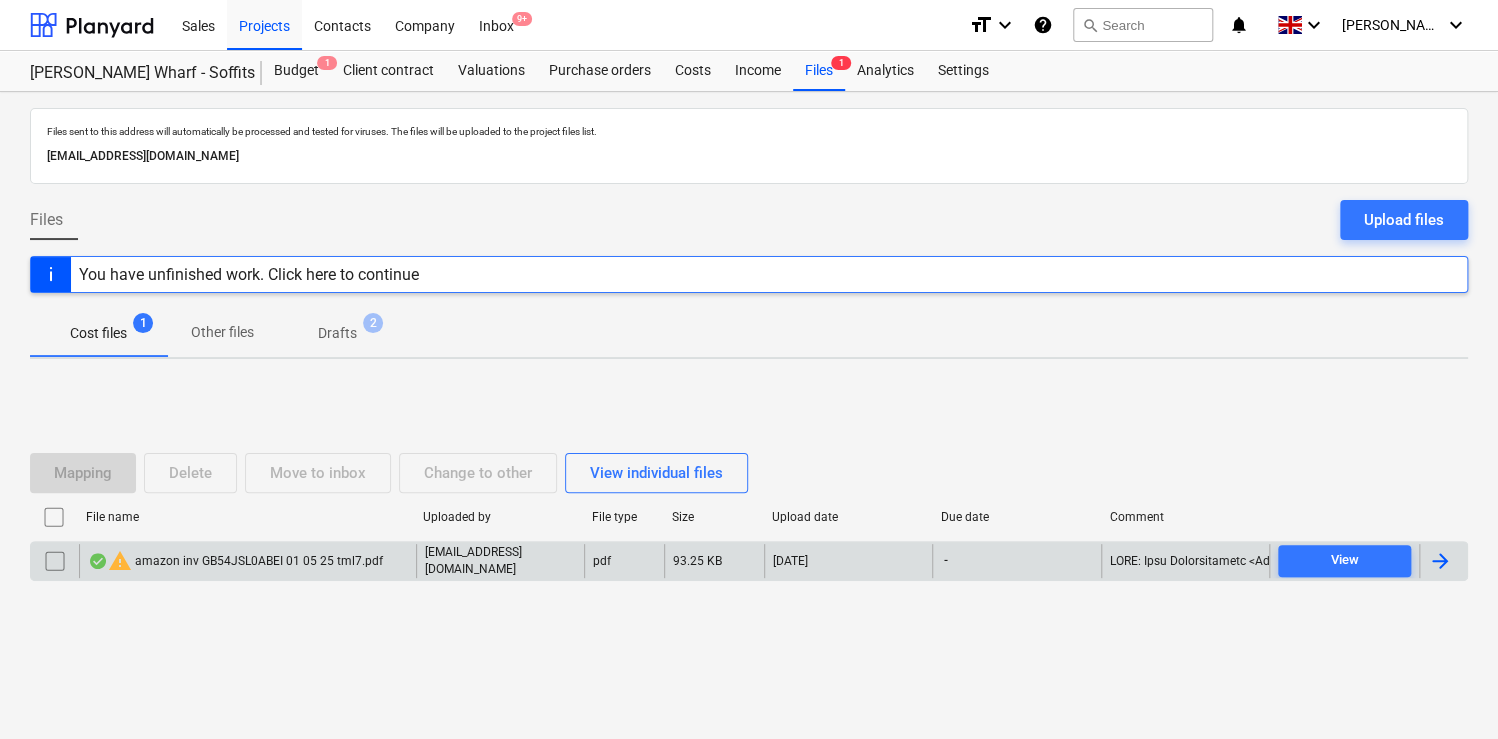 click on "warning   amazon inv GB54JSL0ABEI 01 05 25 tml7.pdf" at bounding box center (235, 561) 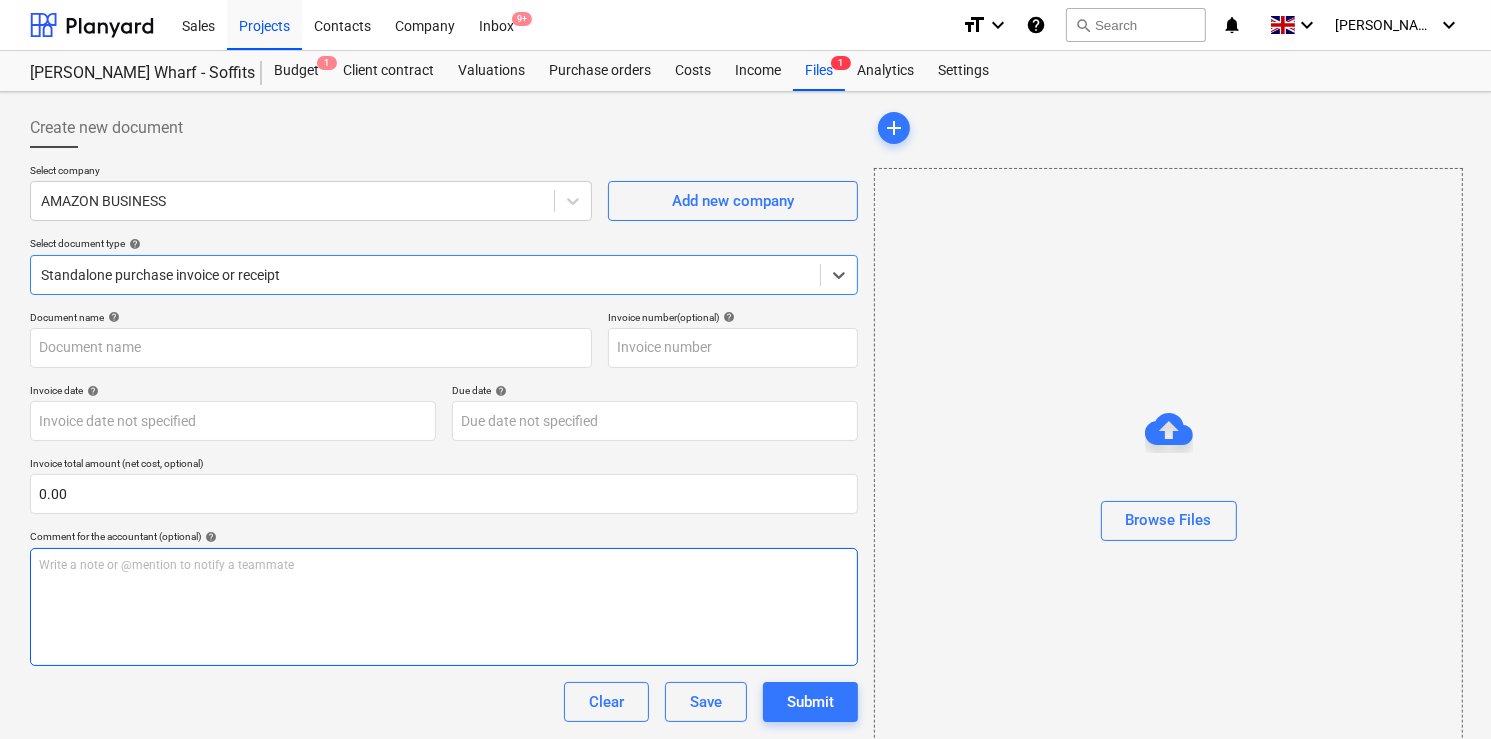 type on "GB54JSLOABEI" 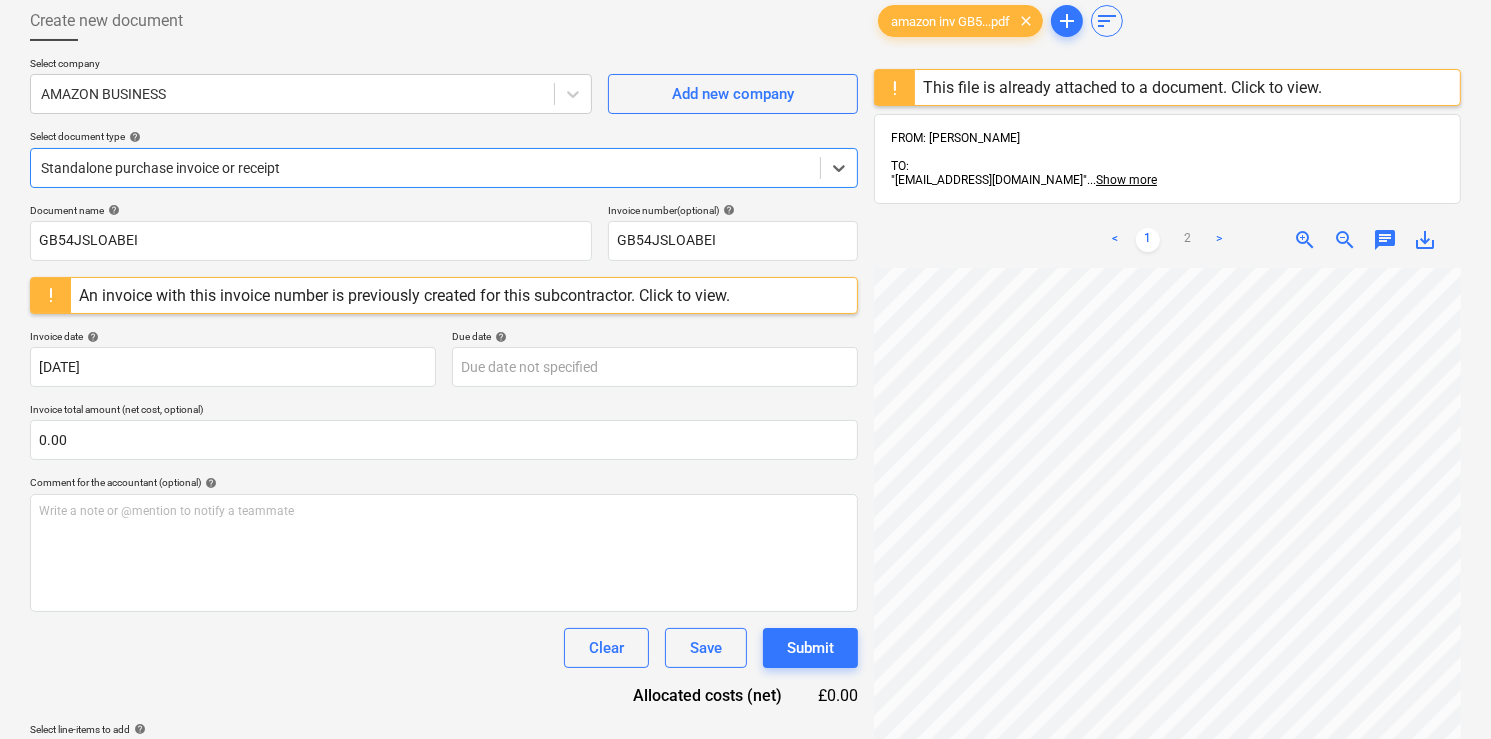 scroll, scrollTop: 160, scrollLeft: 0, axis: vertical 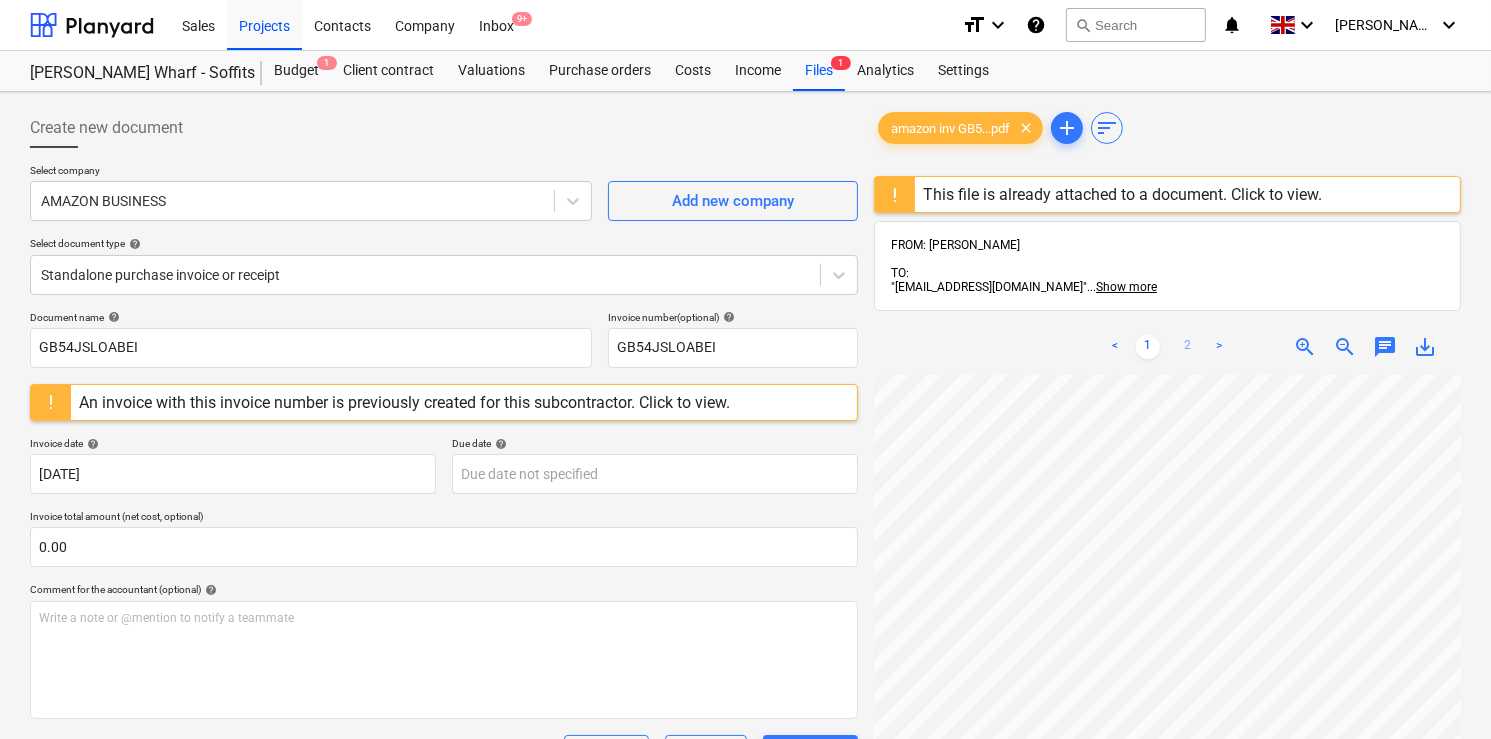 click on "2" at bounding box center [1188, 347] 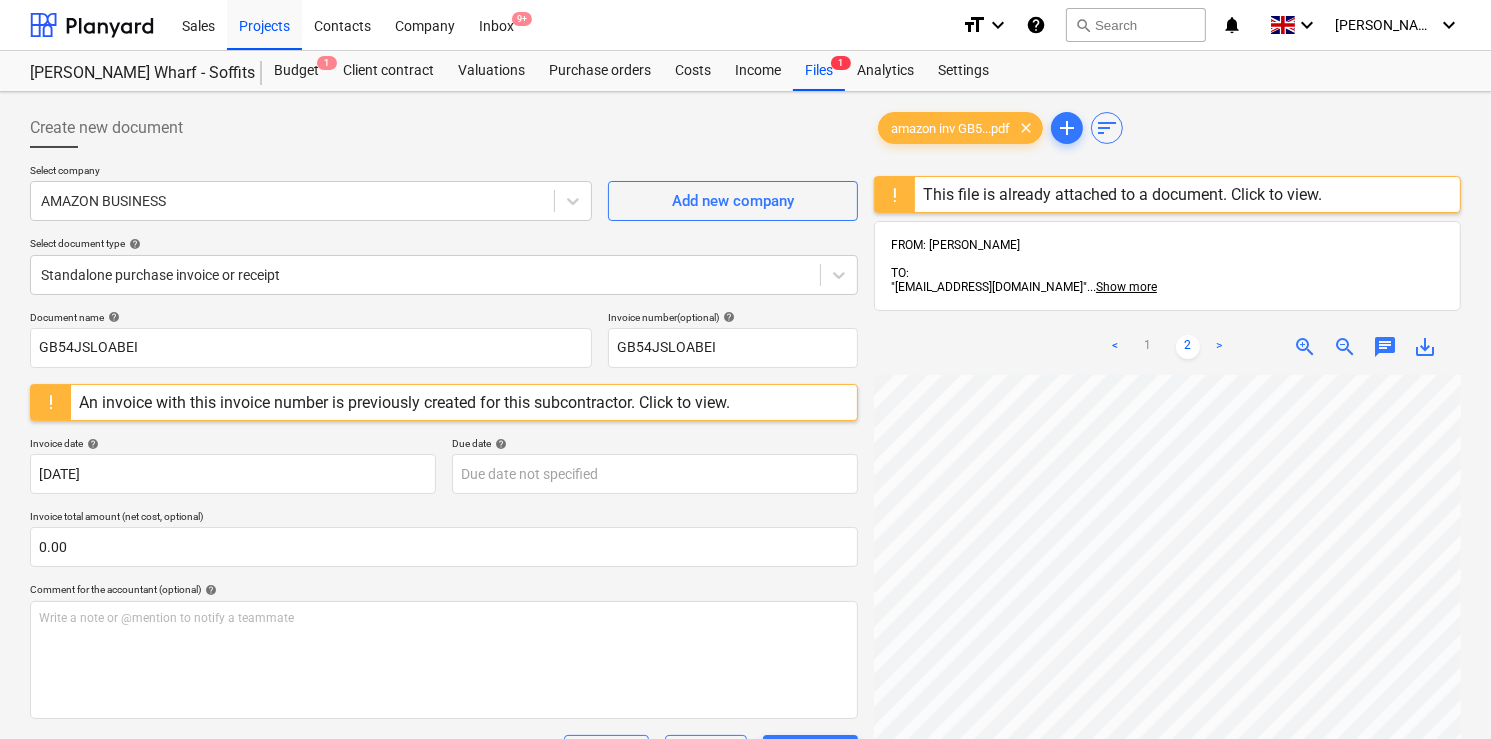 scroll, scrollTop: 80, scrollLeft: 0, axis: vertical 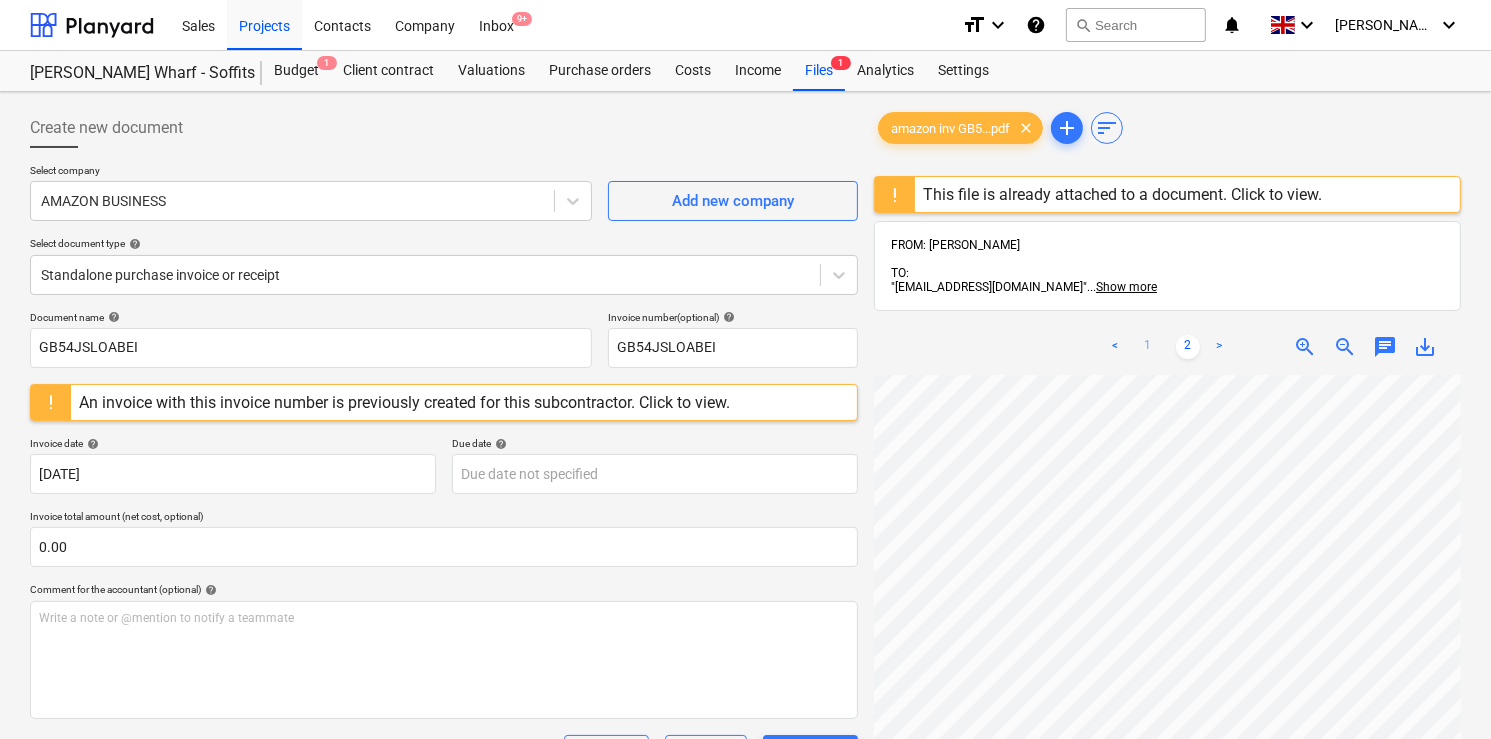 click on "1" at bounding box center (1148, 347) 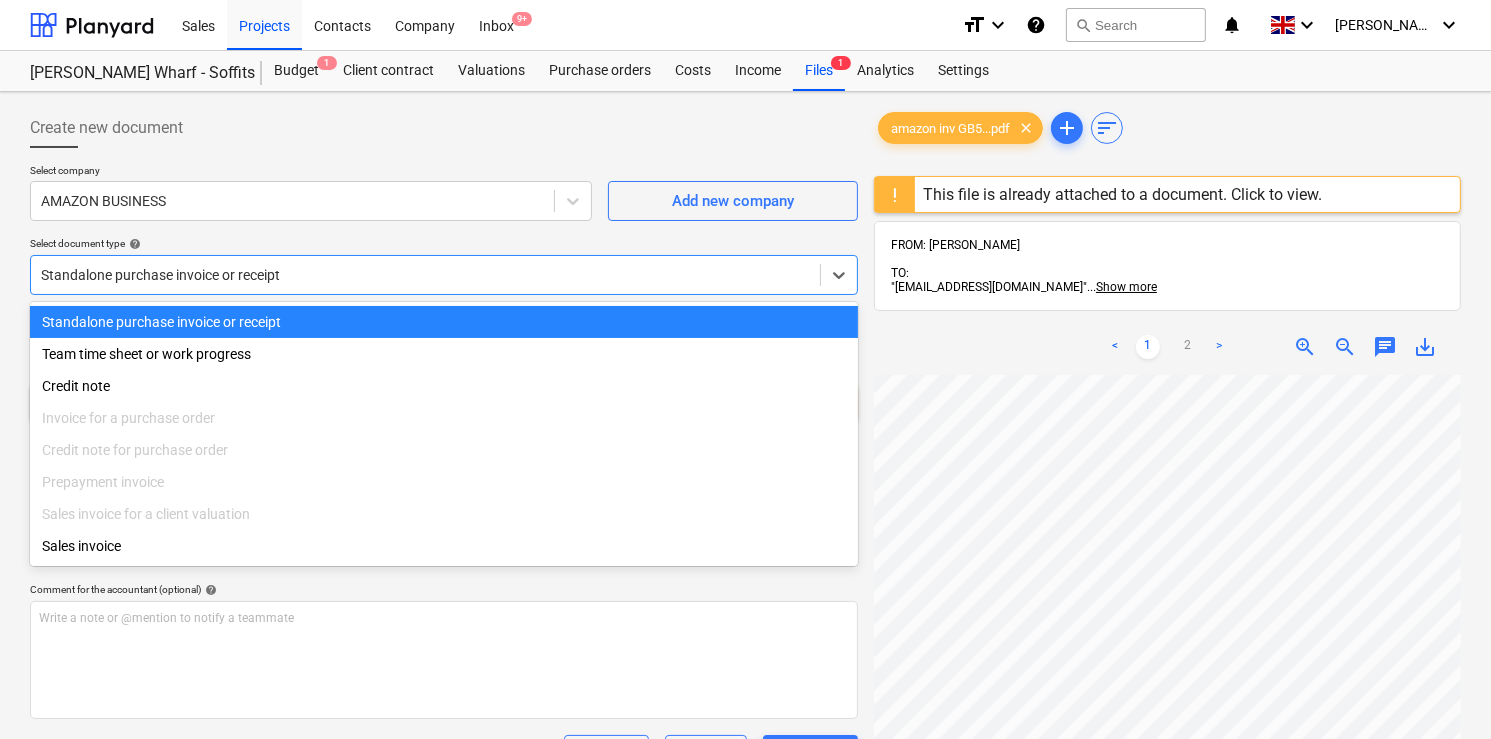 click at bounding box center (425, 275) 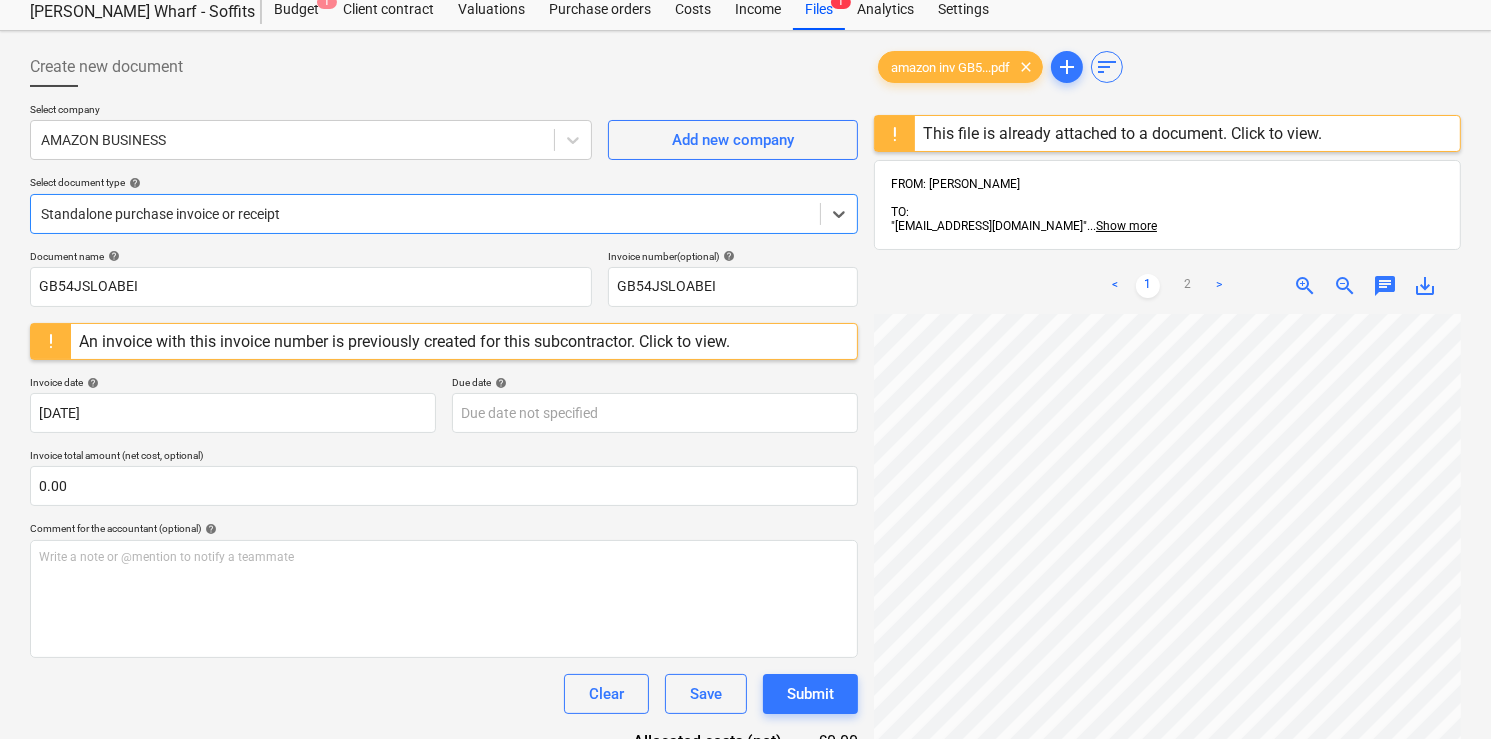 scroll, scrollTop: 80, scrollLeft: 0, axis: vertical 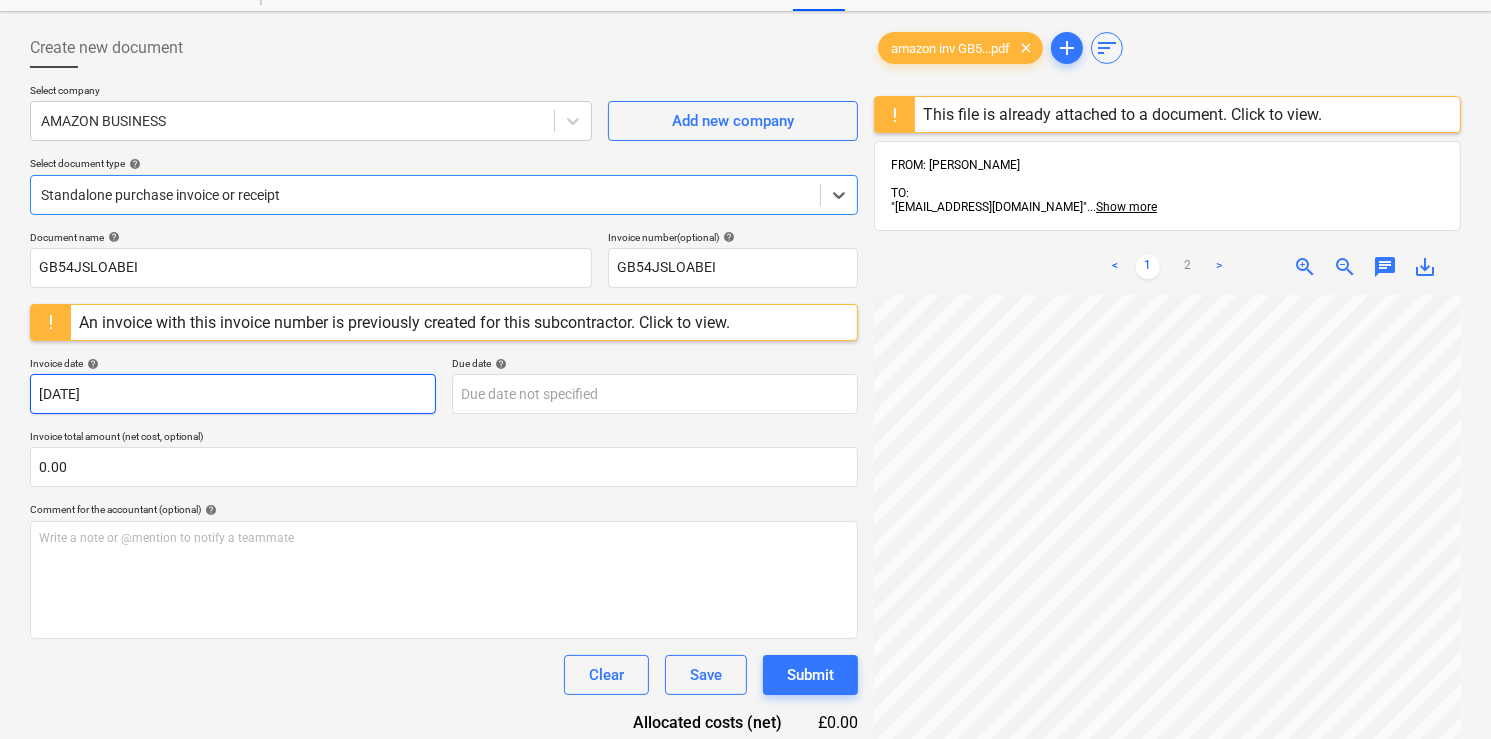 click on "This website stores cookies on your computer. These cookies are used to collect information about how you interact with our website and allow us to remember you. We use this information in order to improve and customize your browsing experience and for analytics and metrics about our visitors both on this website and other media. To find out more about the cookies we use, see our Privacy Policy If you decline, your information won’t be tracked when you visit this website. A single cookie will be used in your browser to remember your preference not to be tracked. Cookies settings Accept All Decline All
Sales Projects Contacts Company Inbox 9+ format_size keyboard_arrow_down help search Search notifications 0 keyboard_arrow_down [PERSON_NAME] keyboard_arrow_down [PERSON_NAME] Wharf - Soffits Budget 1 Client contract Valuations Purchase orders Costs Income Files 1 Analytics Settings Create new document Select company AMAZON BUSINESS   Add new company Select document type help Document name help GB54JSLOABEI <" at bounding box center (745, 289) 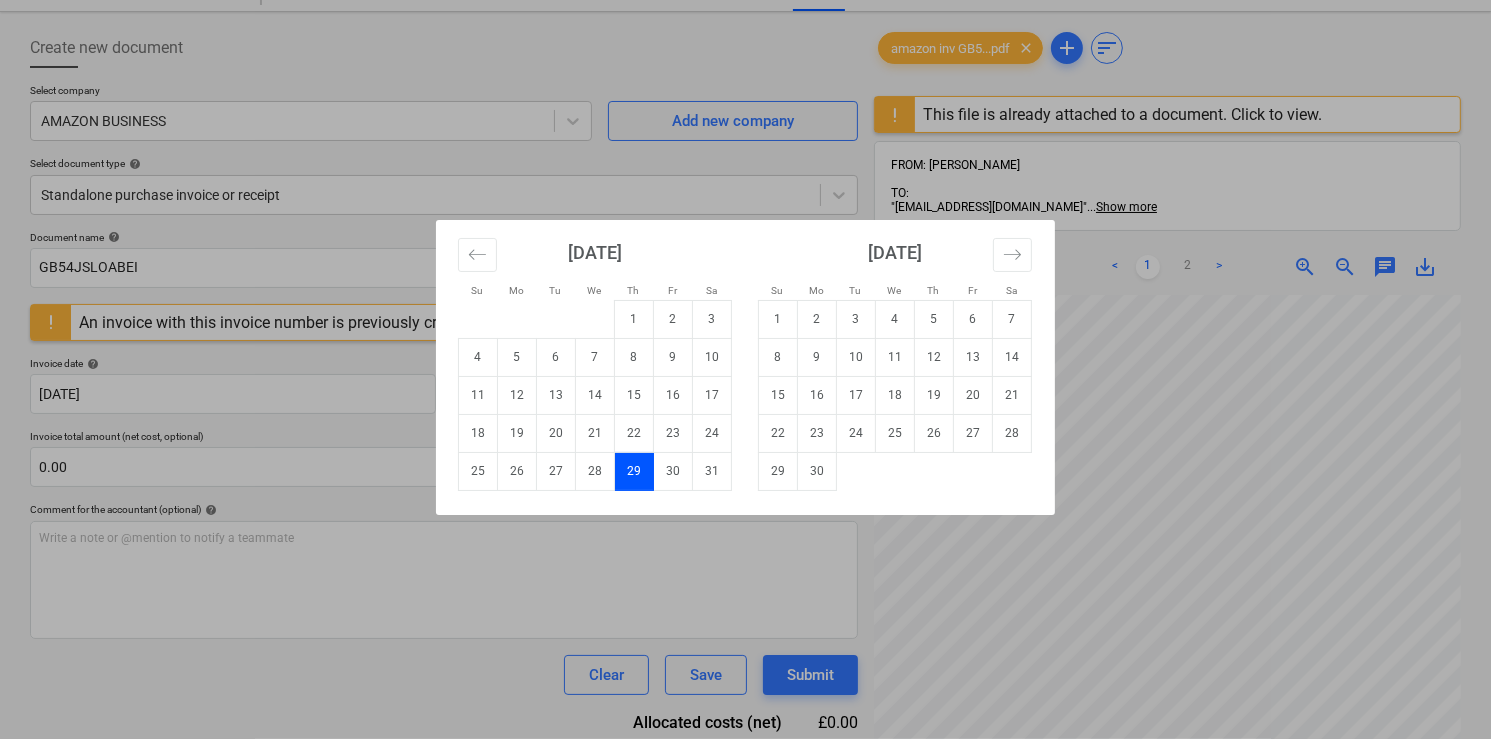 click on "1" at bounding box center (778, 319) 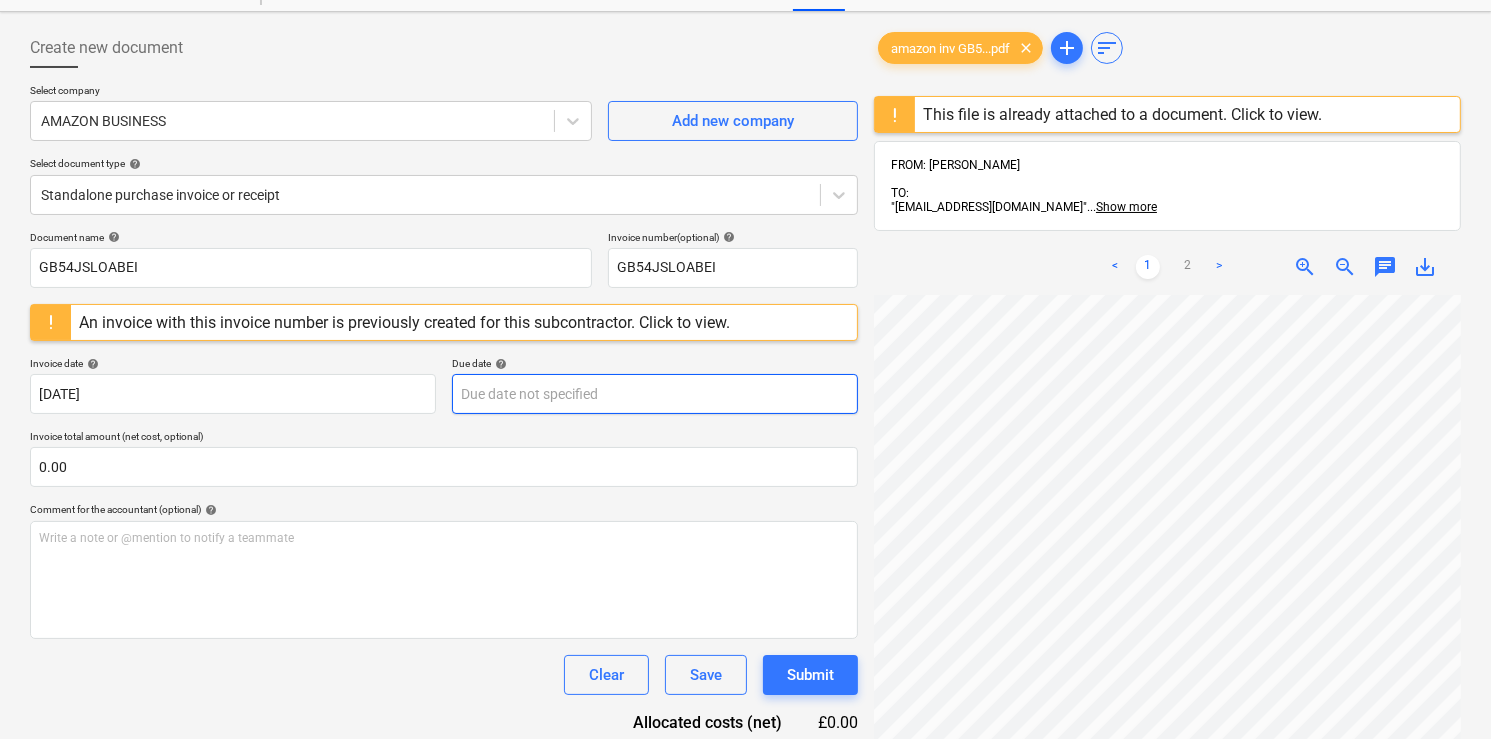 click on "This website stores cookies on your computer. These cookies are used to collect information about how you interact with our website and allow us to remember you. We use this information in order to improve and customize your browsing experience and for analytics and metrics about our visitors both on this website and other media. To find out more about the cookies we use, see our Privacy Policy If you decline, your information won’t be tracked when you visit this website. A single cookie will be used in your browser to remember your preference not to be tracked. Cookies settings Accept All Decline All
Sales Projects Contacts Company Inbox 9+ format_size keyboard_arrow_down help search Search notifications 0 keyboard_arrow_down [PERSON_NAME] keyboard_arrow_down [PERSON_NAME] Wharf - Soffits Budget 1 Client contract Valuations Purchase orders Costs Income Files 1 Analytics Settings Create new document Select company AMAZON BUSINESS   Add new company Select document type help Document name help GB54JSLOABEI <" at bounding box center (745, 289) 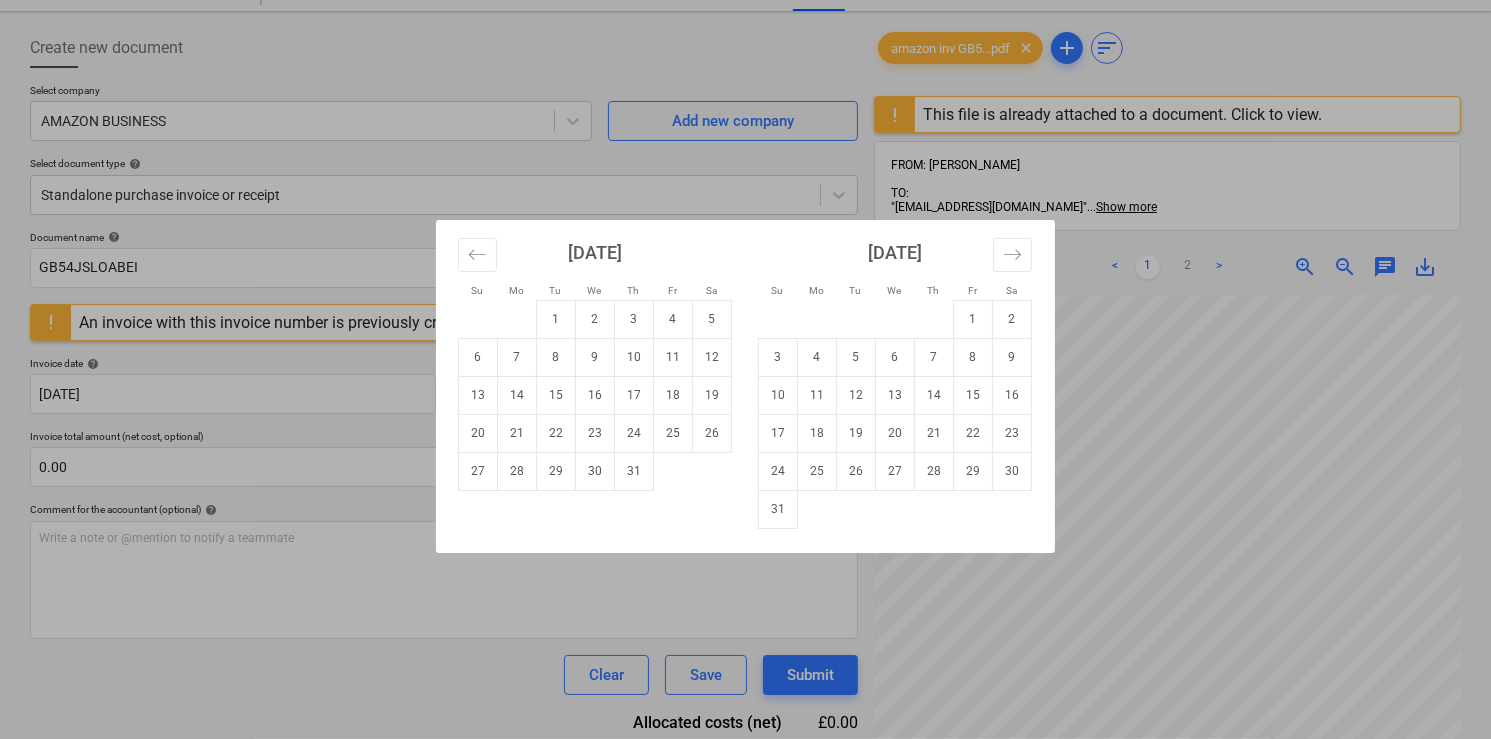 click on "Su Mo Tu We Th Fr Sa Su Mo Tu We Th Fr Sa [DATE] 1 2 3 4 5 6 7 8 9 10 11 12 13 14 15 16 17 18 19 20 21 22 23 24 25 26 27 28 29 [DATE] 1 2 3 4 5 6 7 8 9 10 11 12 13 14 15 16 17 18 19 20 21 22 23 24 25 26 27 28 29 30 [DATE] 1 2 3 4 5 6 7 8 9 10 11 12 13 14 15 16 17 18 19 20 21 22 23 24 25 26 27 28 29 30 31 [DATE] 1 2 3 4 5 6 7 8 9 10 11 12 13 14 15 16 17 18 19 20 21 22 23 24 25 26 27 28 29 30" at bounding box center (745, 369) 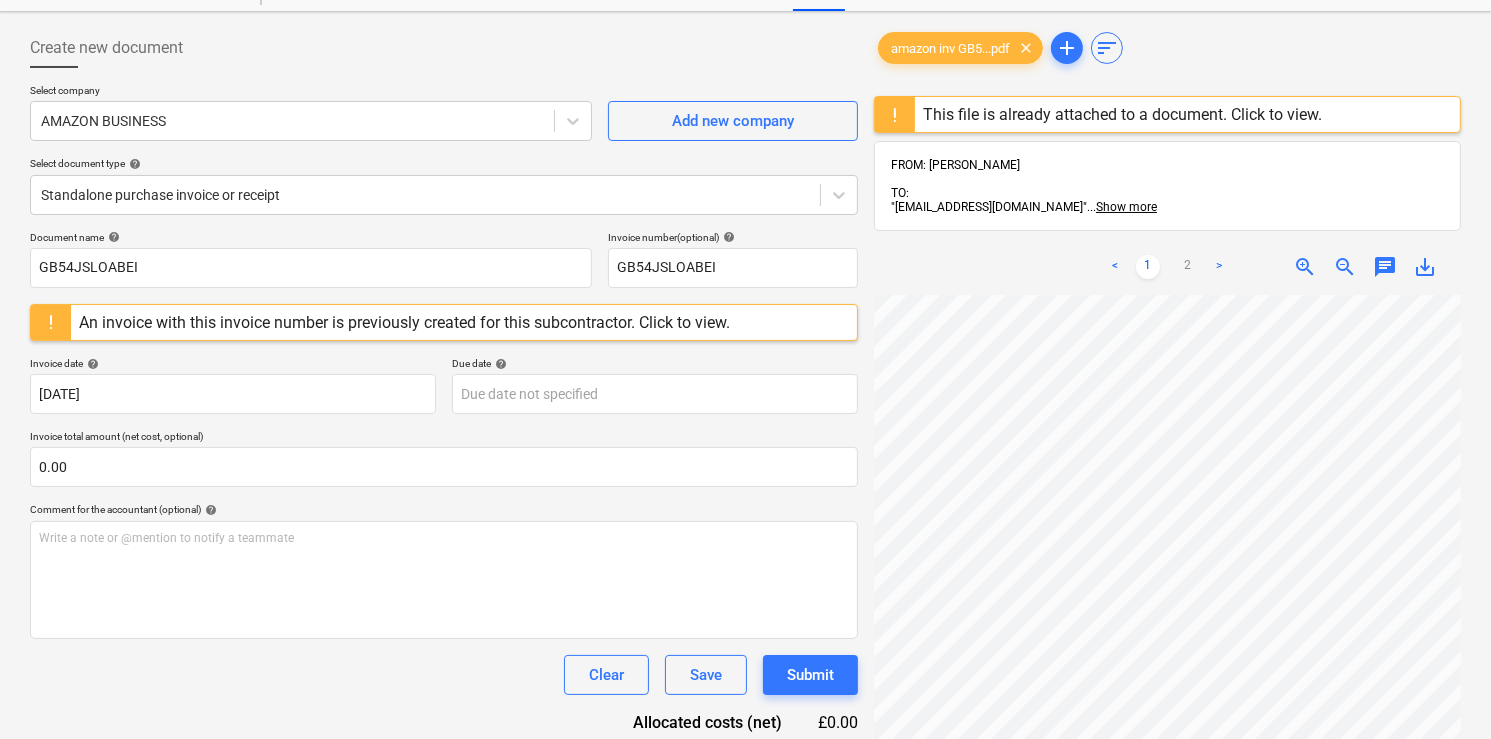 click on "Due date help" at bounding box center (655, 365) 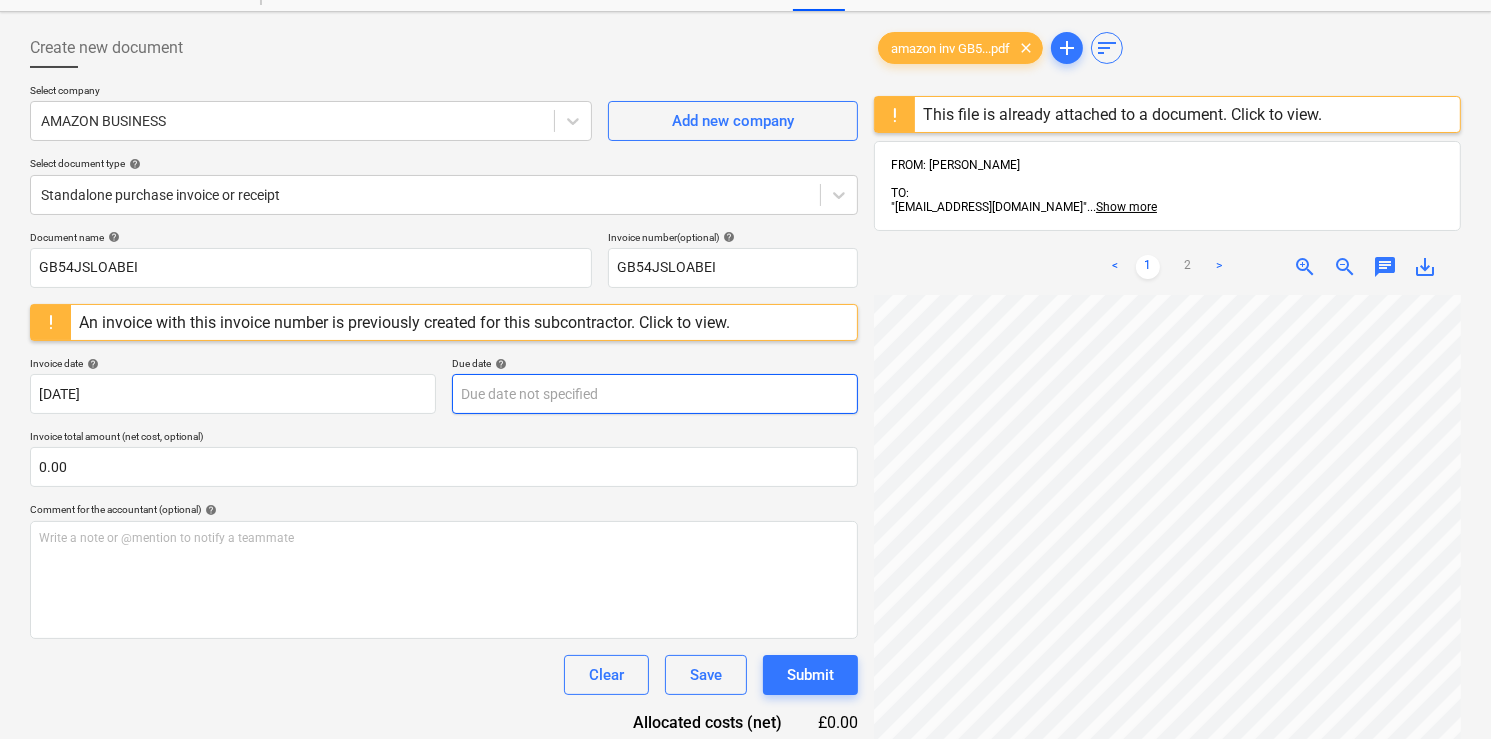 click on "This website stores cookies on your computer. These cookies are used to collect information about how you interact with our website and allow us to remember you. We use this information in order to improve and customize your browsing experience and for analytics and metrics about our visitors both on this website and other media. To find out more about the cookies we use, see our Privacy Policy If you decline, your information won’t be tracked when you visit this website. A single cookie will be used in your browser to remember your preference not to be tracked. Cookies settings Accept All Decline All
Sales Projects Contacts Company Inbox 9+ format_size keyboard_arrow_down help search Search notifications 0 keyboard_arrow_down [PERSON_NAME] keyboard_arrow_down [PERSON_NAME] Wharf - Soffits Budget 1 Client contract Valuations Purchase orders Costs Income Files 1 Analytics Settings Create new document Select company AMAZON BUSINESS   Add new company Select document type help Document name help GB54JSLOABEI <" at bounding box center [745, 289] 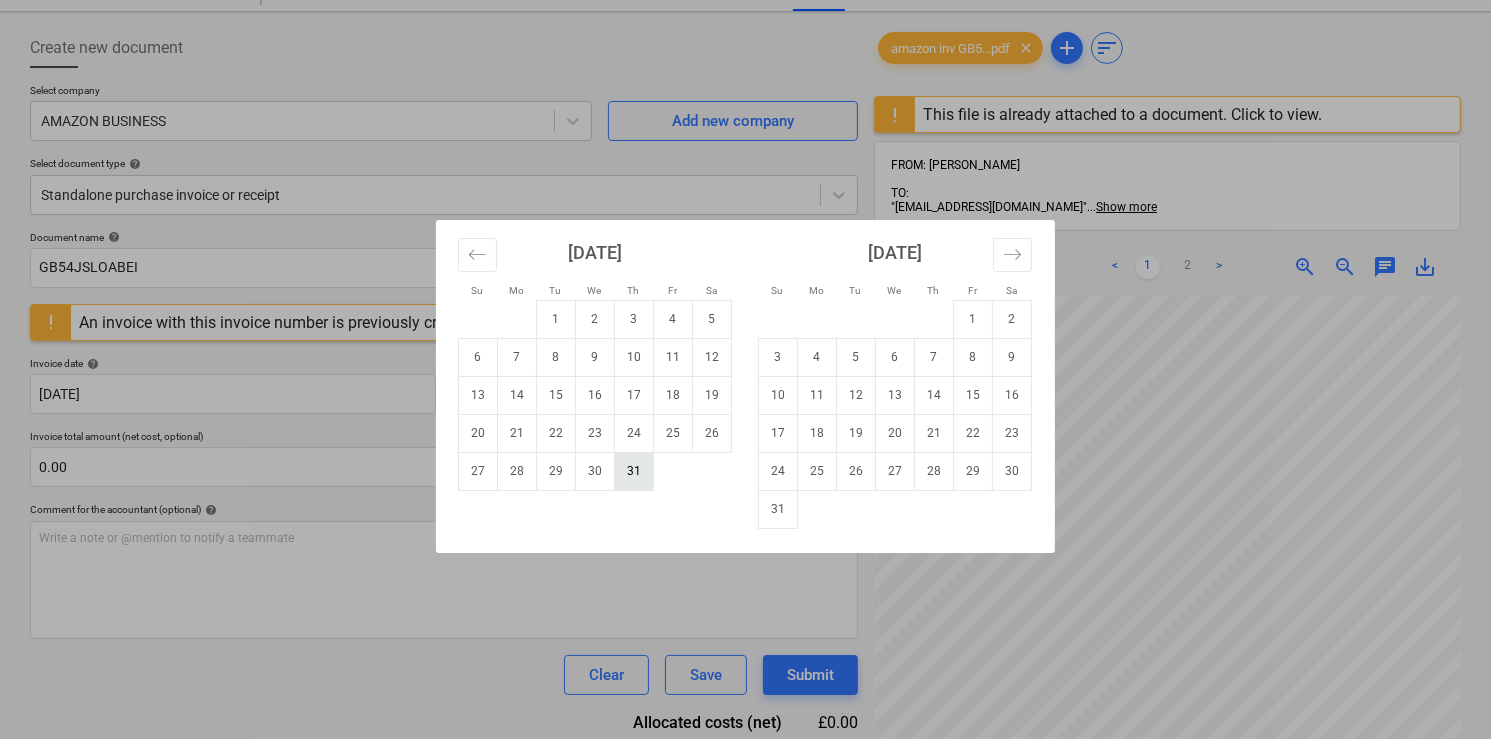 click on "31" at bounding box center [634, 471] 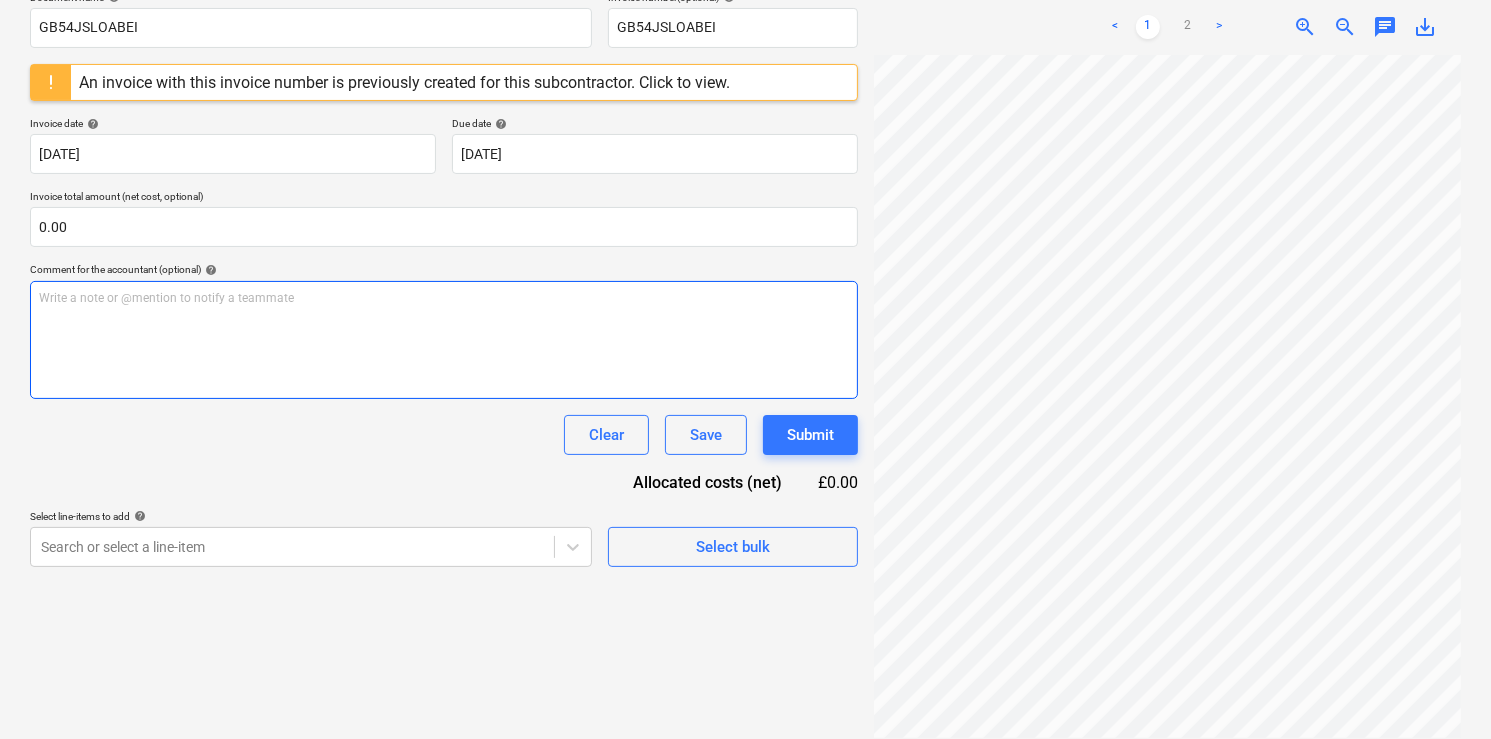 scroll, scrollTop: 321, scrollLeft: 0, axis: vertical 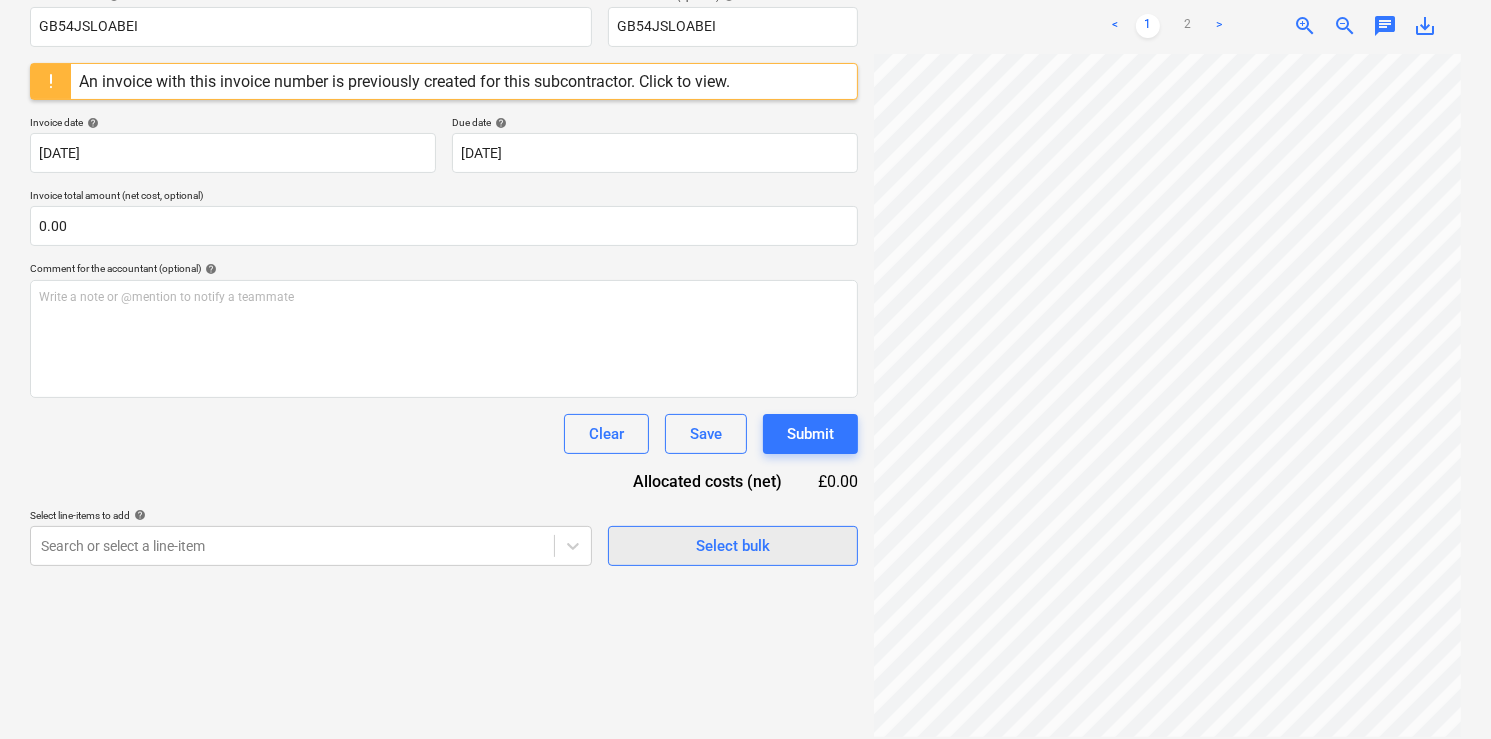 click on "Select bulk" at bounding box center (733, 546) 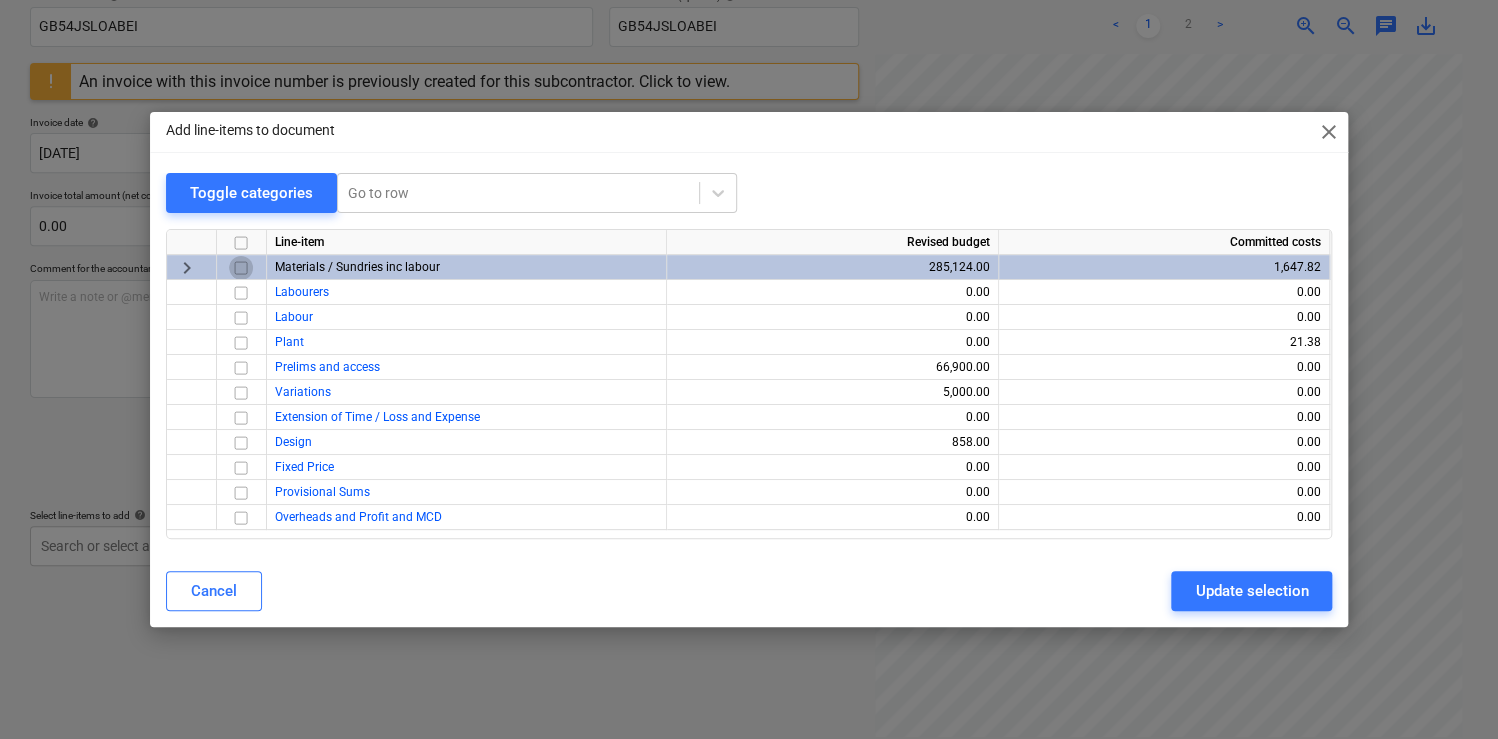 click at bounding box center (241, 268) 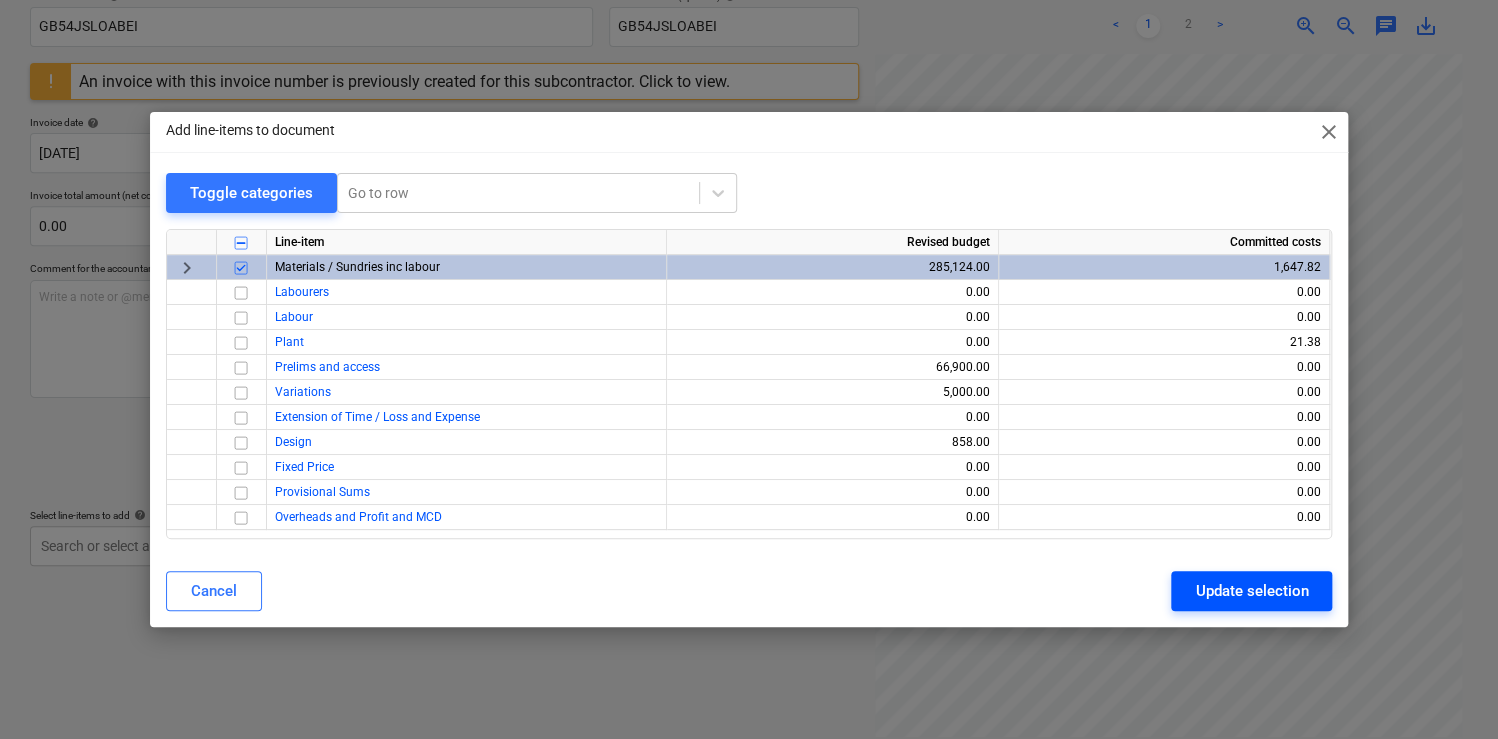 click on "Update selection" at bounding box center (1251, 591) 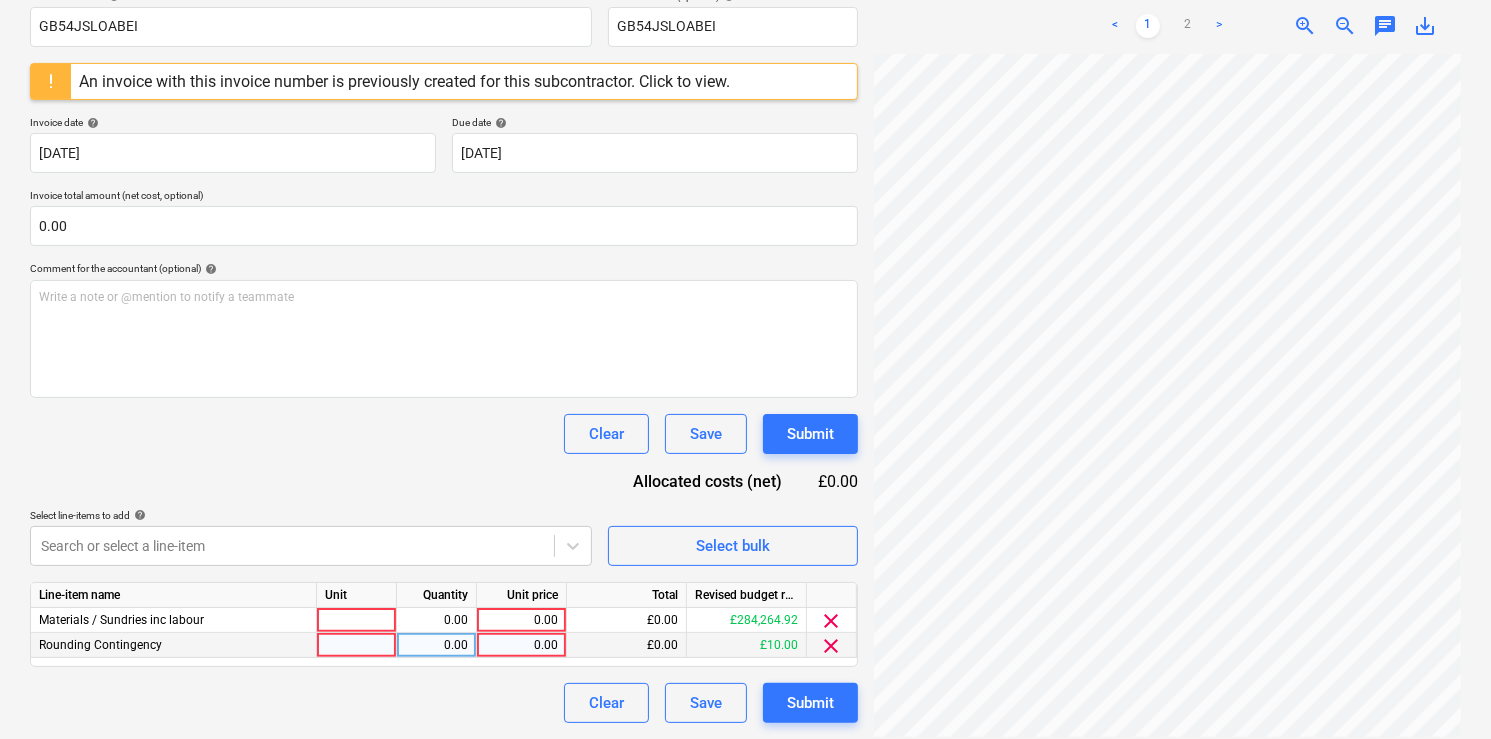 click on "clear" at bounding box center (832, 646) 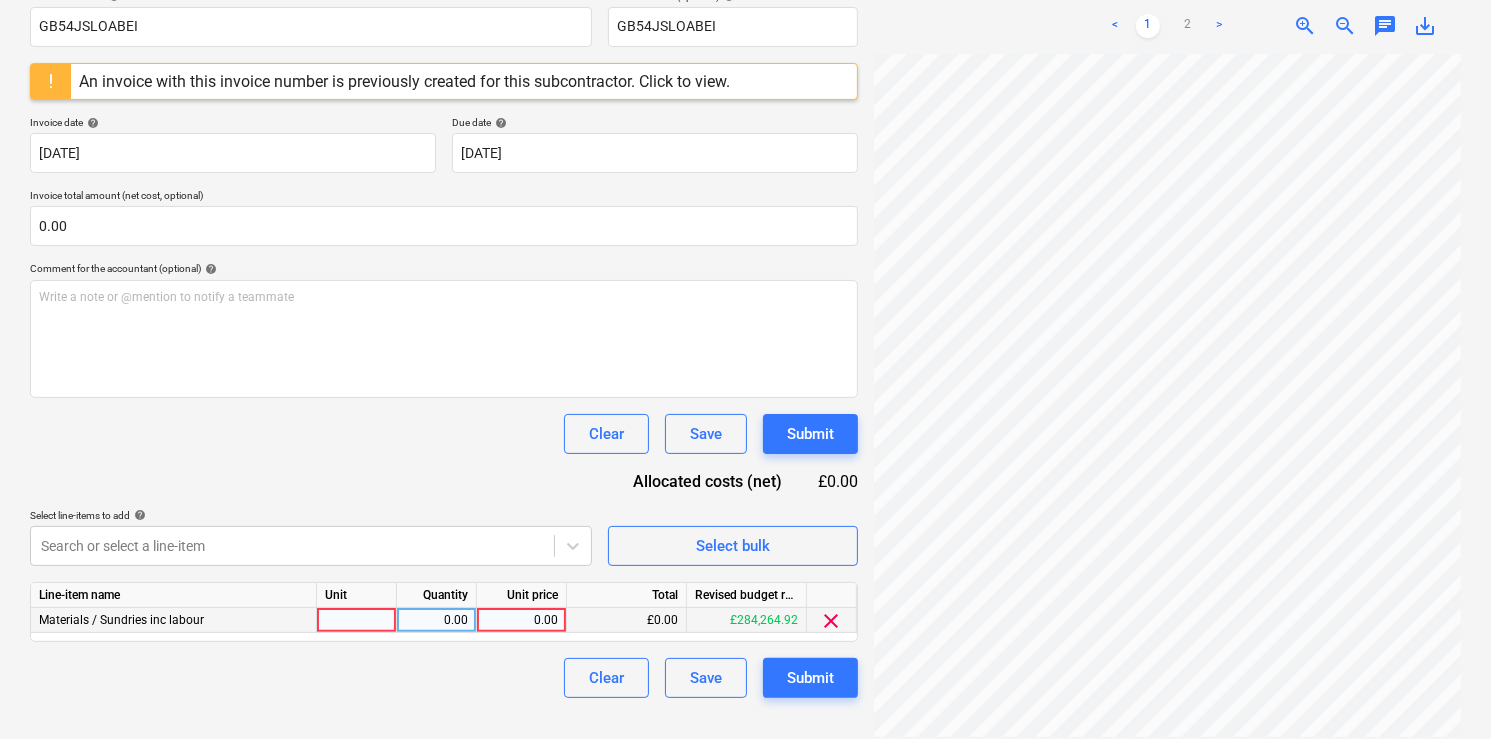 click at bounding box center [357, 620] 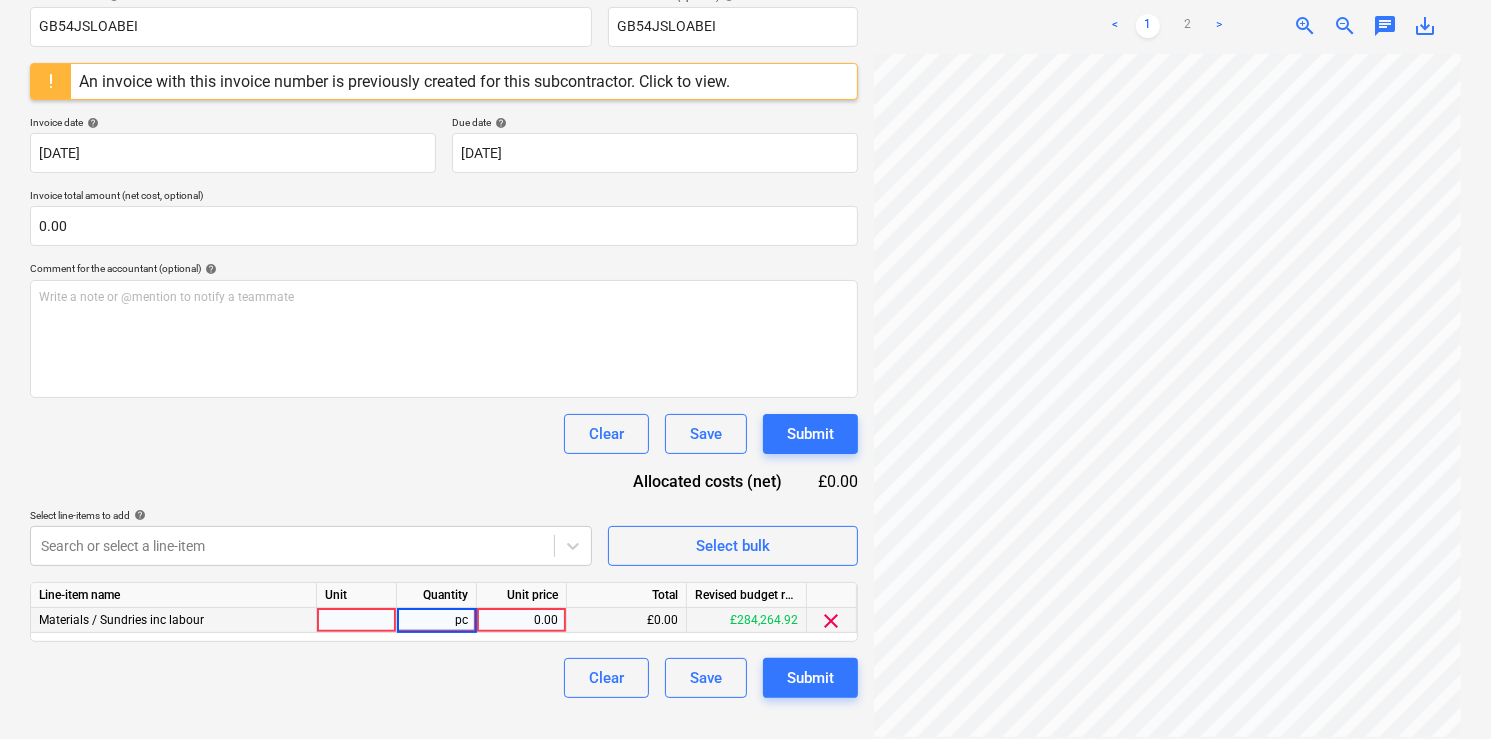 type on "p" 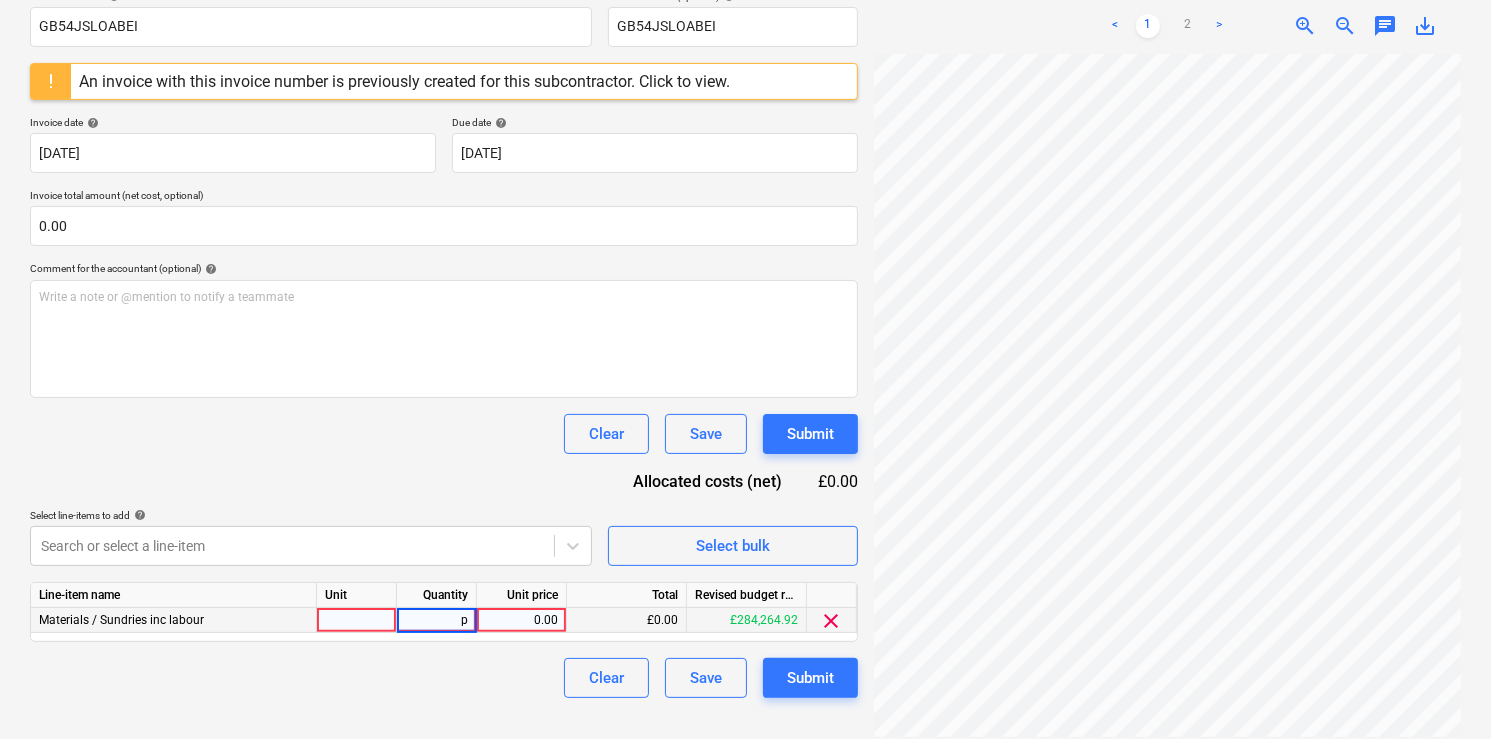 type 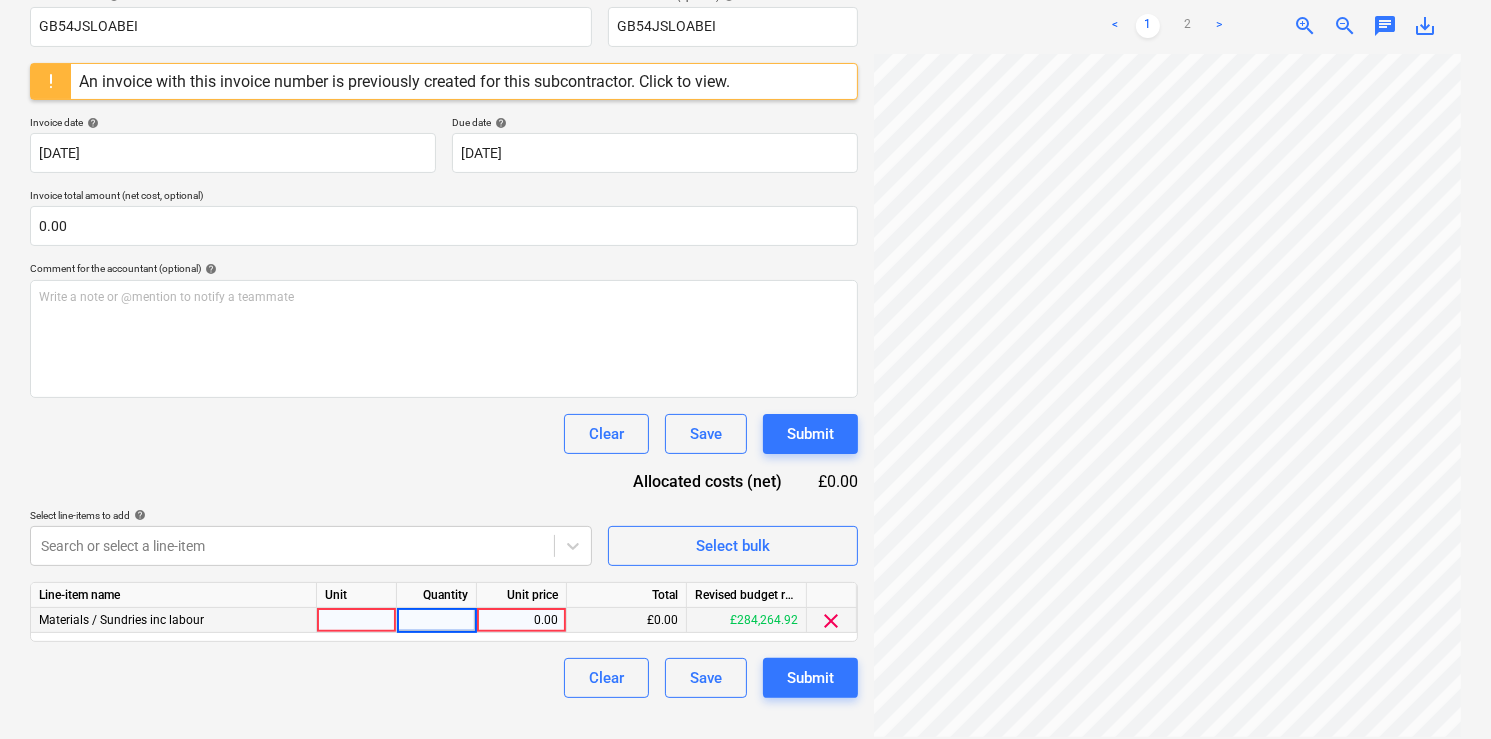 click at bounding box center [357, 620] 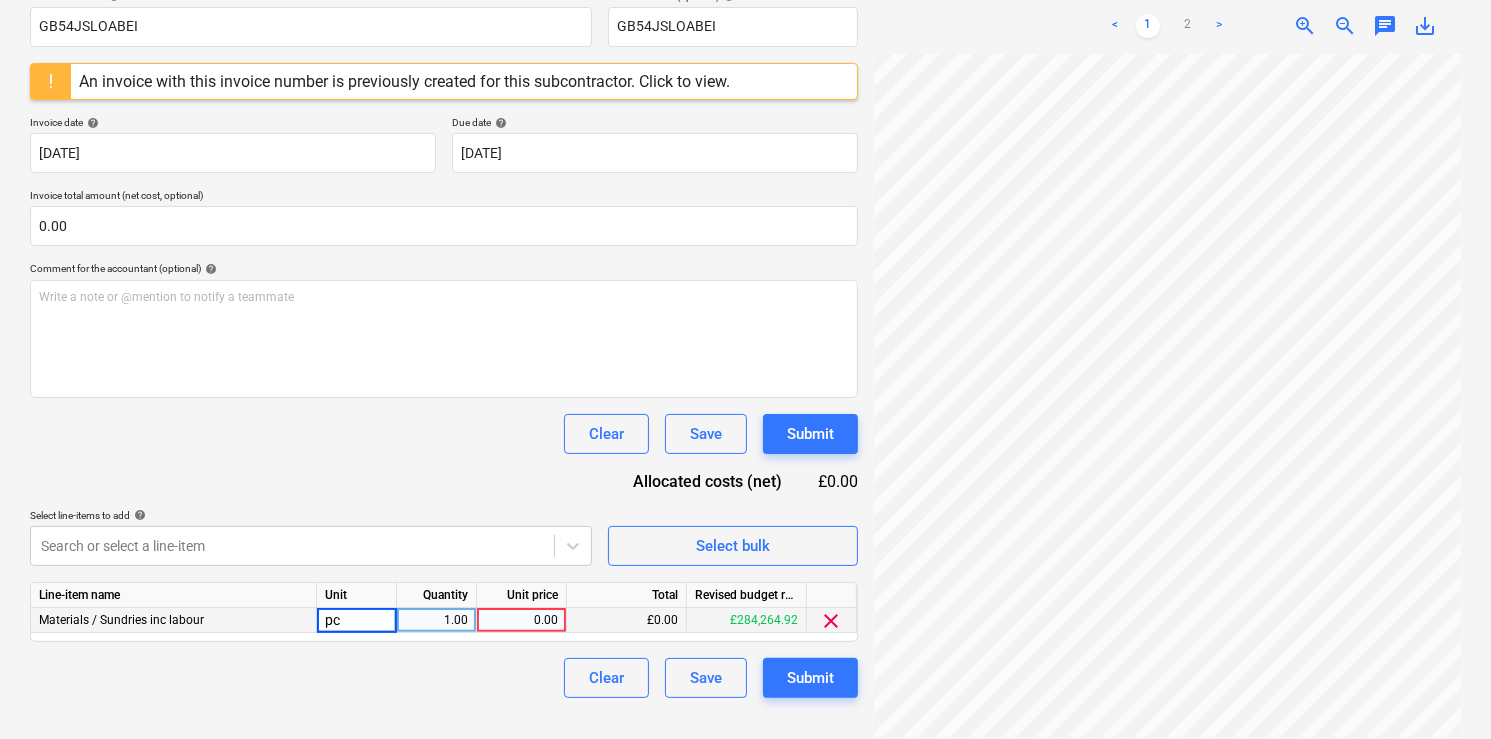 type on "pcs" 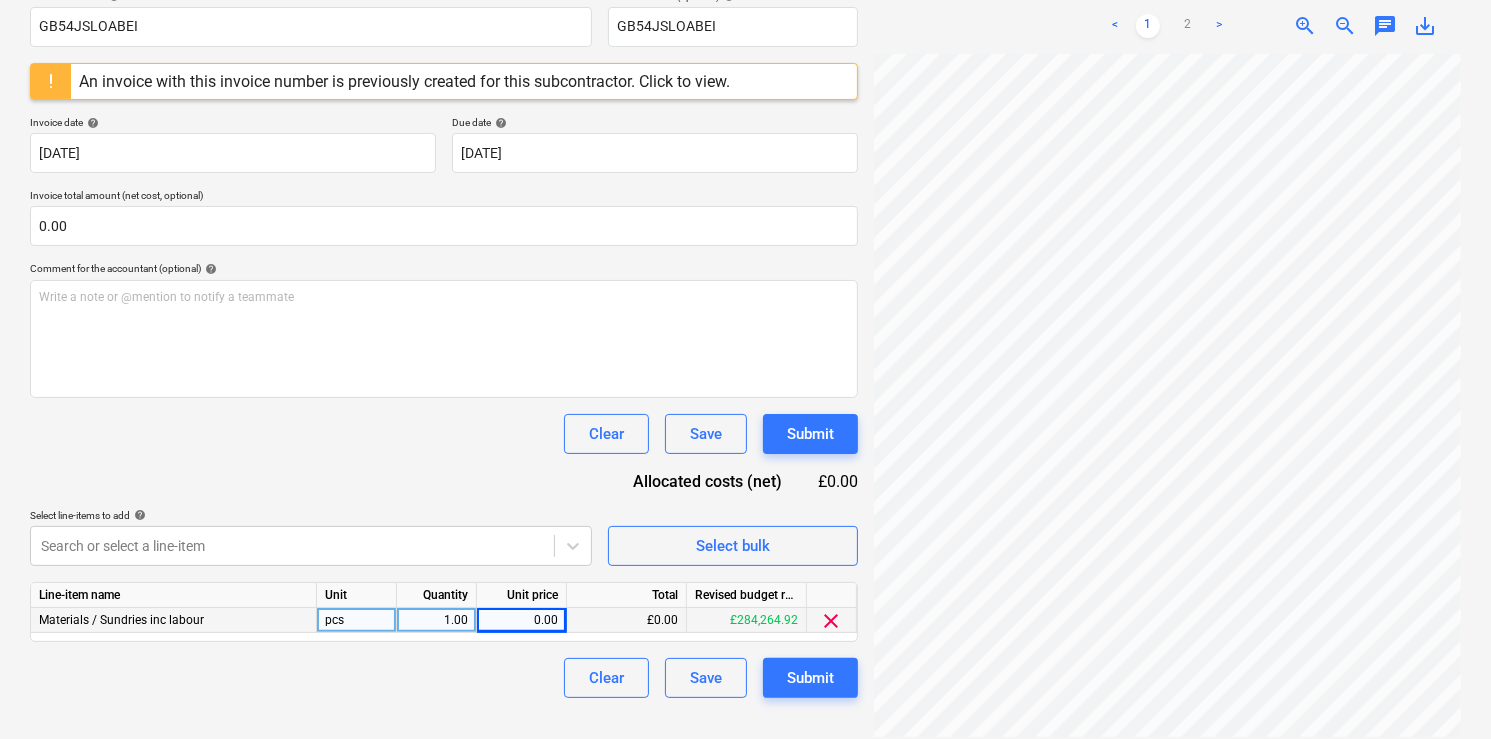 scroll, scrollTop: 0, scrollLeft: 0, axis: both 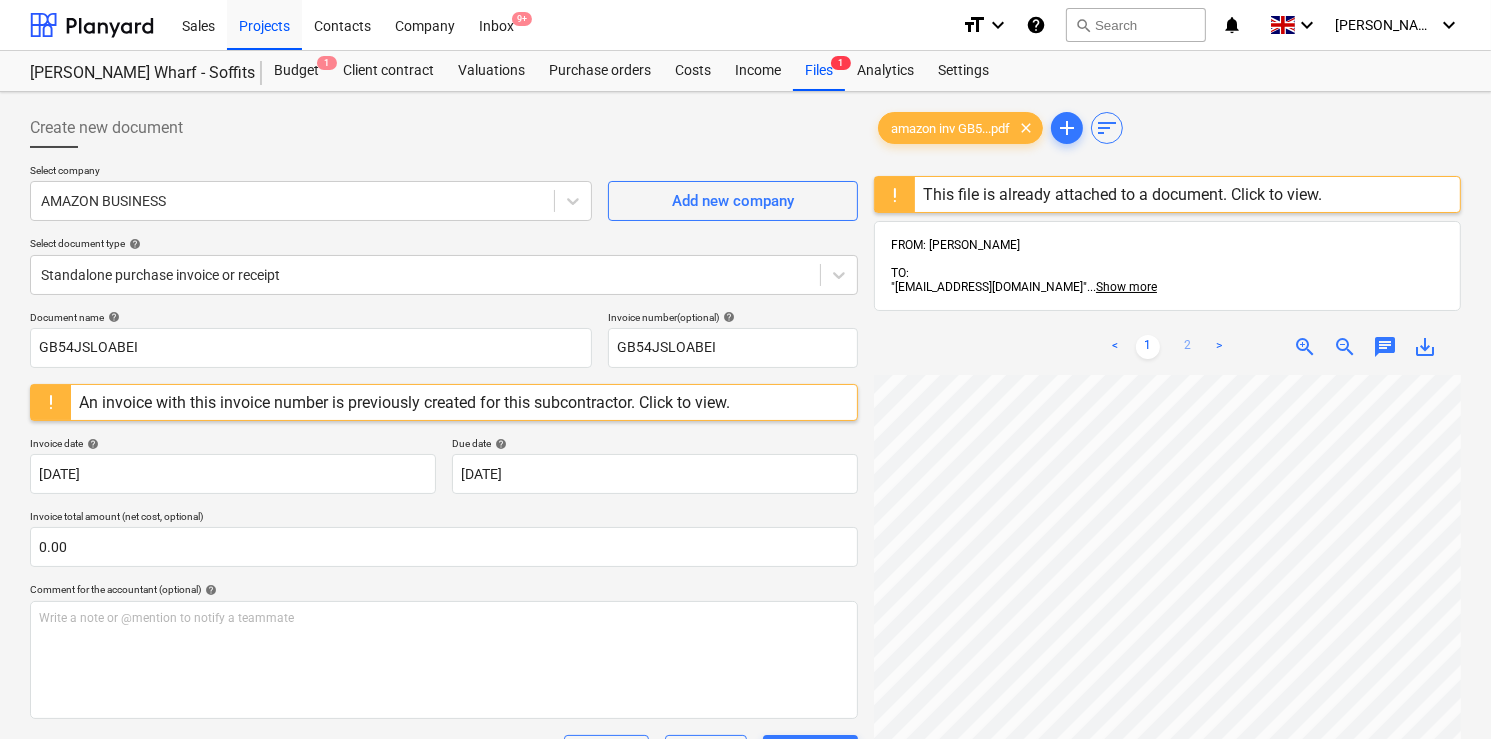 click on "2" at bounding box center [1188, 347] 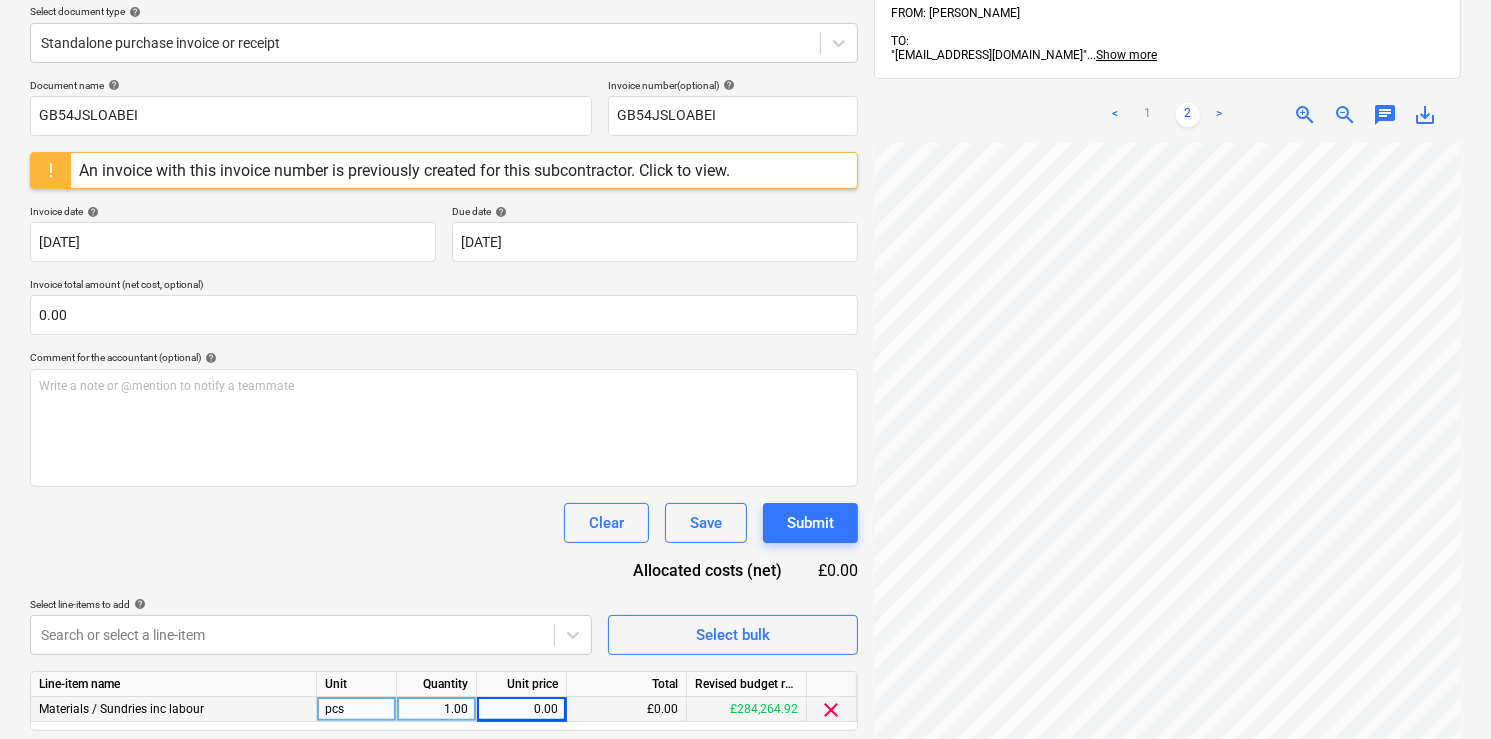 scroll, scrollTop: 321, scrollLeft: 0, axis: vertical 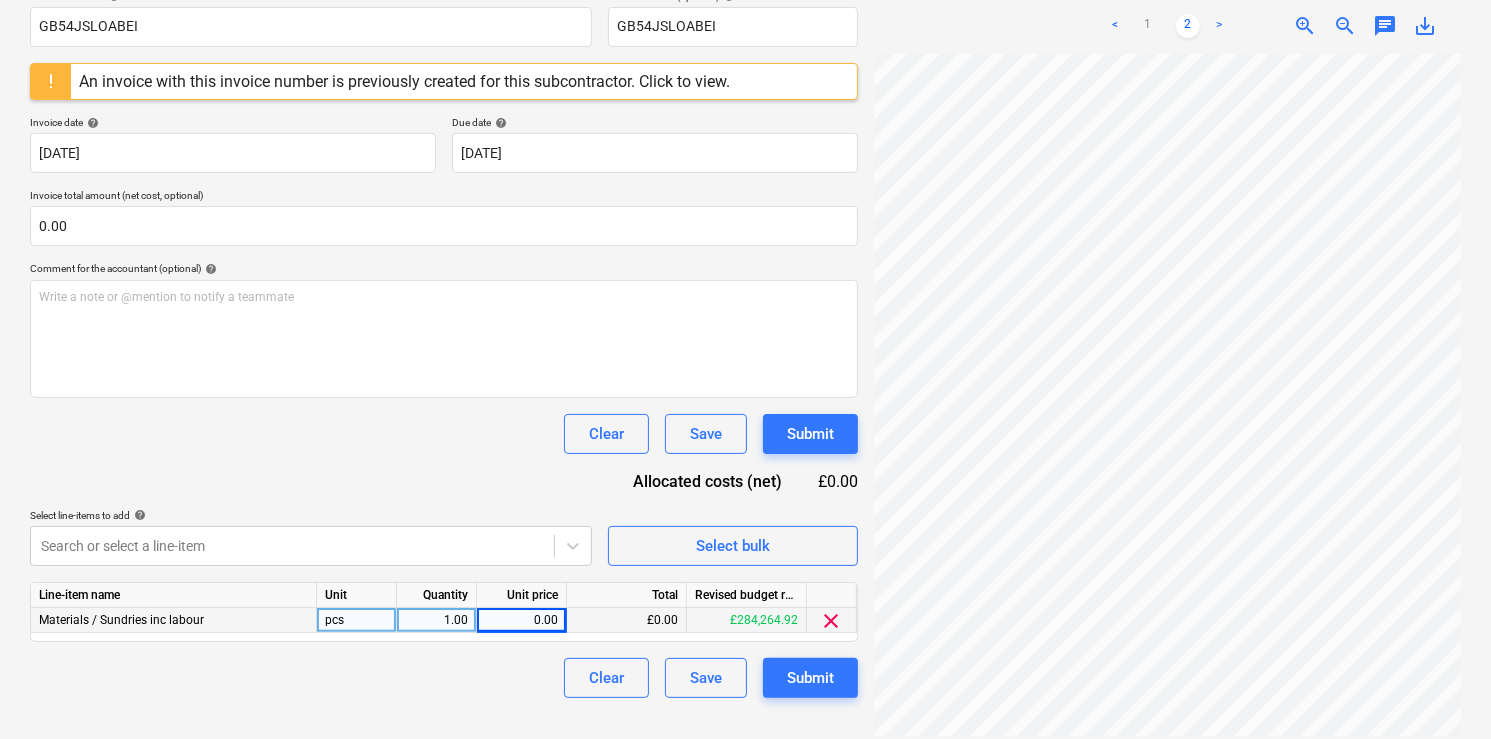 click on "0.00" at bounding box center (521, 620) 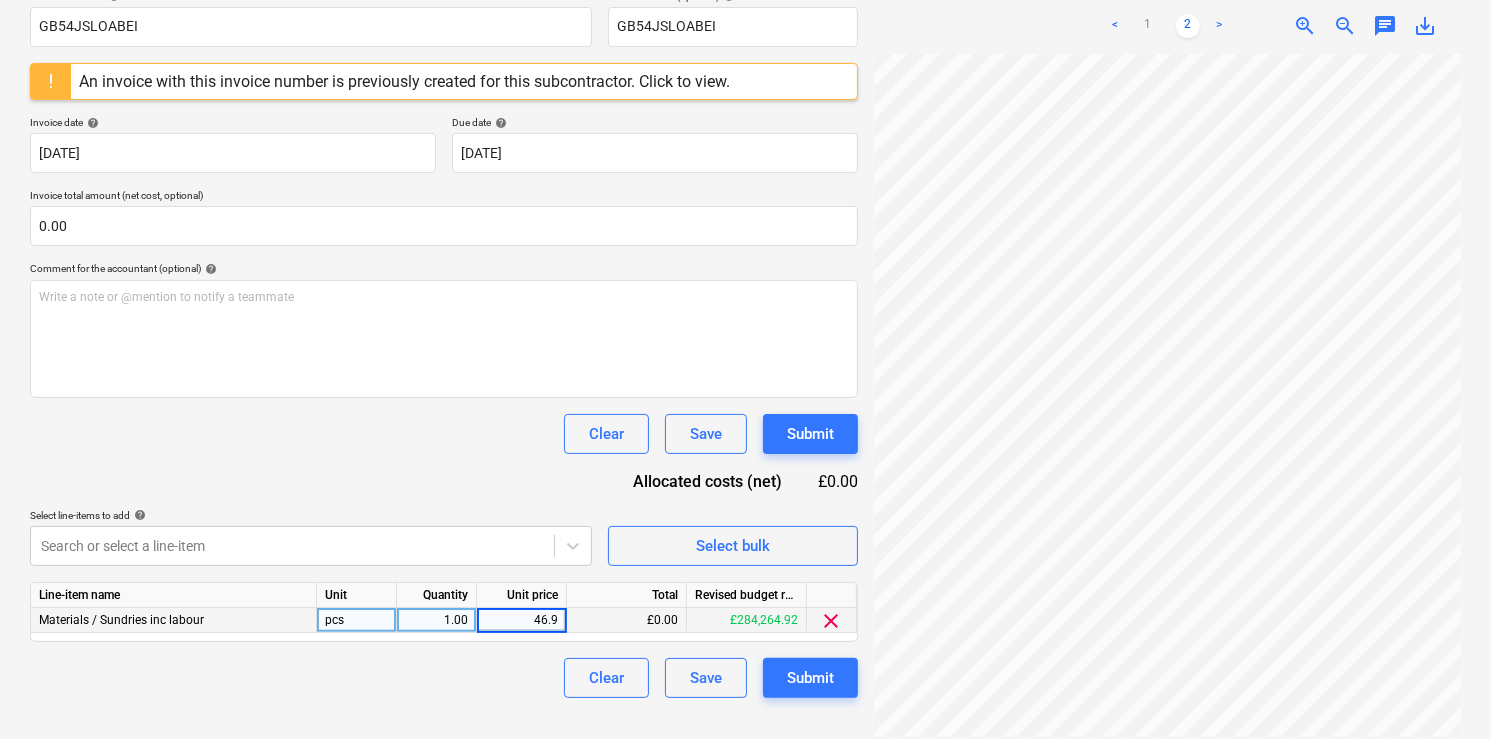 type on "46.93" 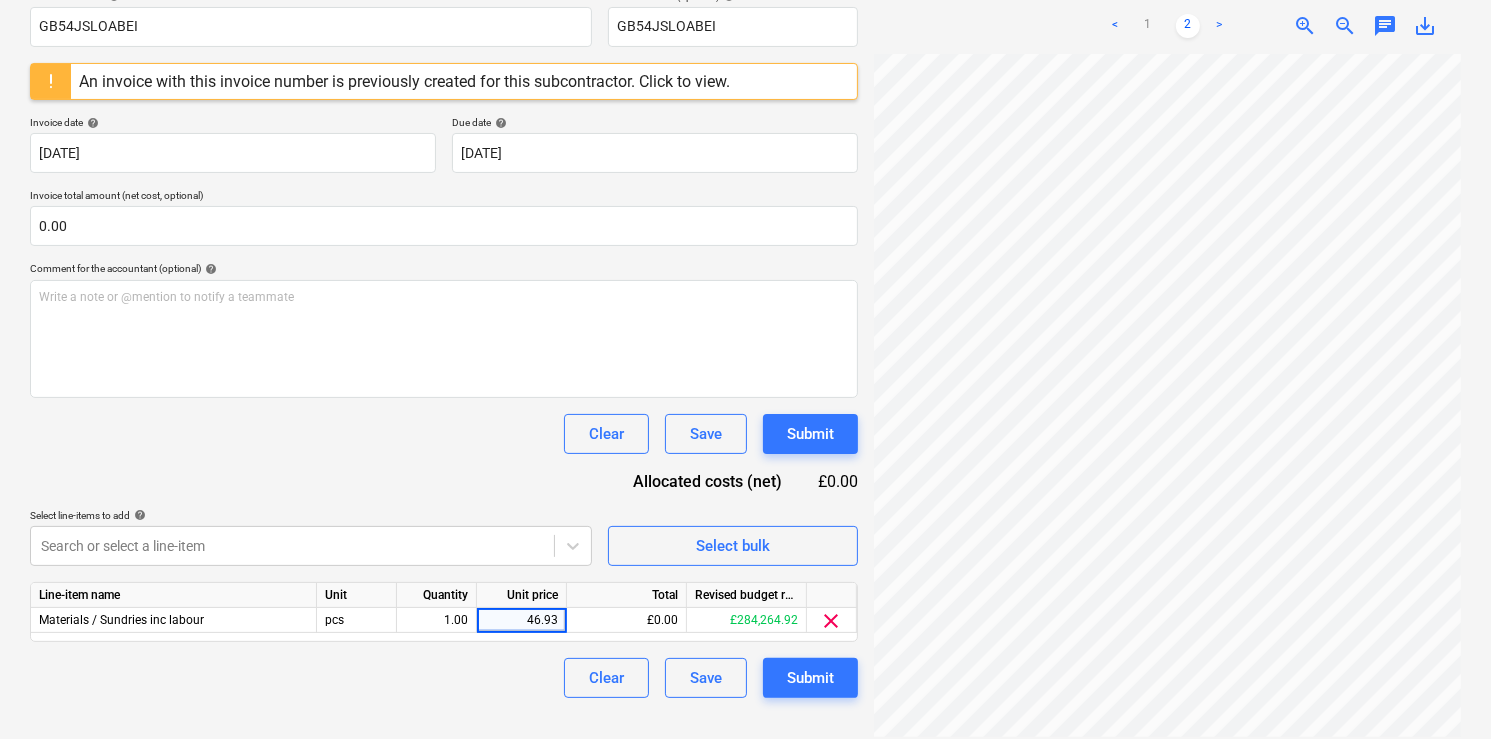 click on "Clear Save Submit" at bounding box center (444, 678) 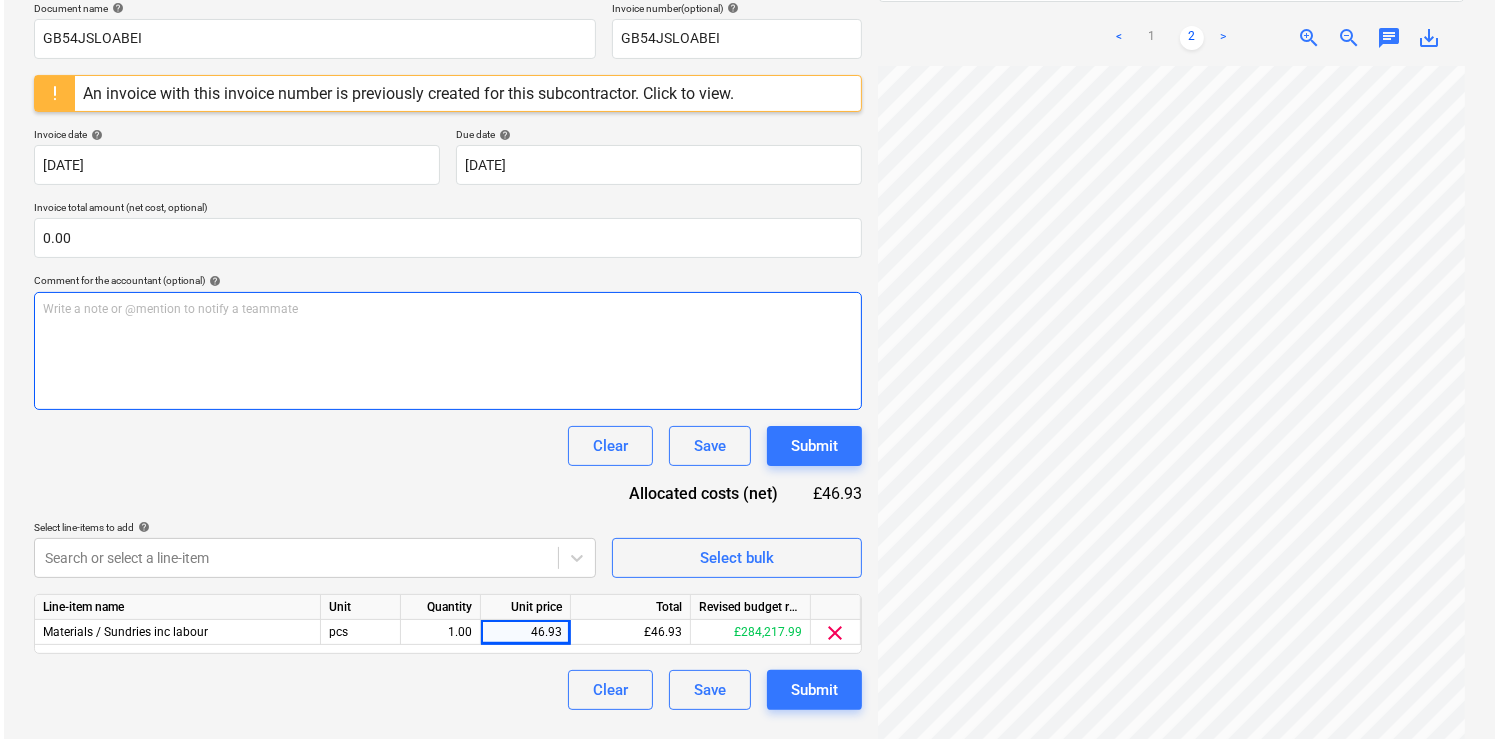 scroll, scrollTop: 320, scrollLeft: 0, axis: vertical 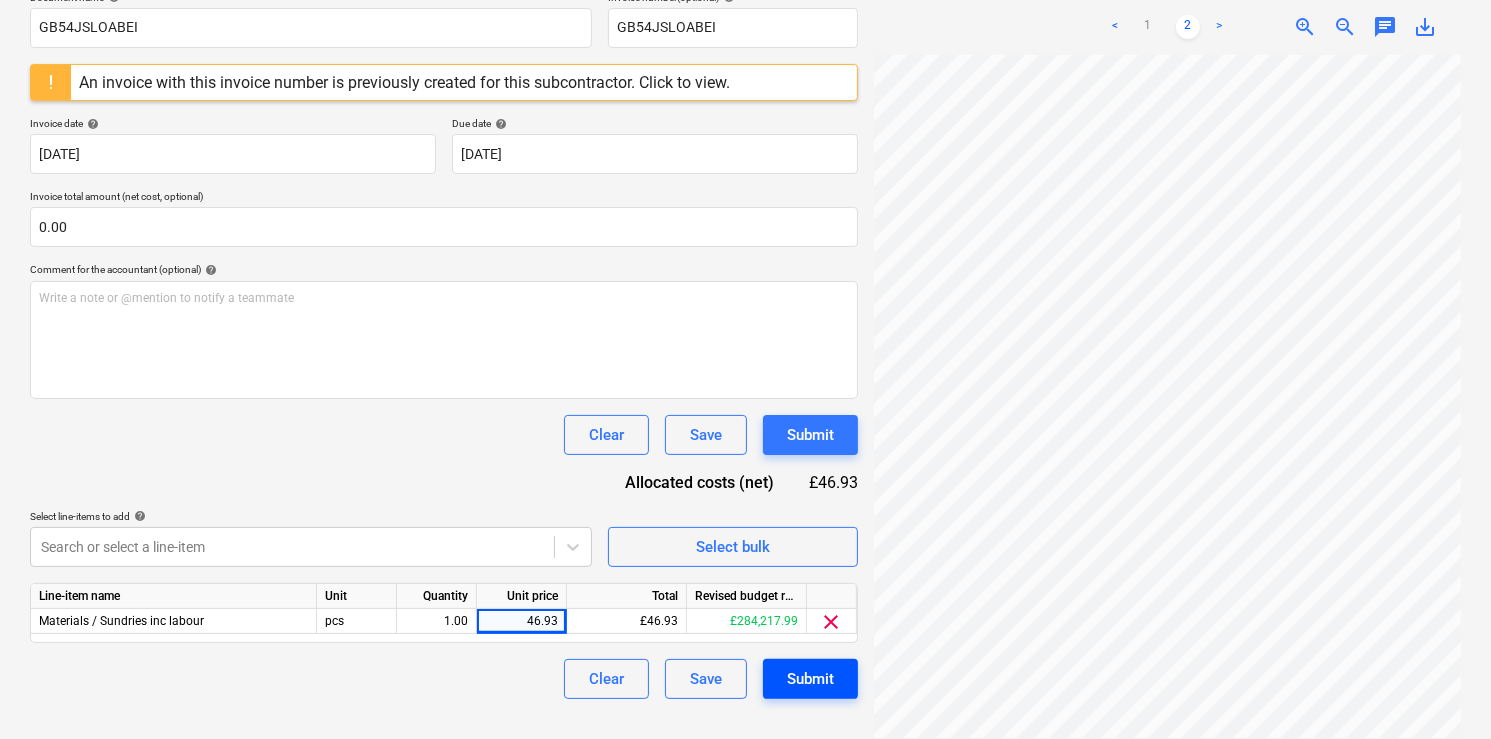 click on "Submit" at bounding box center [810, 679] 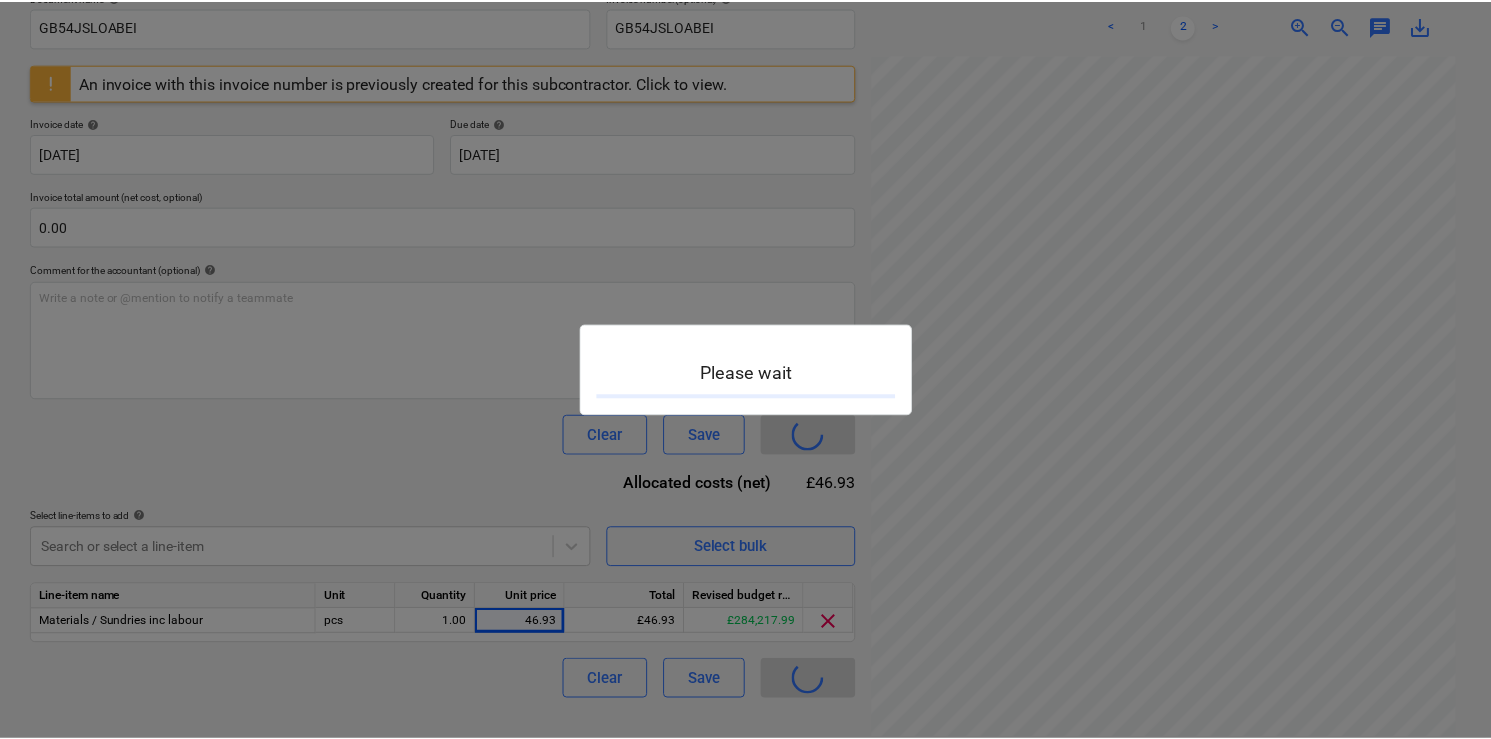 scroll, scrollTop: 0, scrollLeft: 0, axis: both 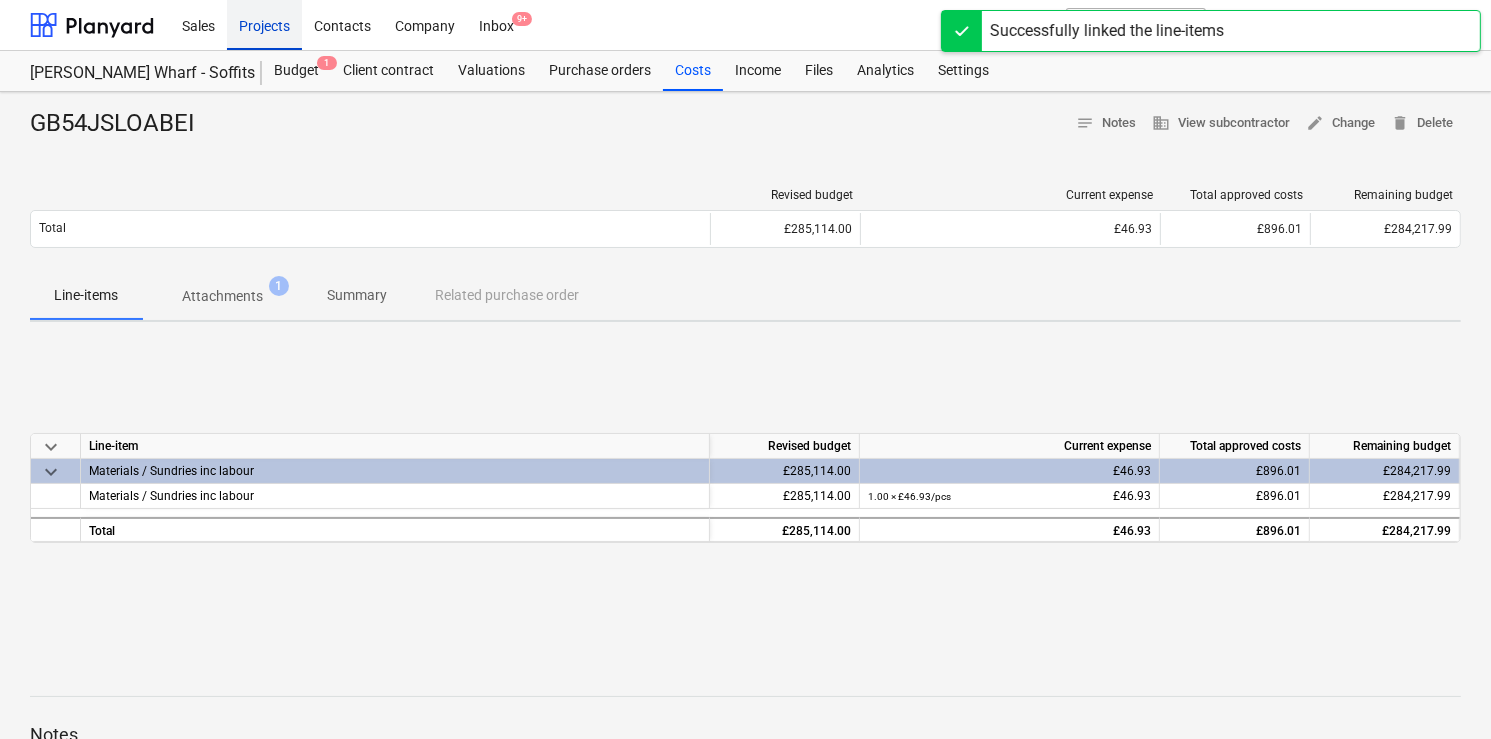 click on "Projects" at bounding box center [264, 24] 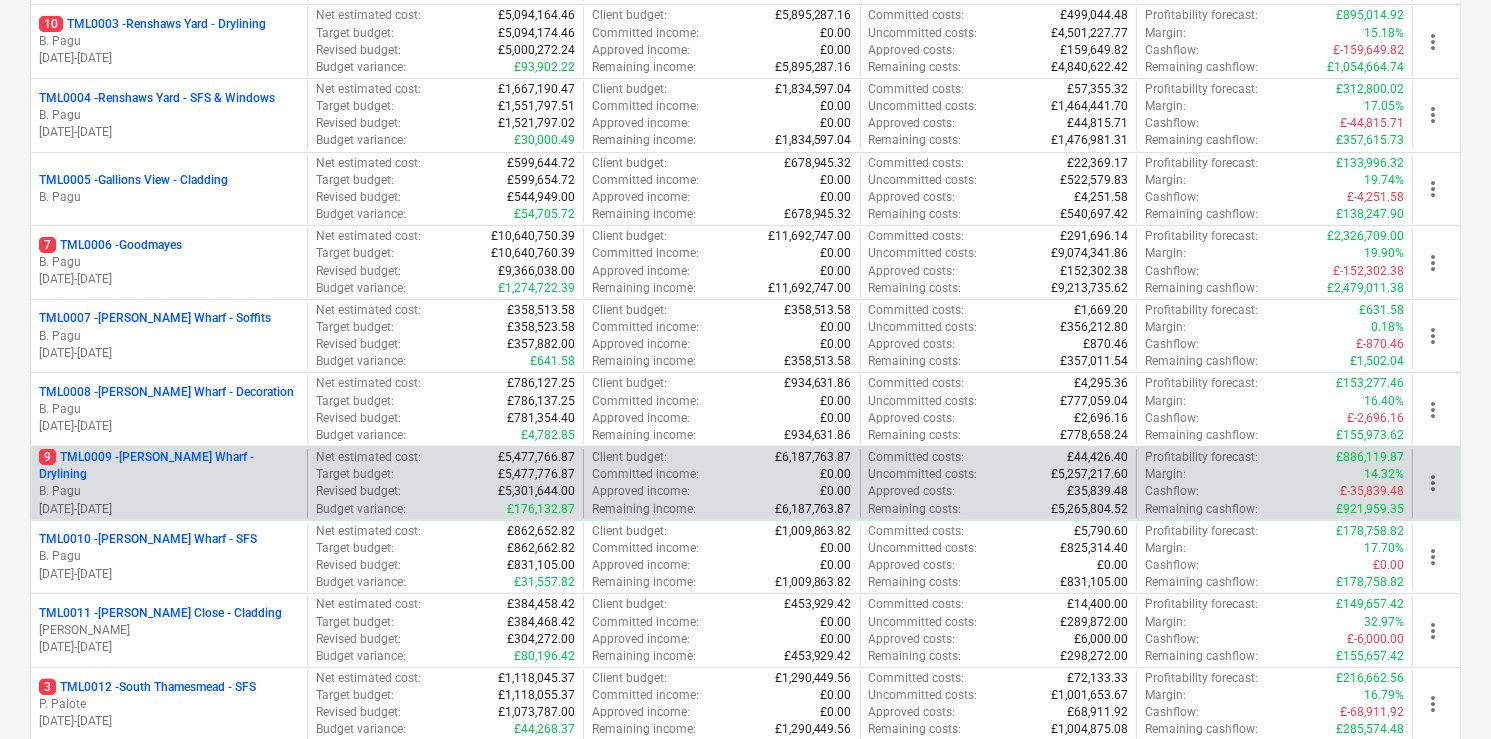 scroll, scrollTop: 480, scrollLeft: 0, axis: vertical 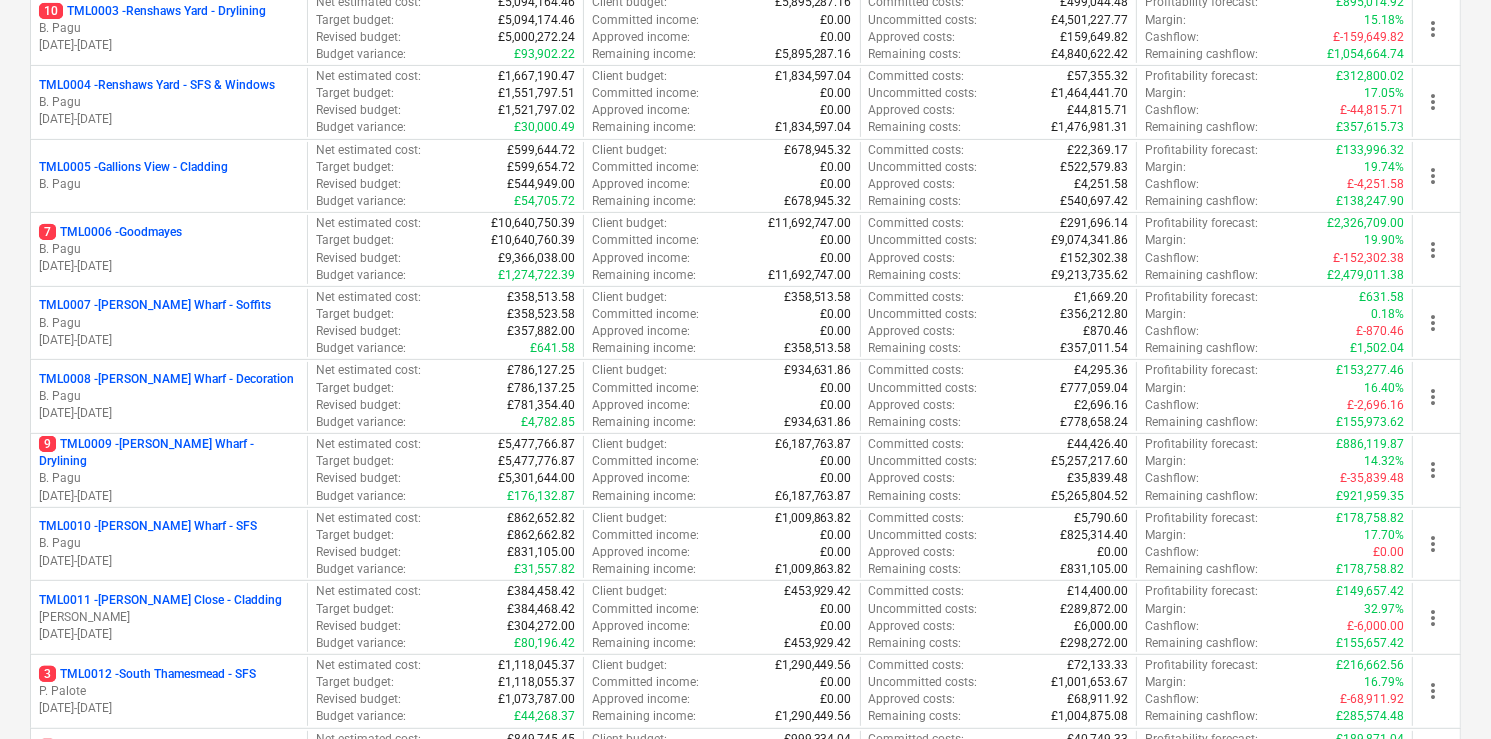 click on "B. Pagu" at bounding box center (169, 478) 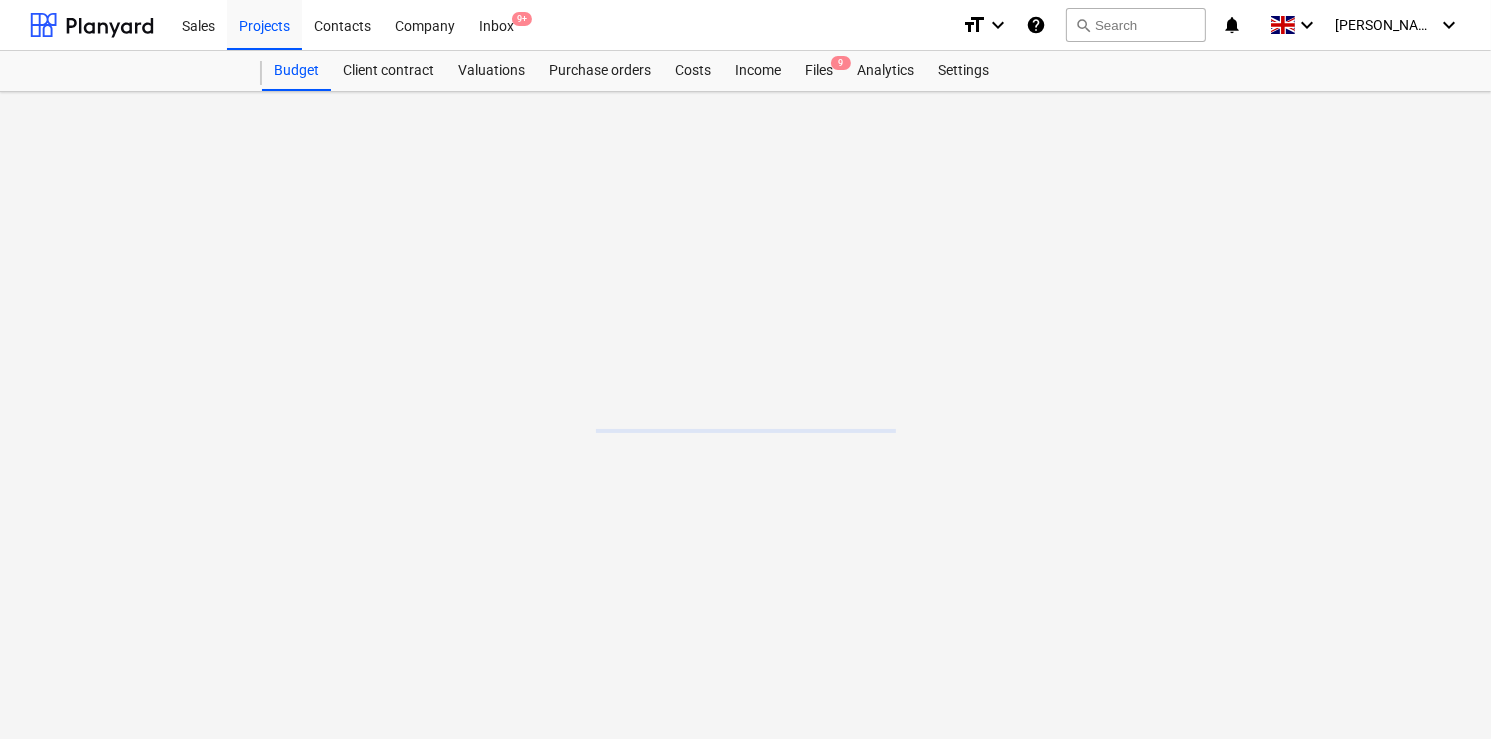 scroll, scrollTop: 0, scrollLeft: 0, axis: both 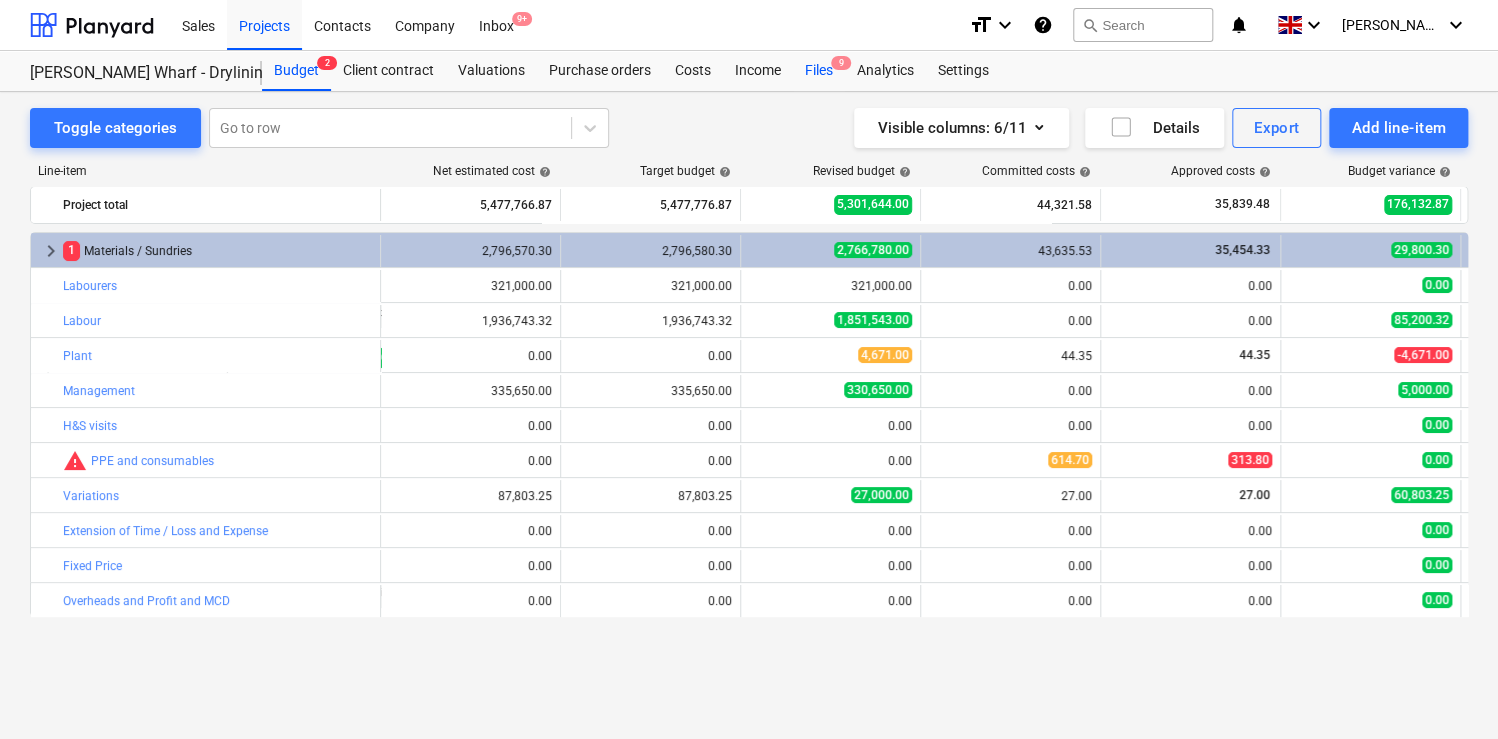 click on "9" at bounding box center [841, 63] 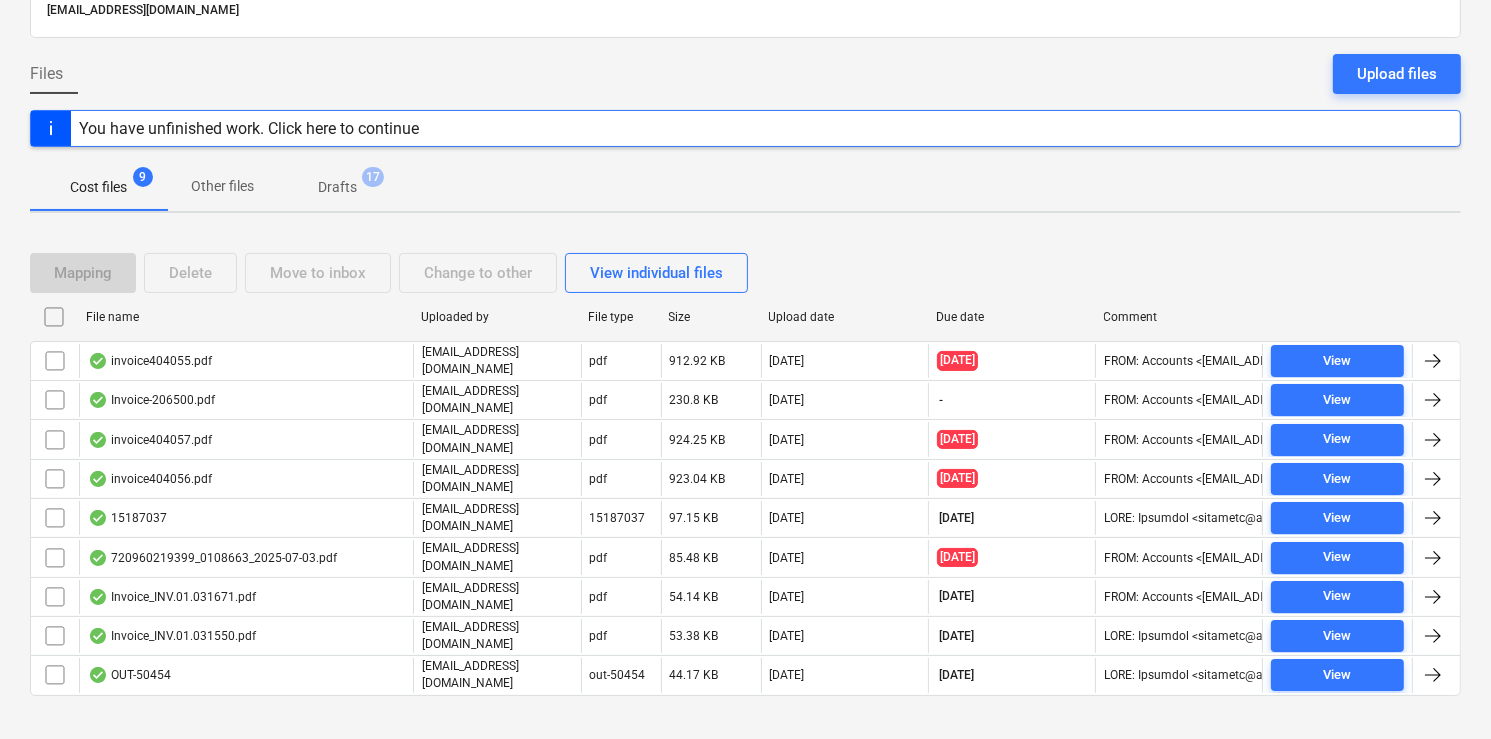 scroll, scrollTop: 150, scrollLeft: 0, axis: vertical 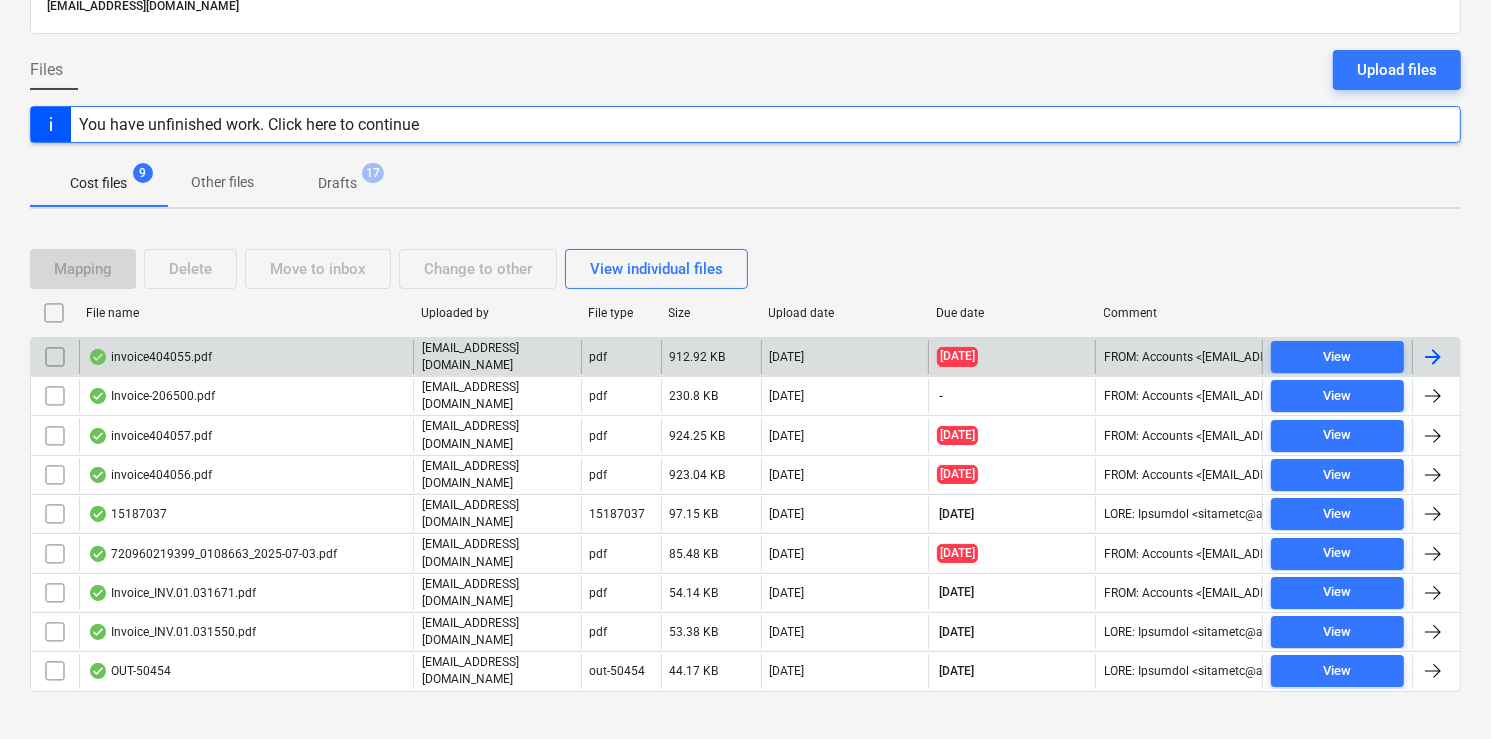 click on "invoice404055.pdf" at bounding box center [246, 357] 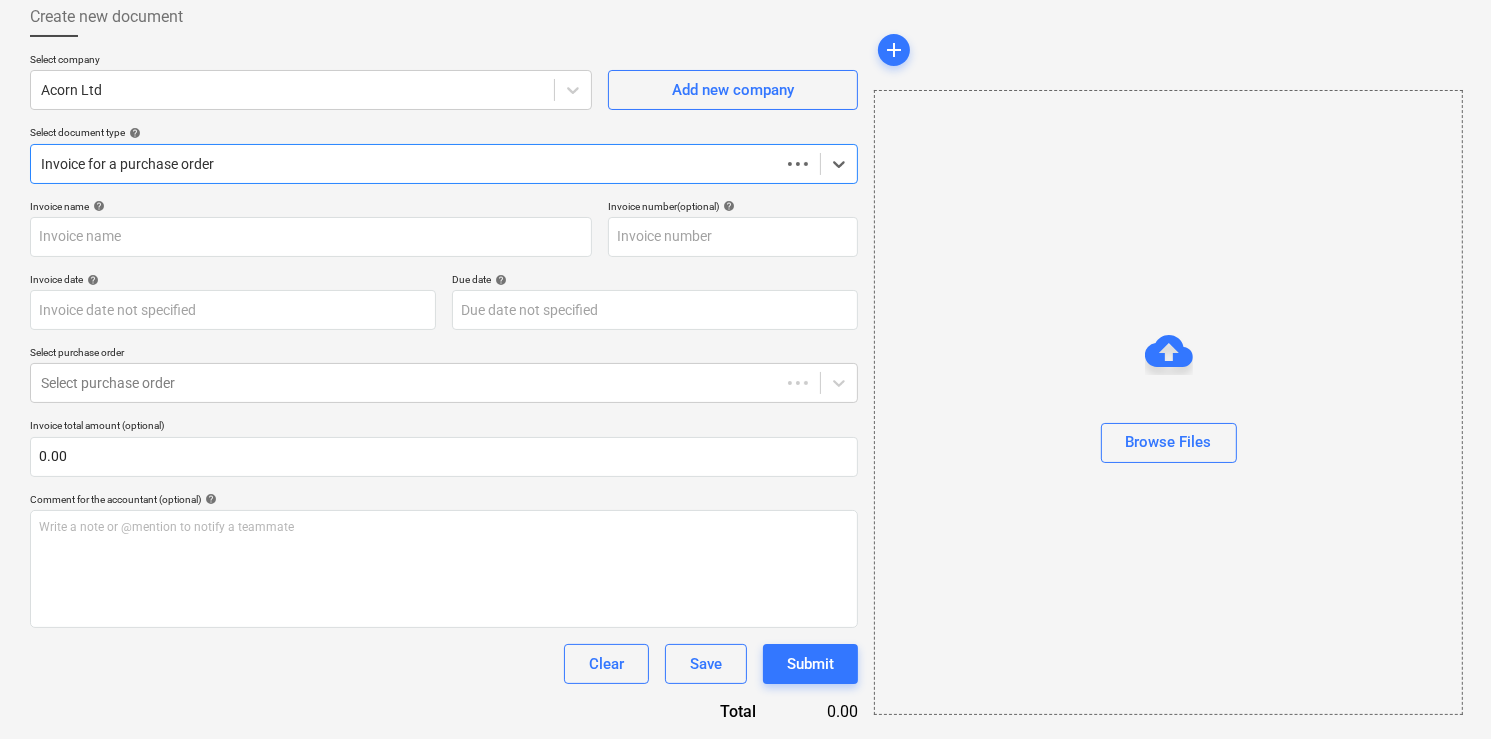 scroll, scrollTop: 110, scrollLeft: 0, axis: vertical 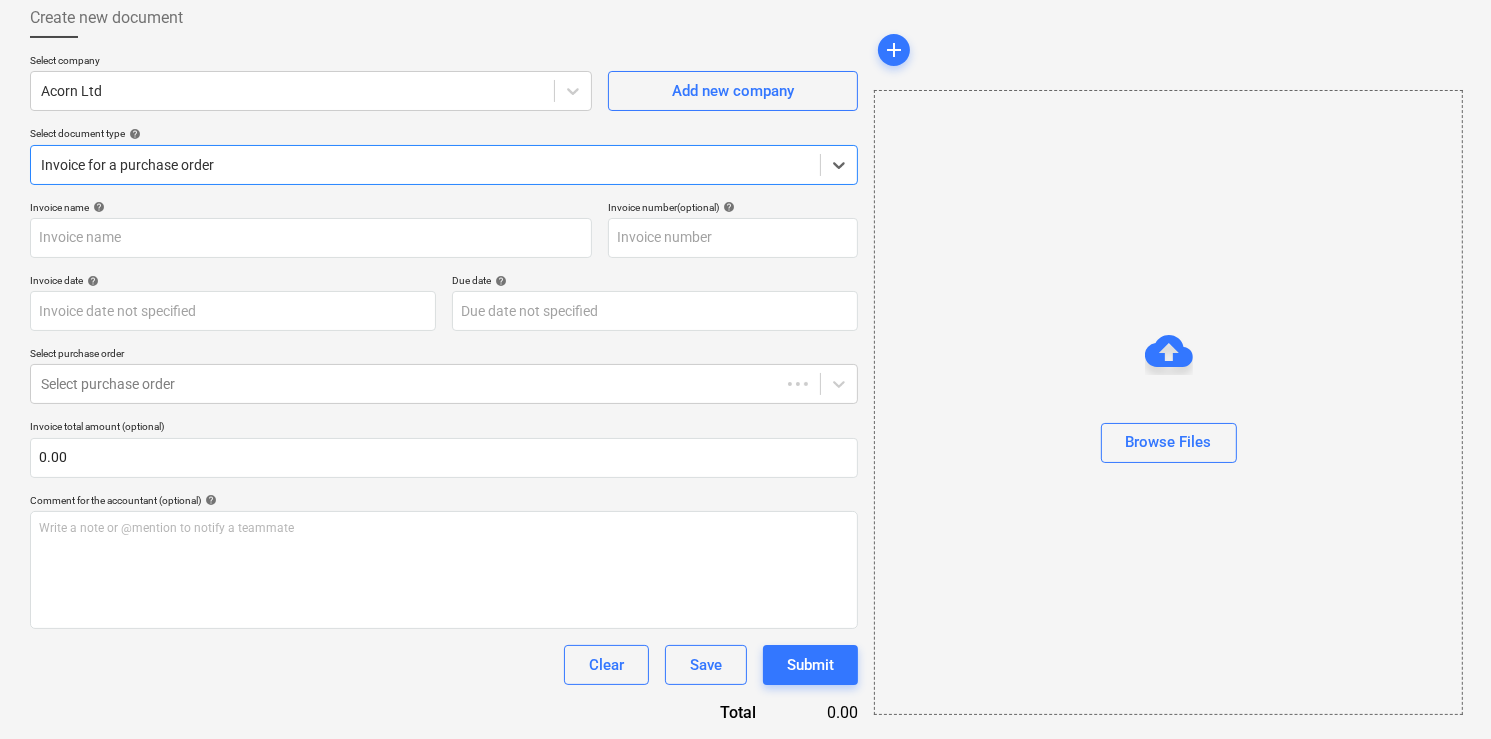 type on "404055" 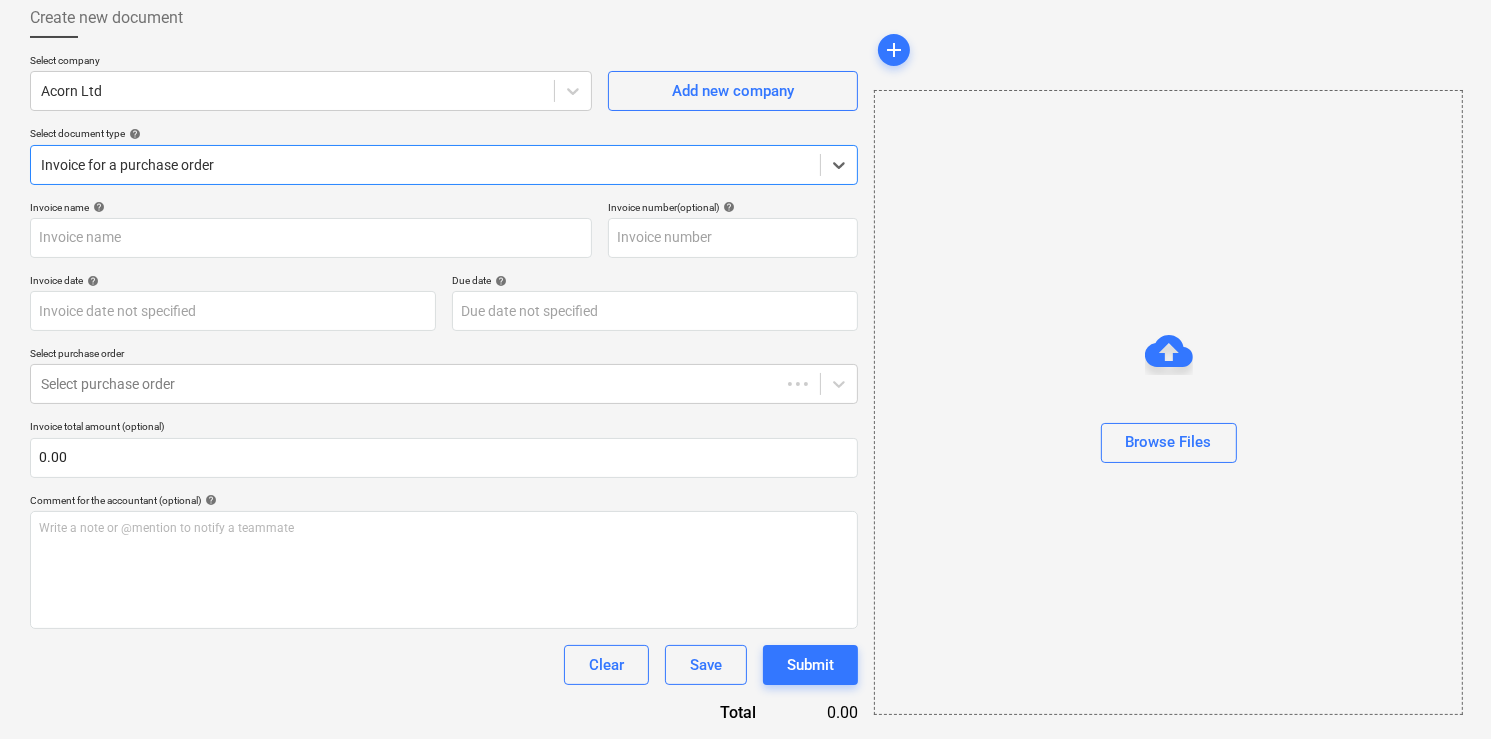 type on "[DATE]" 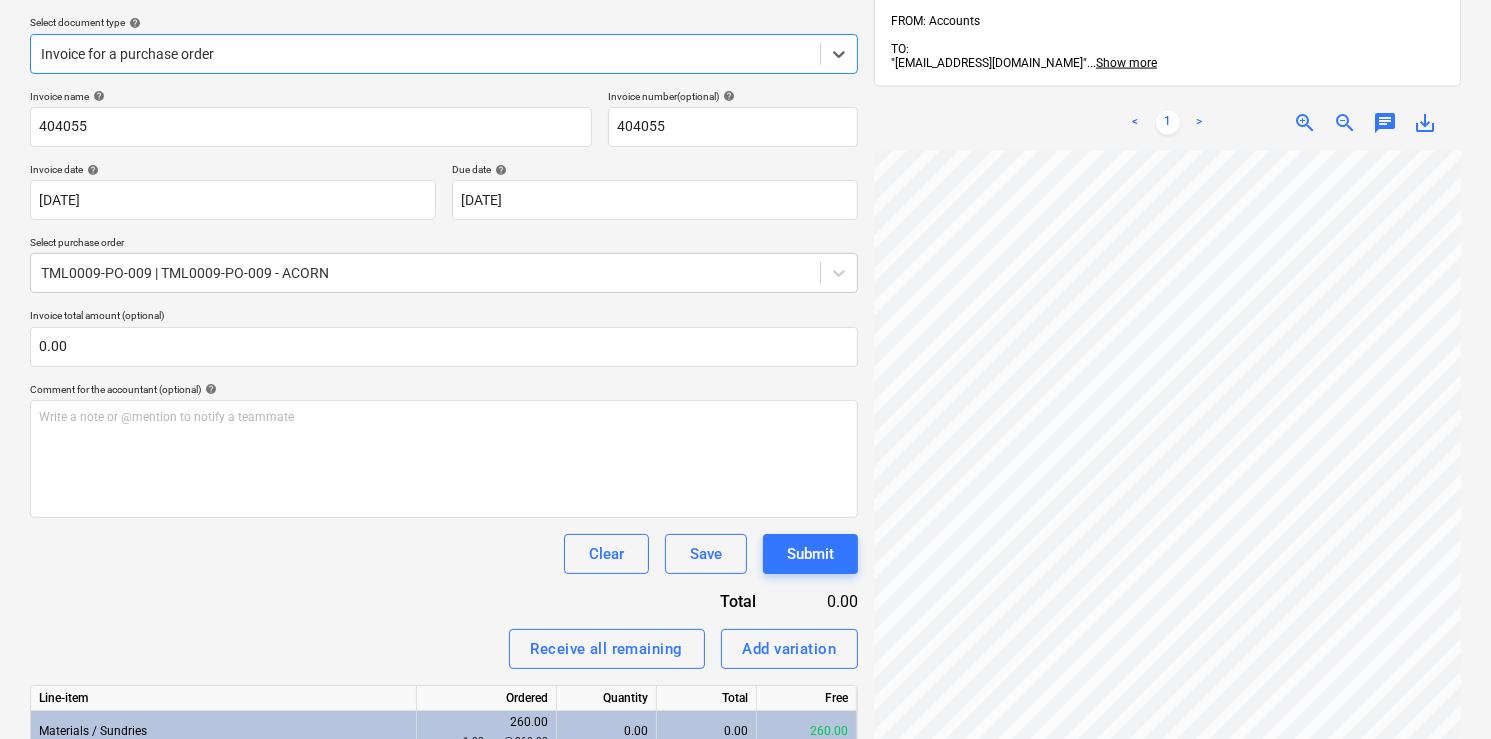scroll, scrollTop: 270, scrollLeft: 0, axis: vertical 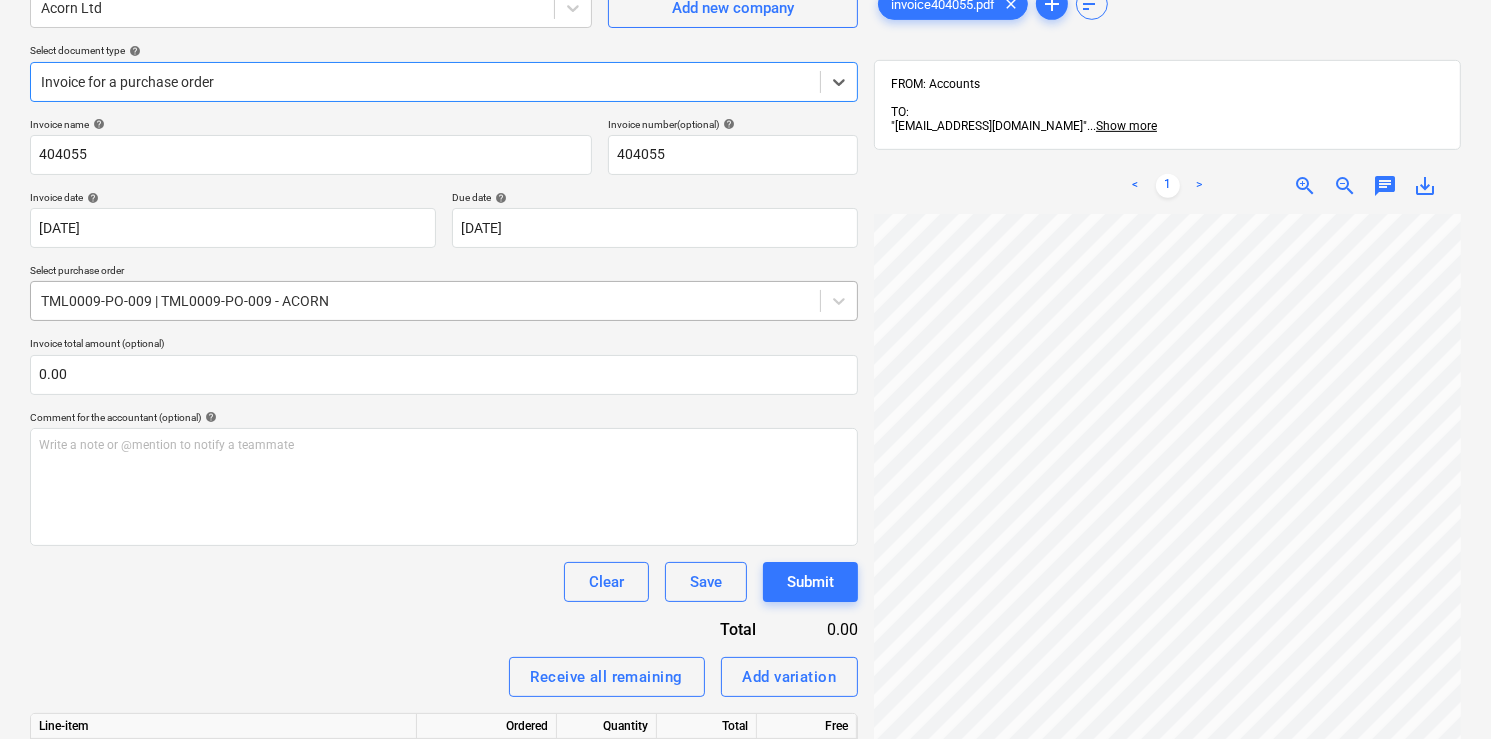 click at bounding box center (425, 301) 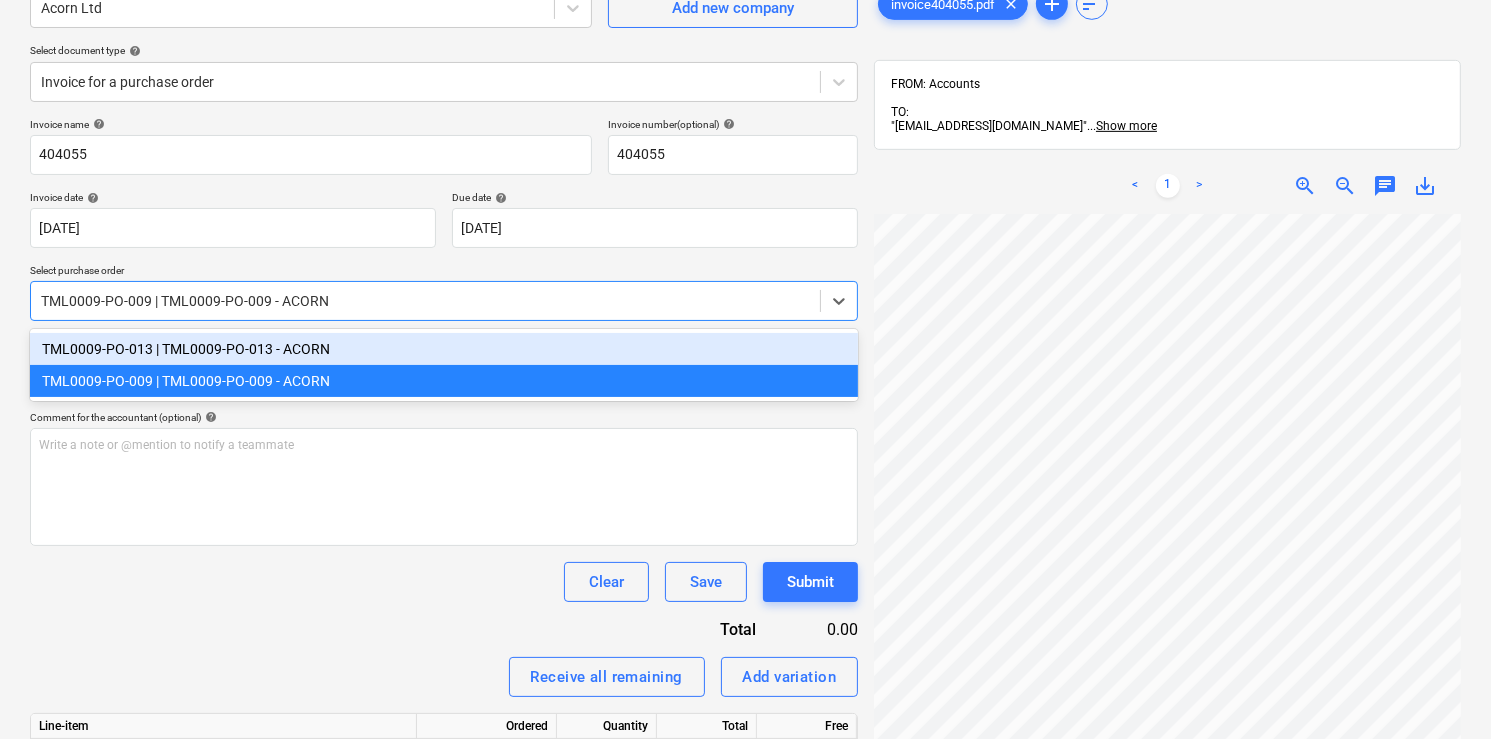 click on "TML0009-PO-013 | TML0009-PO-013 - ACORN" at bounding box center (444, 349) 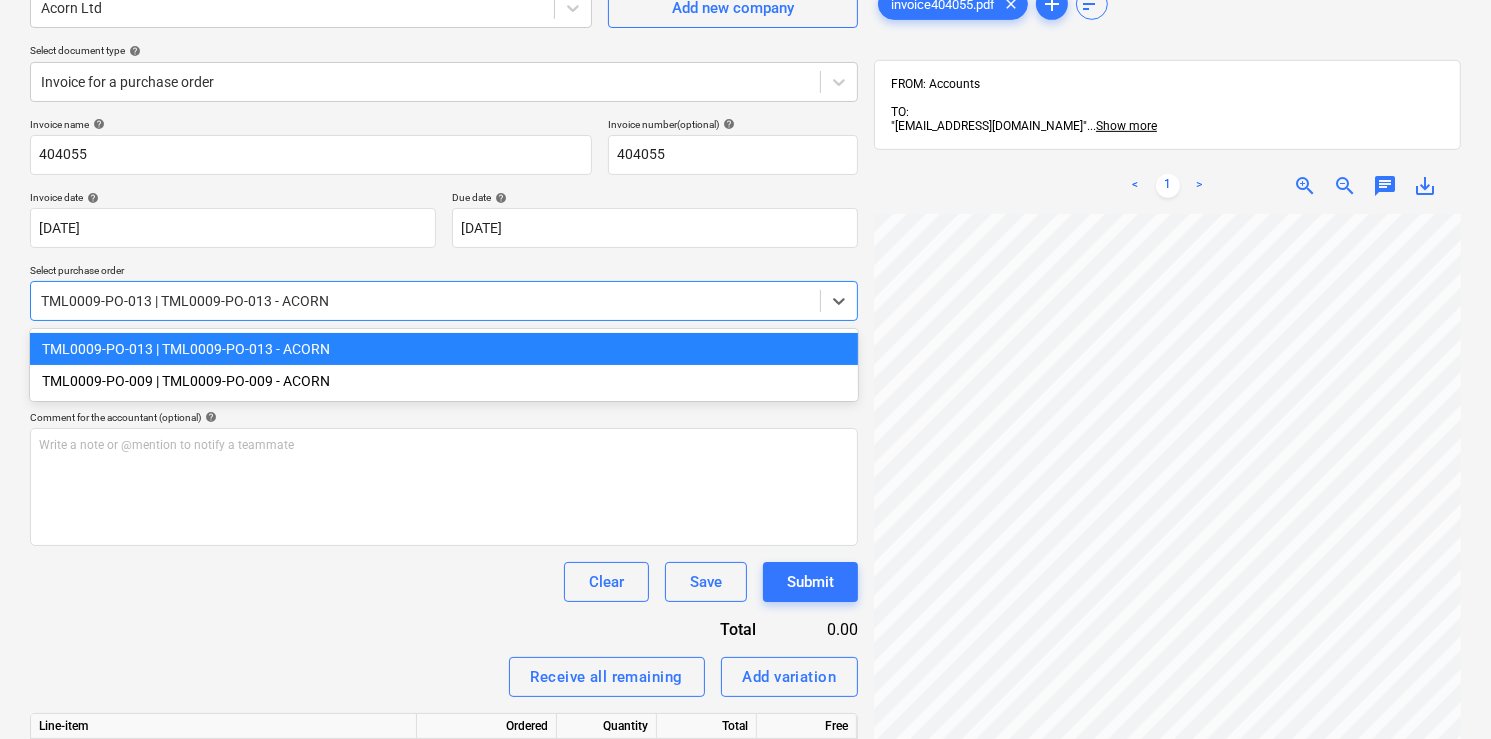 click at bounding box center [425, 301] 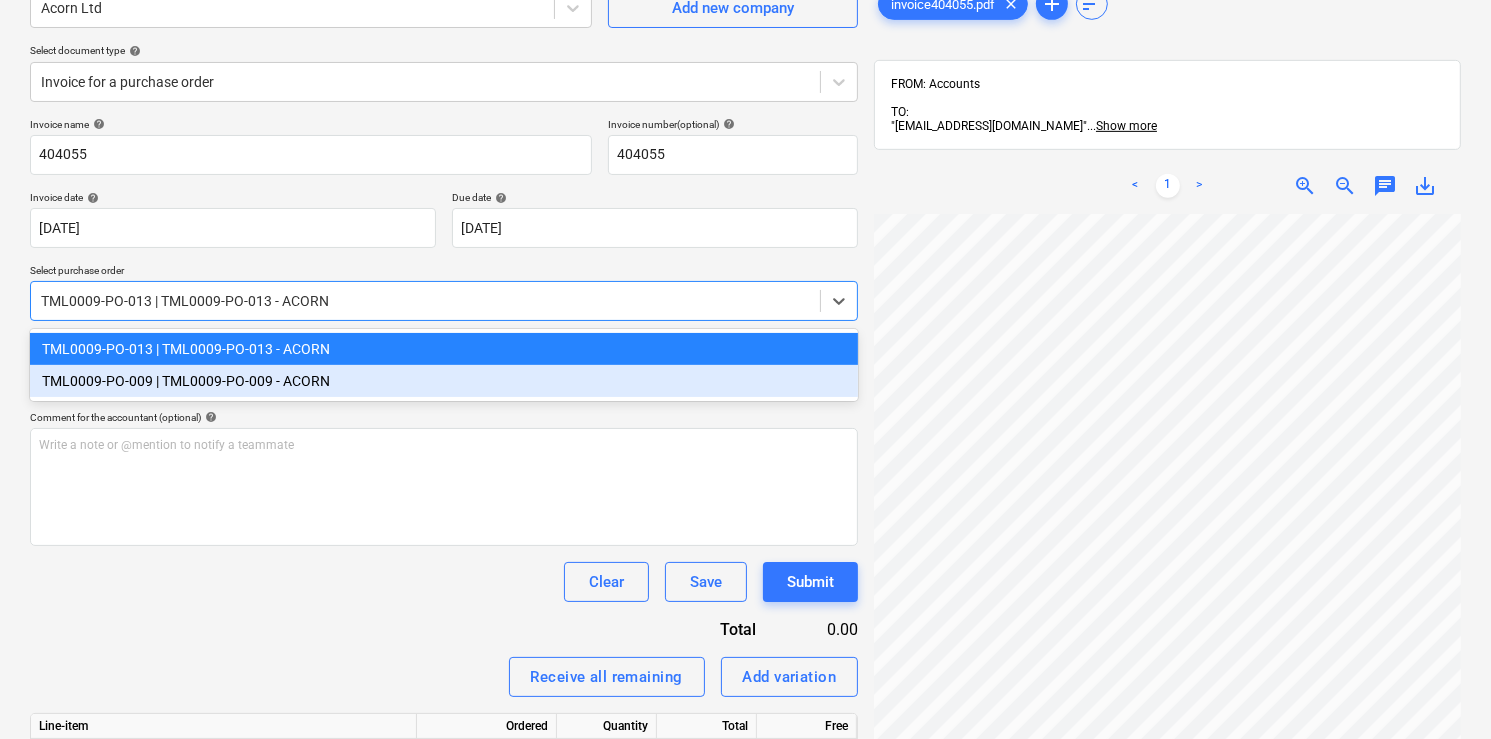 click on "TML0009-PO-009 | TML0009-PO-009 - ACORN" at bounding box center (444, 381) 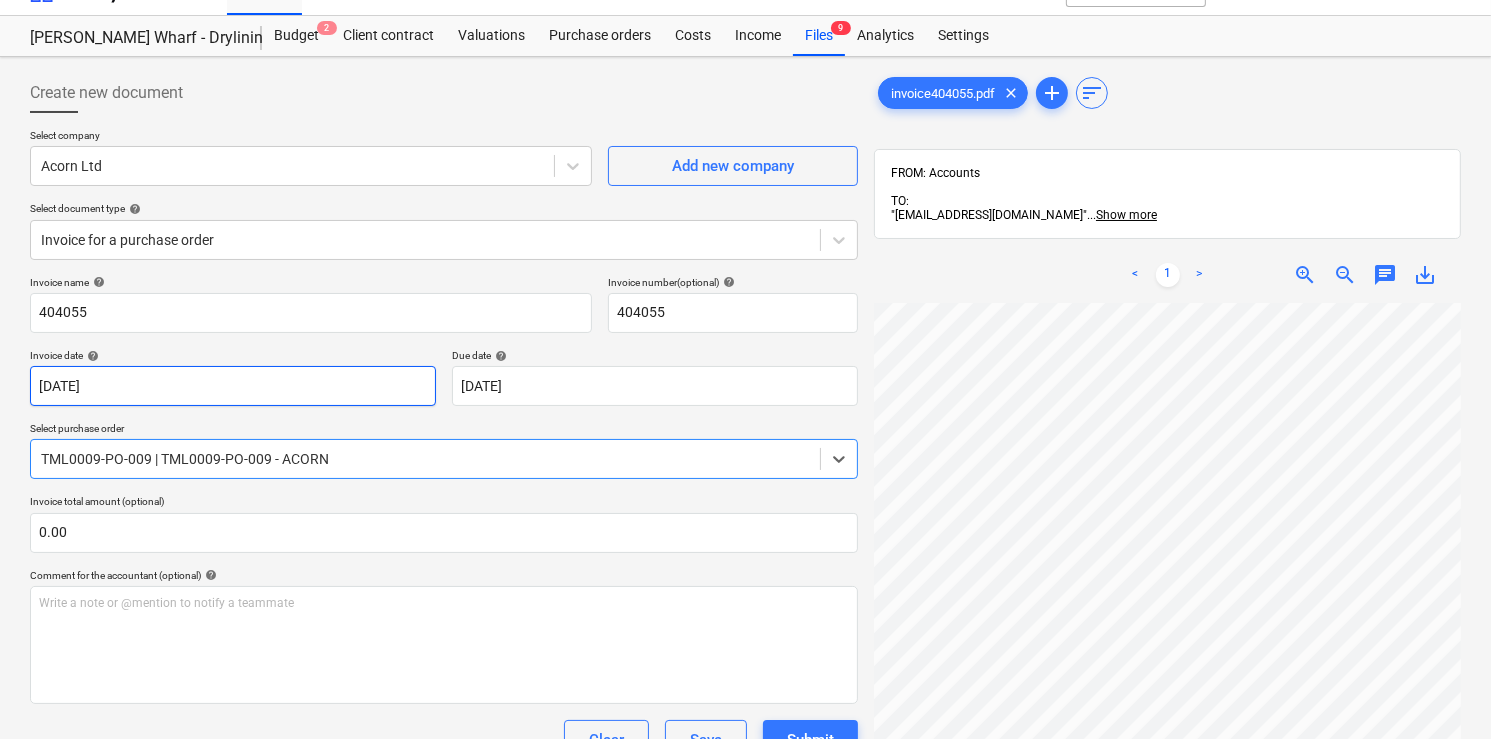 scroll, scrollTop: 33, scrollLeft: 0, axis: vertical 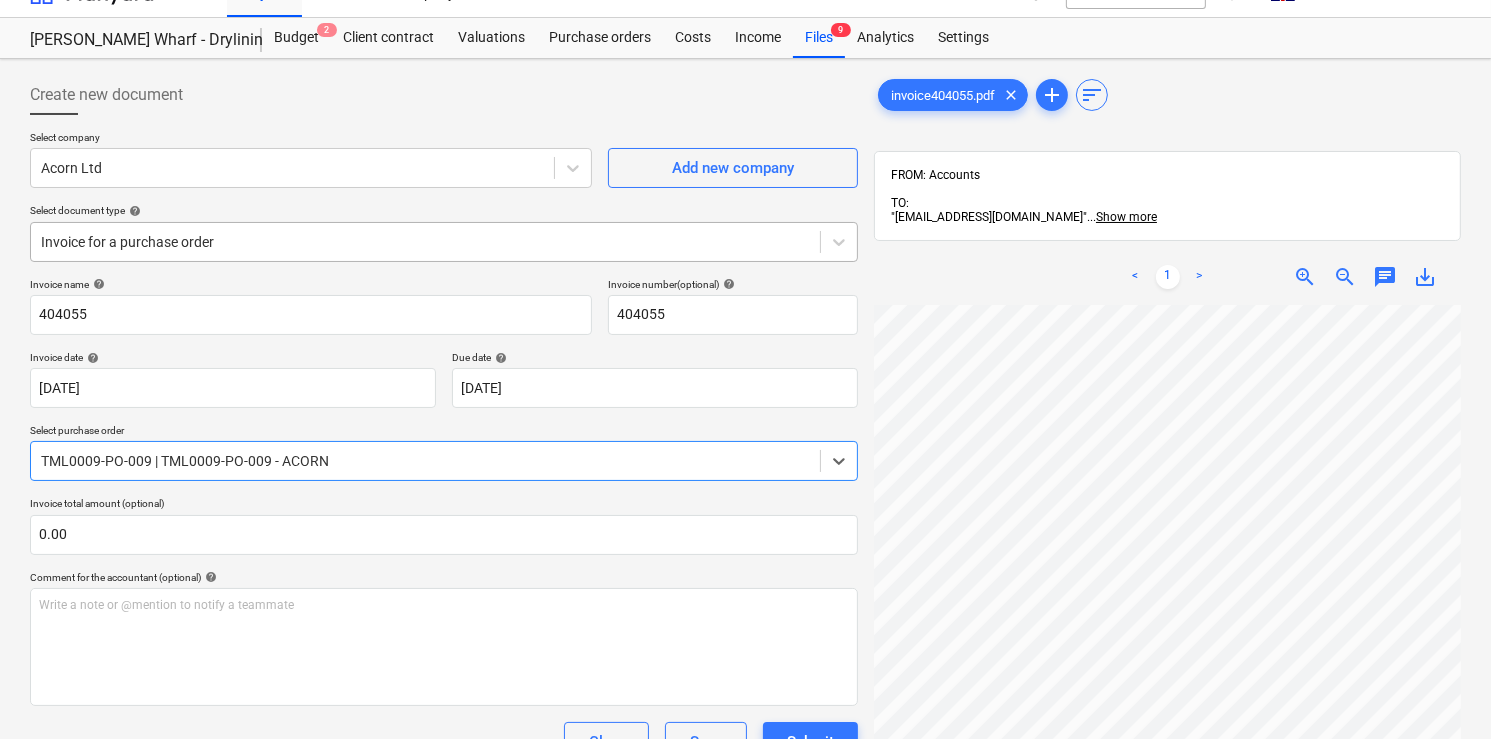 click at bounding box center (425, 242) 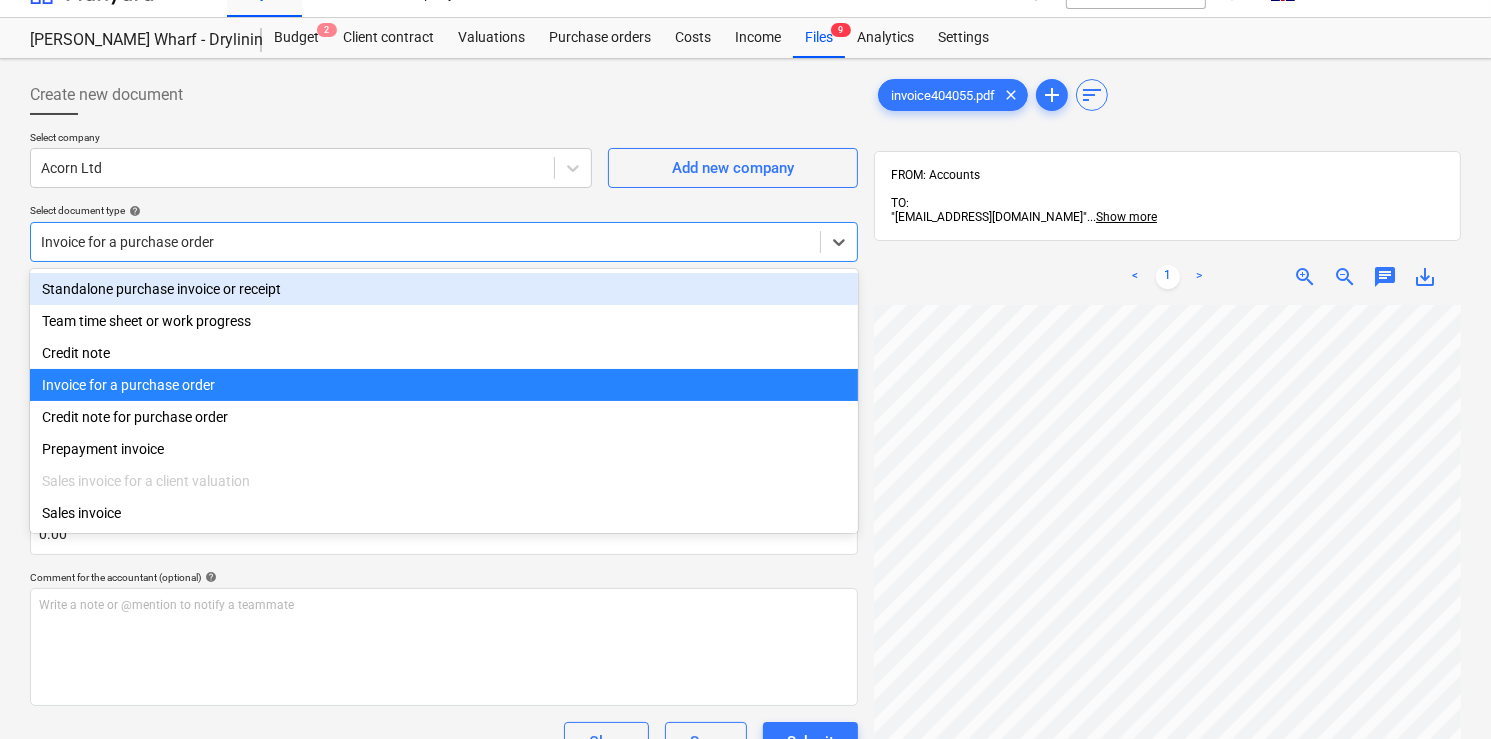 click on "Standalone purchase invoice or receipt" at bounding box center [444, 289] 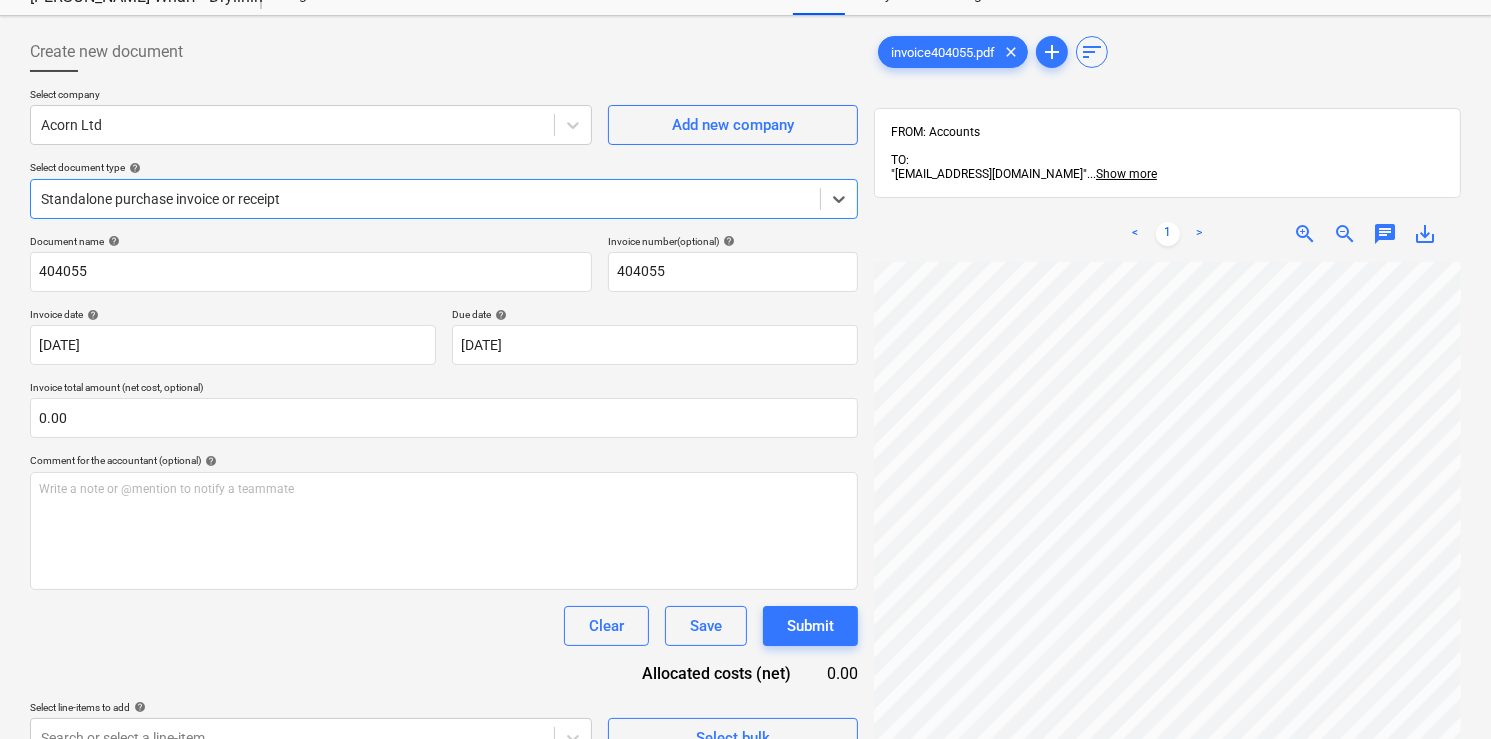 scroll, scrollTop: 113, scrollLeft: 0, axis: vertical 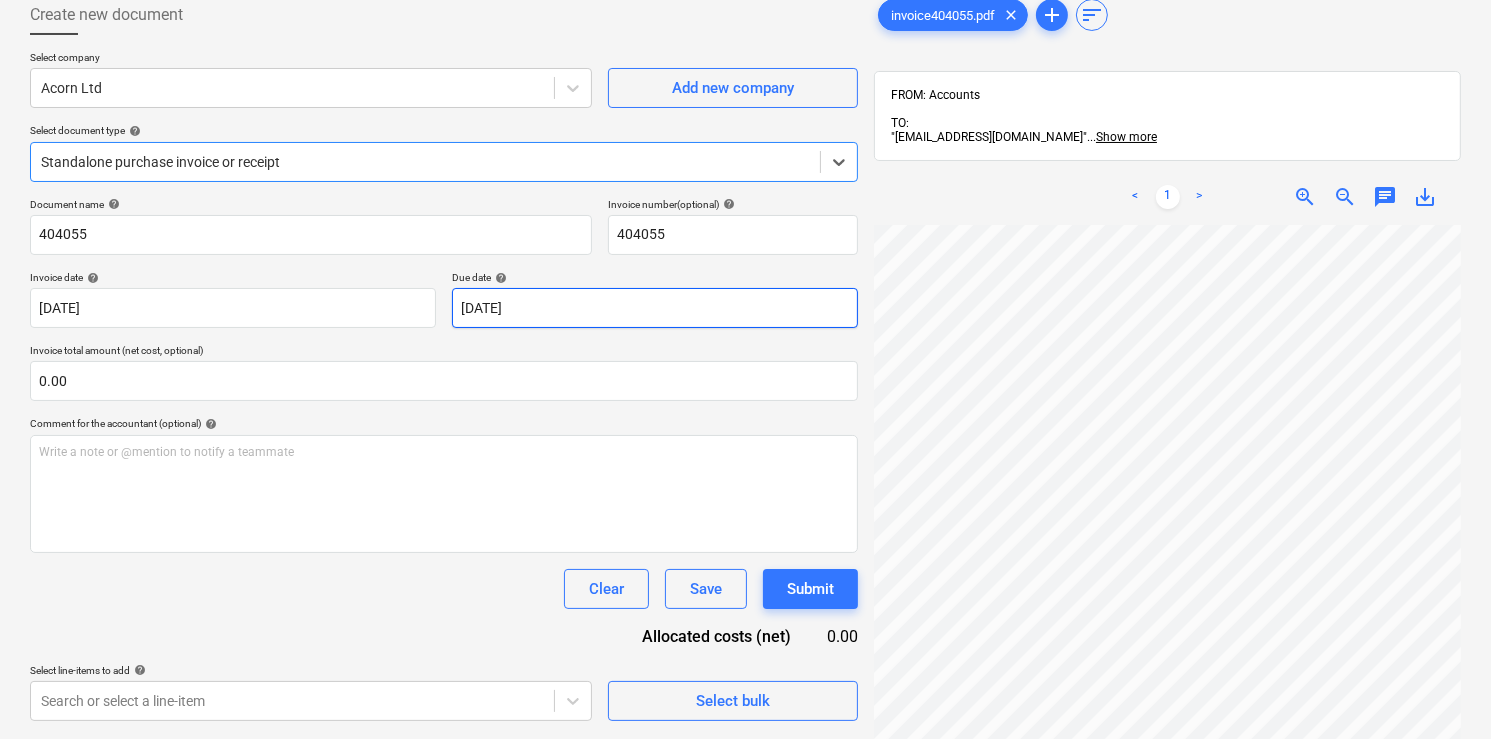 click on "This website stores cookies on your computer. These cookies are used to collect information about how you interact with our website and allow us to remember you. We use this information in order to improve and customize your browsing experience and for analytics and metrics about our visitors both on this website and other media. To find out more about the cookies we use, see our Privacy Policy If you decline, your information won’t be tracked when you visit this website. A single cookie will be used in your browser to remember your preference not to be tracked. Cookies settings Accept All Decline All
Sales Projects Contacts Company Inbox 9+ format_size keyboard_arrow_down help search Search notifications 0 keyboard_arrow_down [PERSON_NAME] keyboard_arrow_down [PERSON_NAME] Wharf - Drylining Budget 2 Client contract Valuations Purchase orders Costs Income Files 9 Analytics Settings Create new document Select company Acorn Ltd   Add new company Select document type help Standalone purchase invoice or receipt" at bounding box center (745, 256) 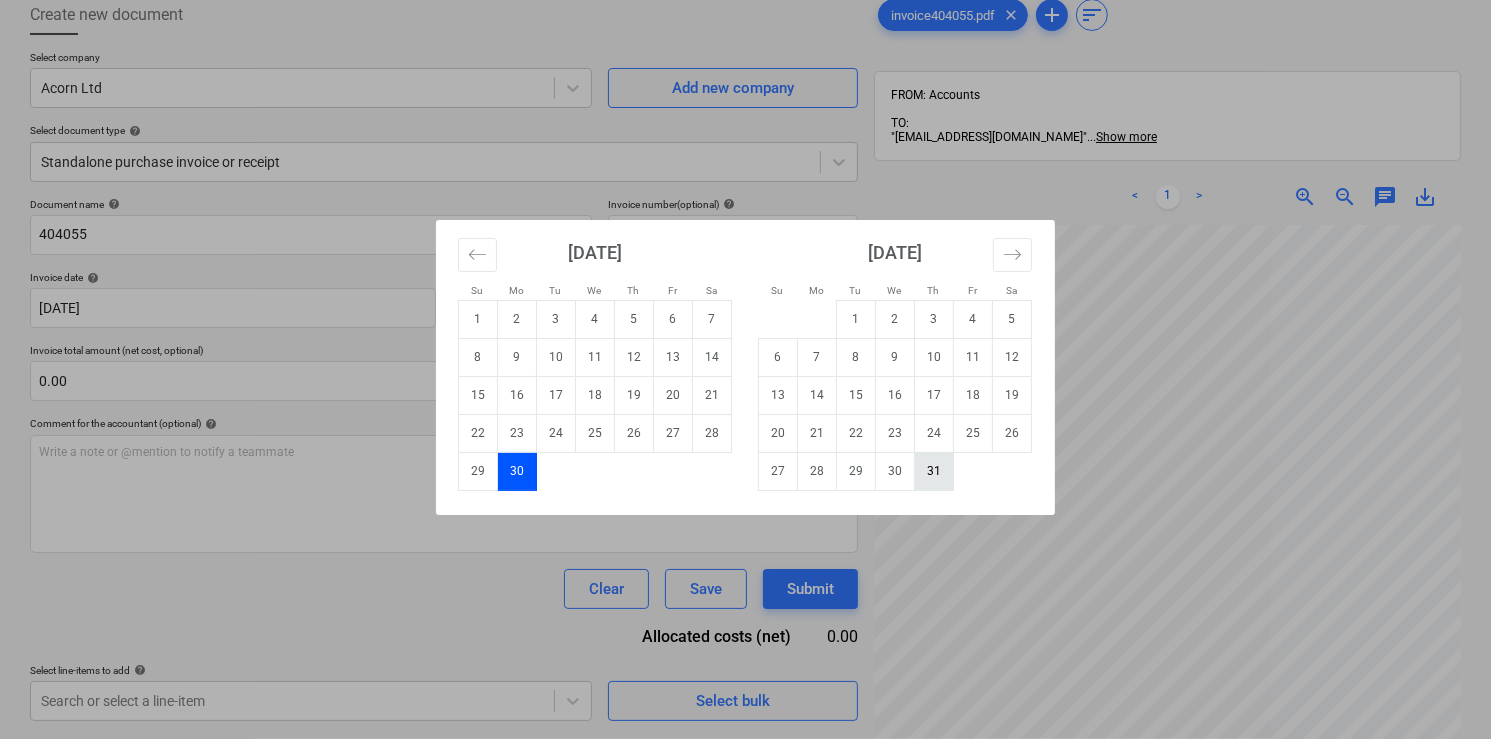 click on "31" at bounding box center (934, 471) 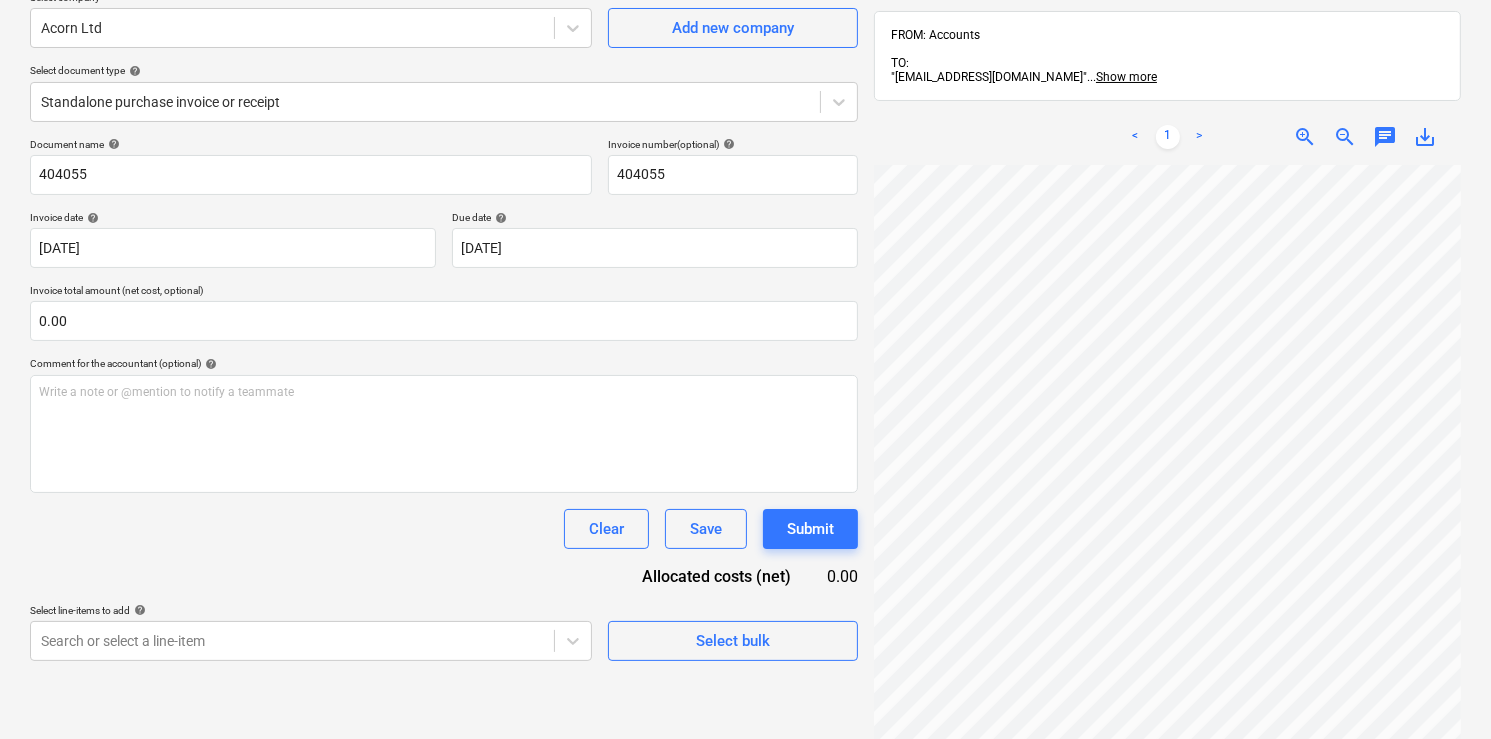 scroll, scrollTop: 273, scrollLeft: 0, axis: vertical 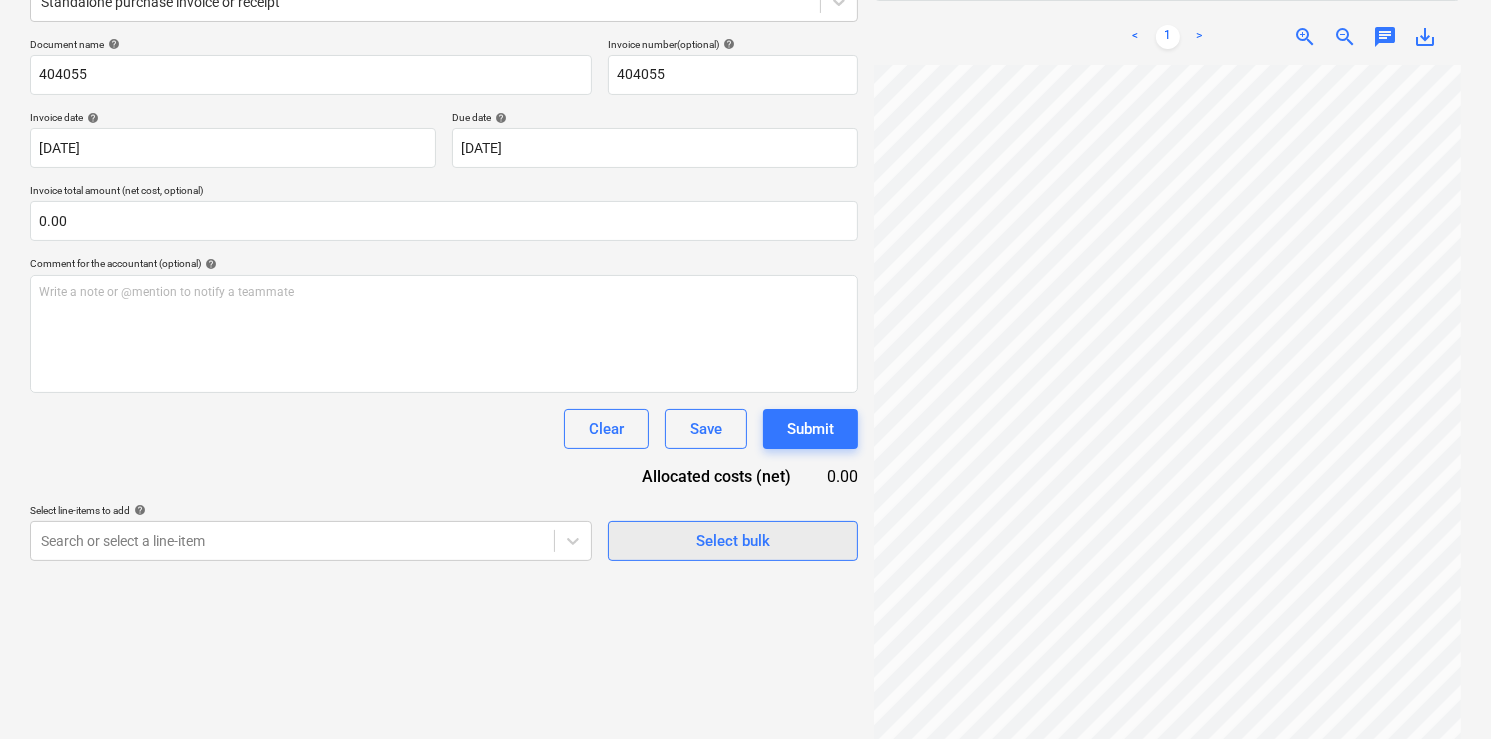 click on "Select bulk" at bounding box center (733, 541) 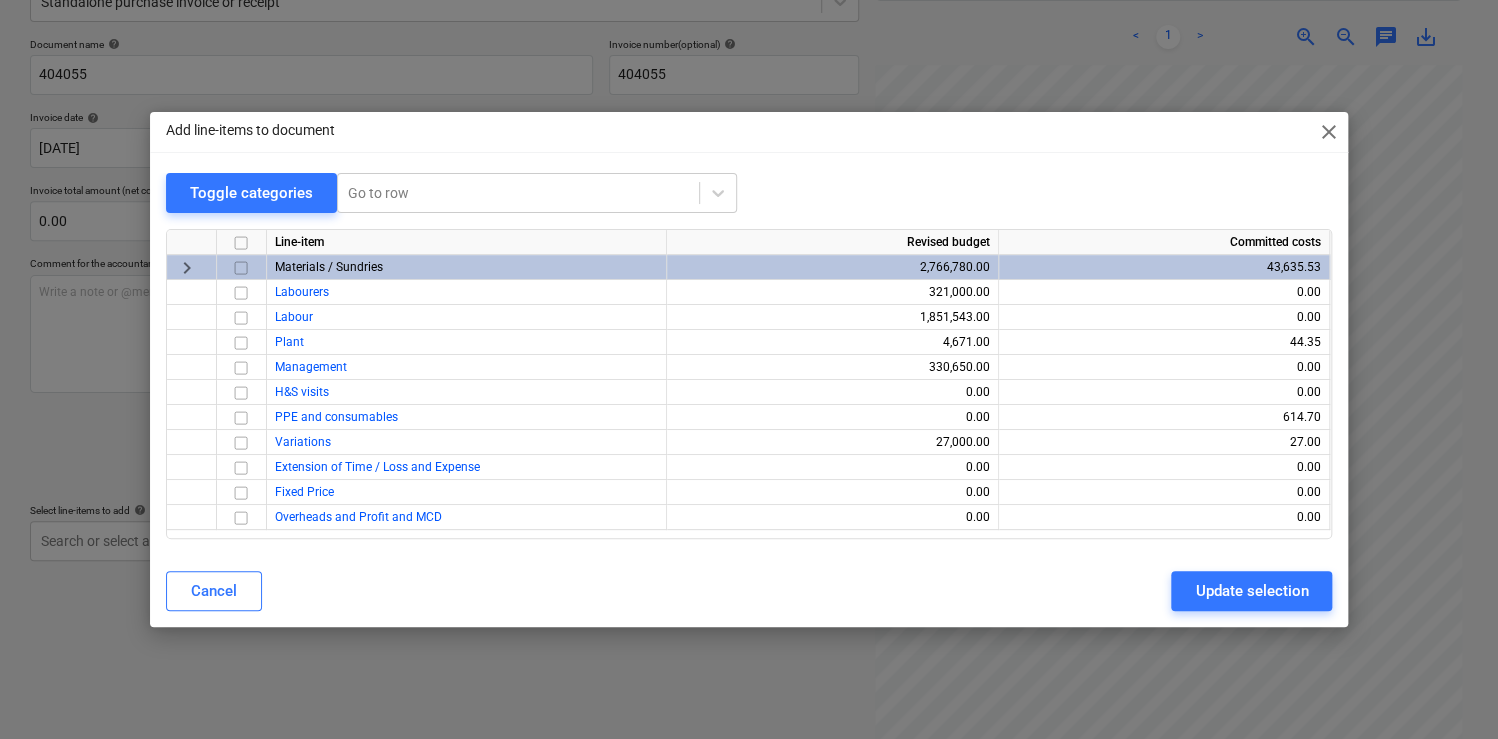 click at bounding box center [241, 268] 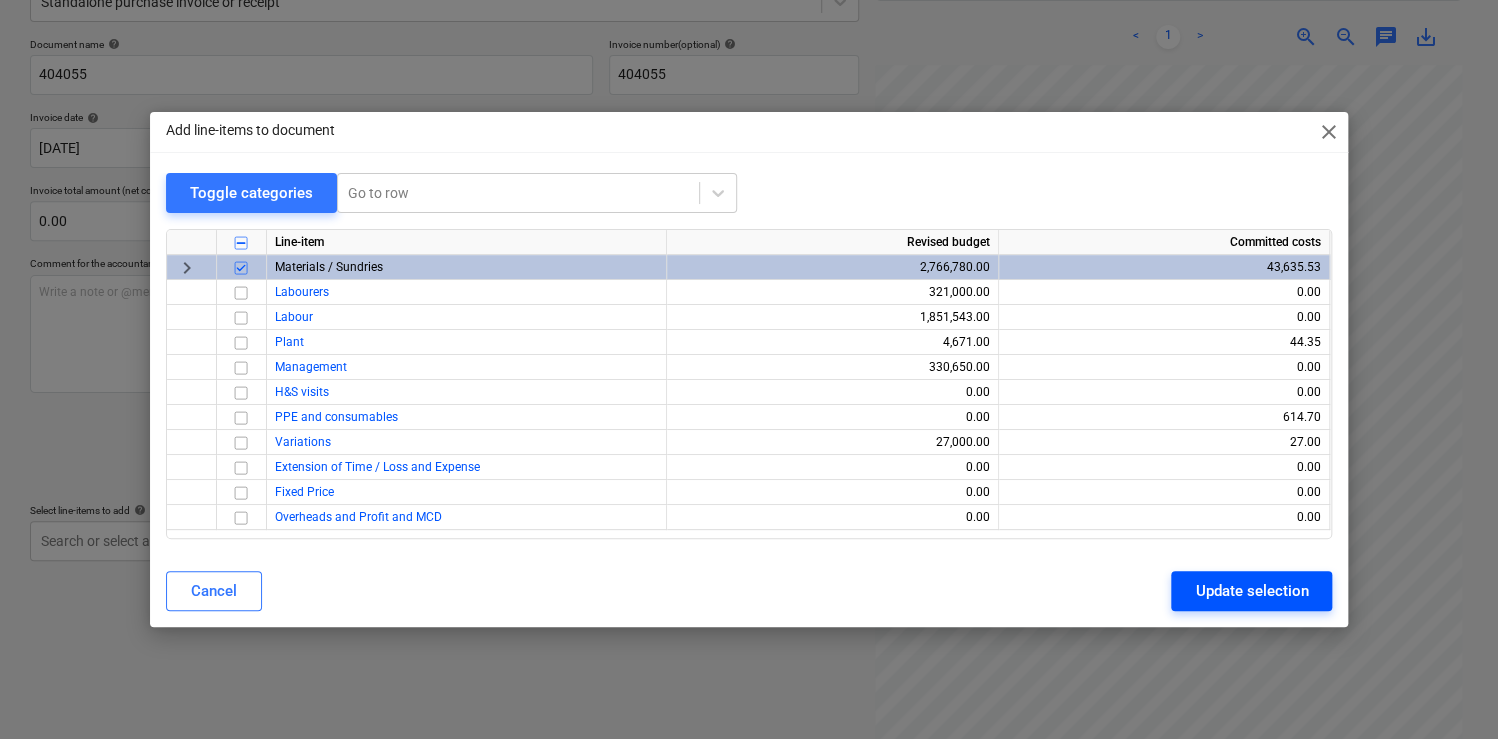 click on "Update selection" at bounding box center (1251, 591) 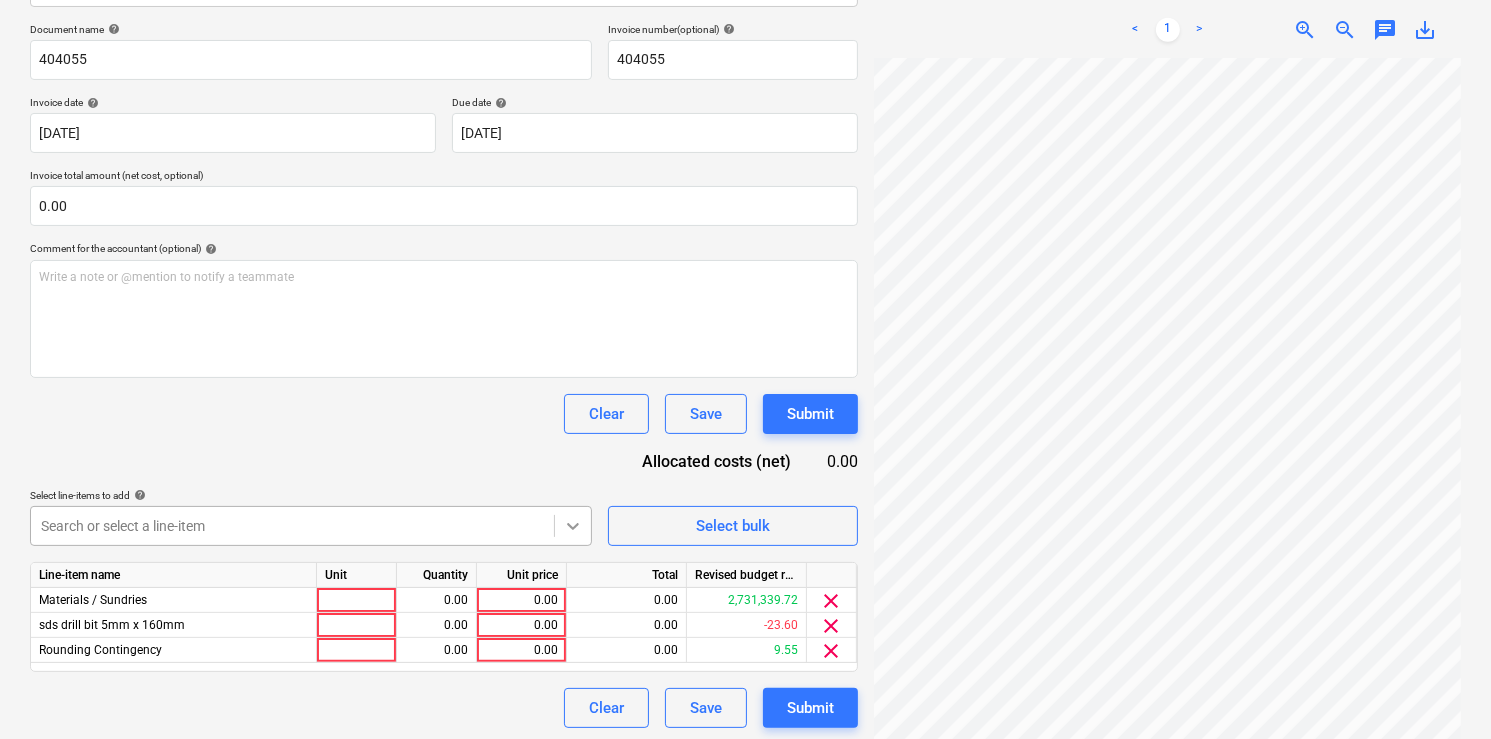scroll, scrollTop: 292, scrollLeft: 0, axis: vertical 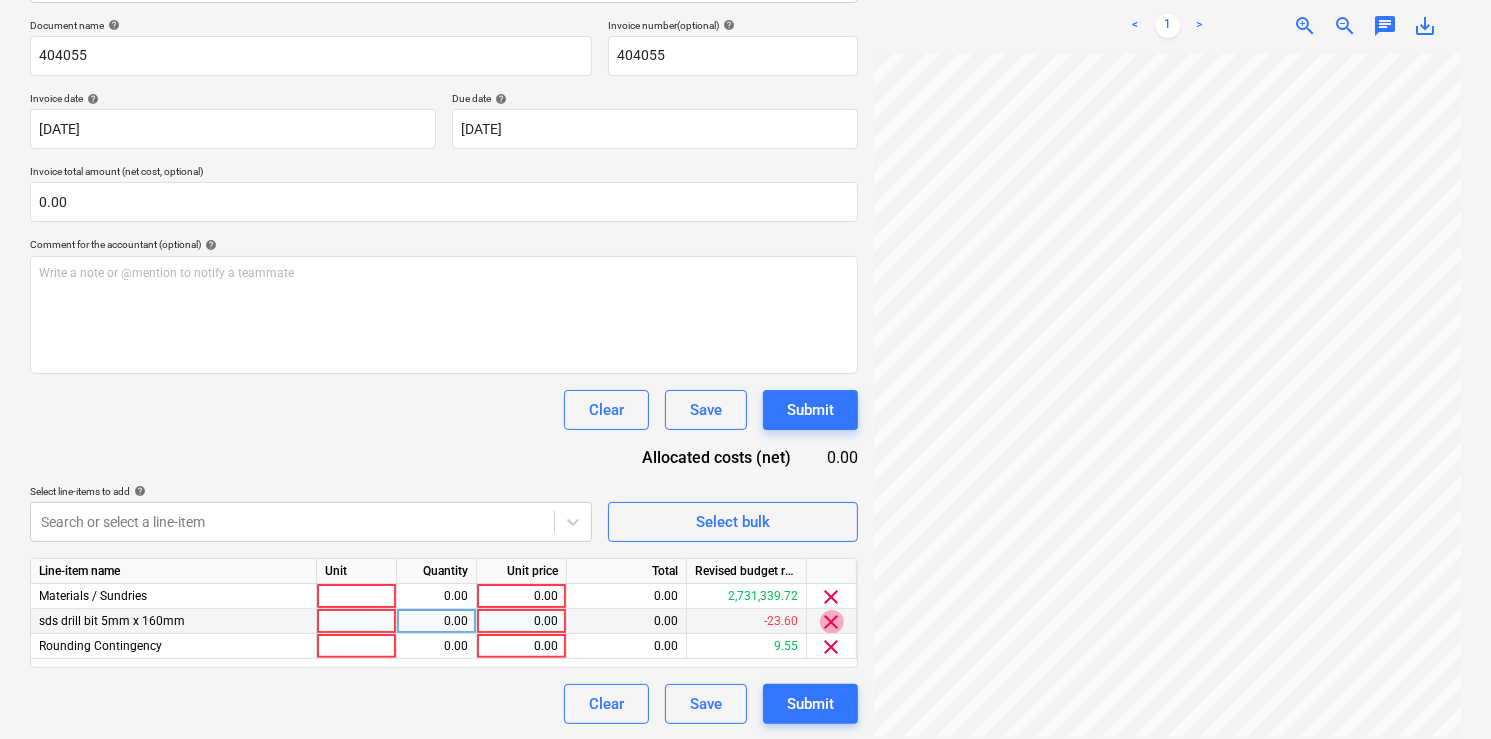 click on "clear" at bounding box center (832, 622) 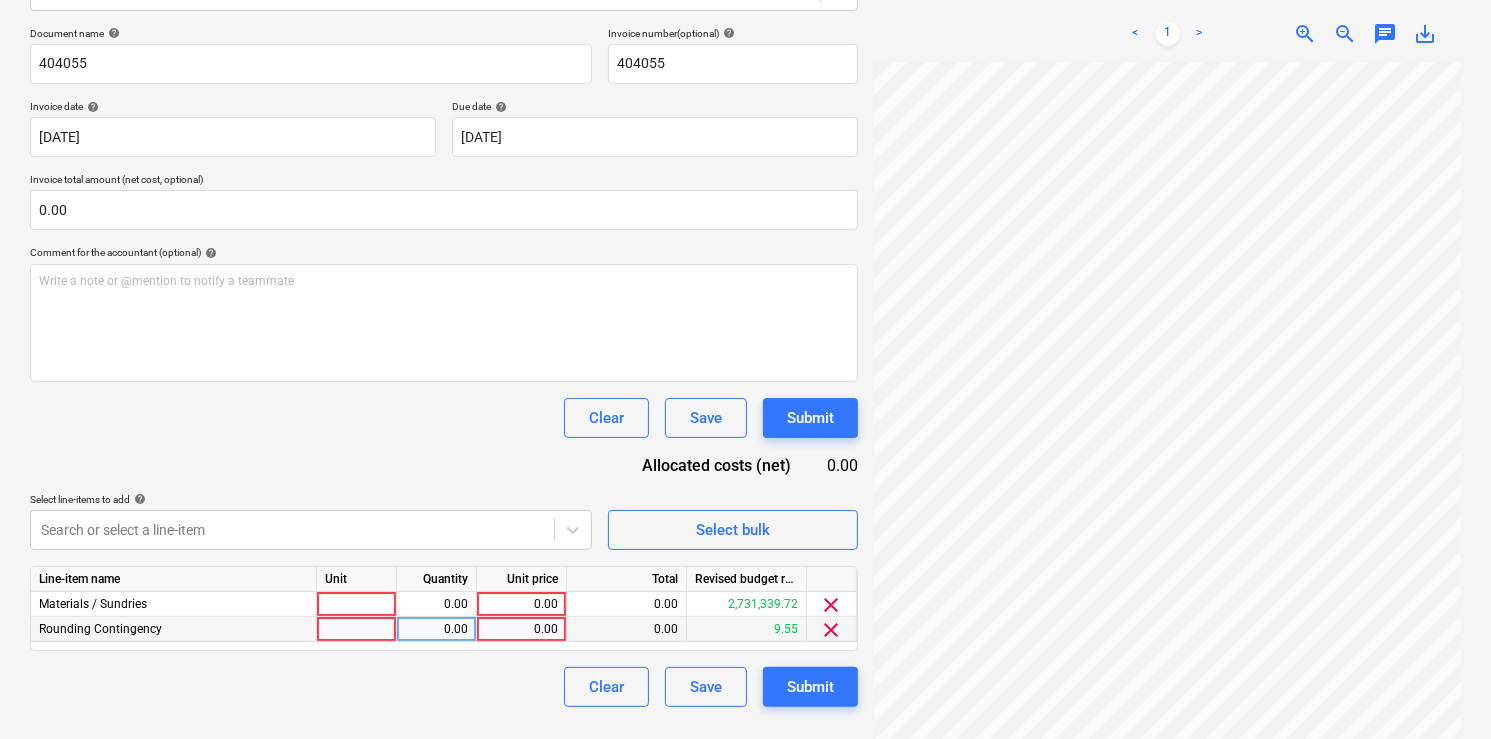 click on "clear" at bounding box center (832, 630) 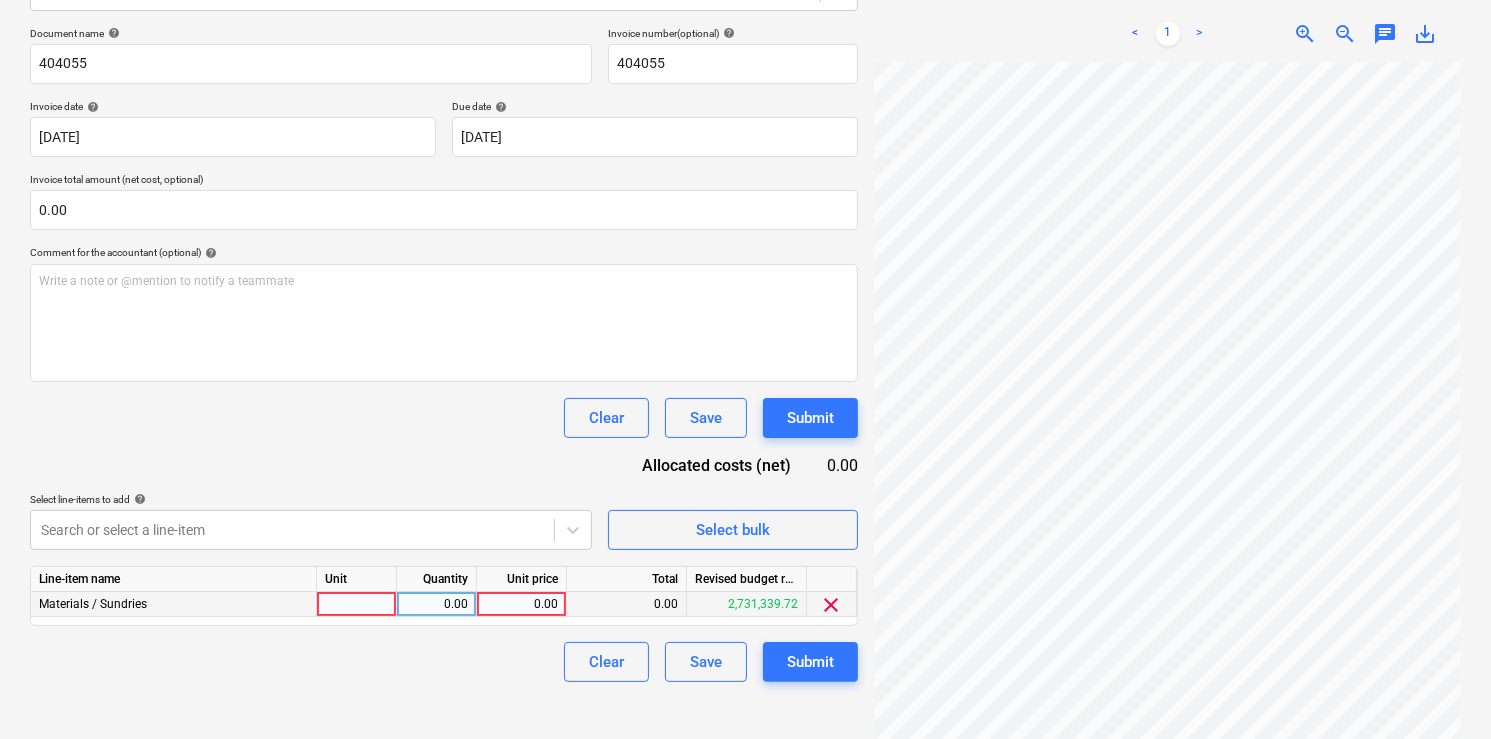 click at bounding box center (357, 604) 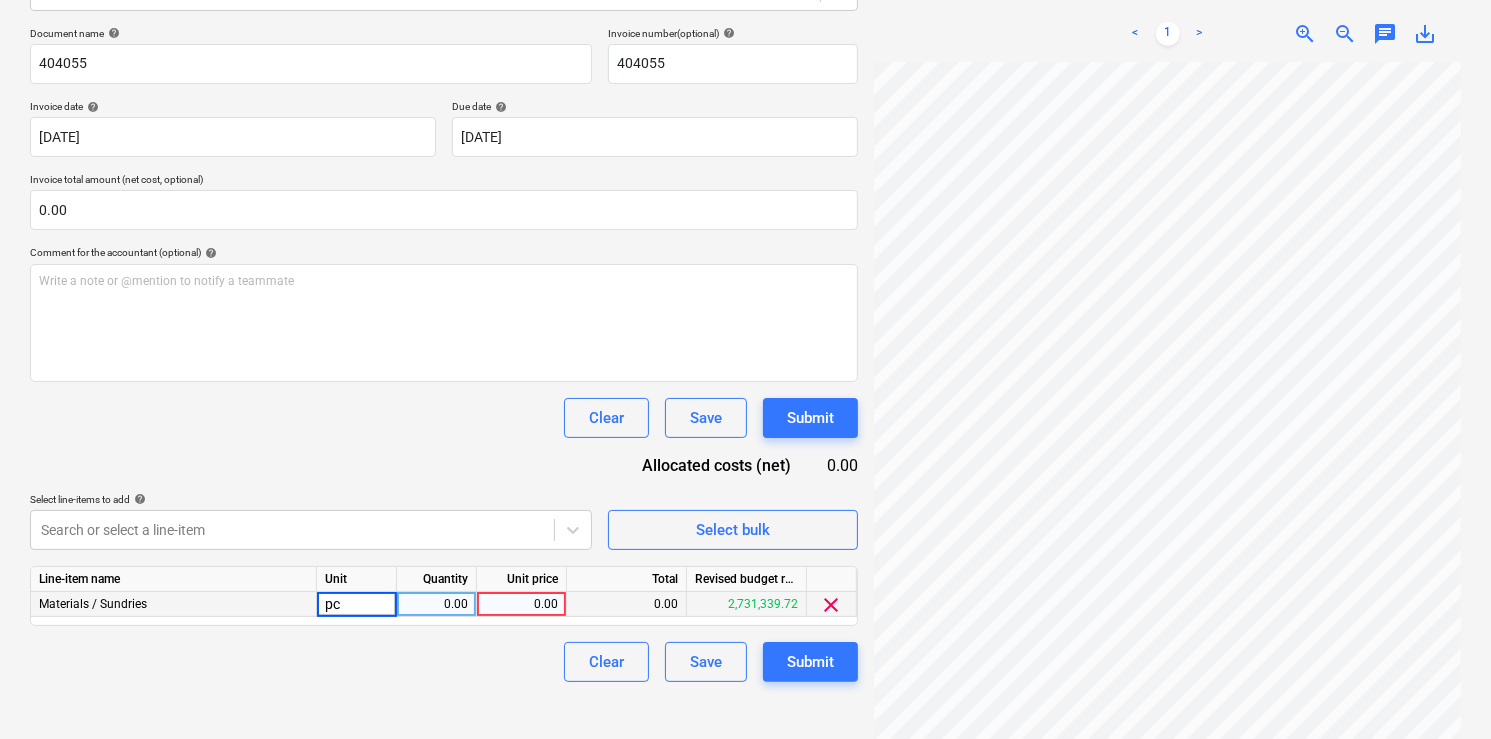 type on "pcs" 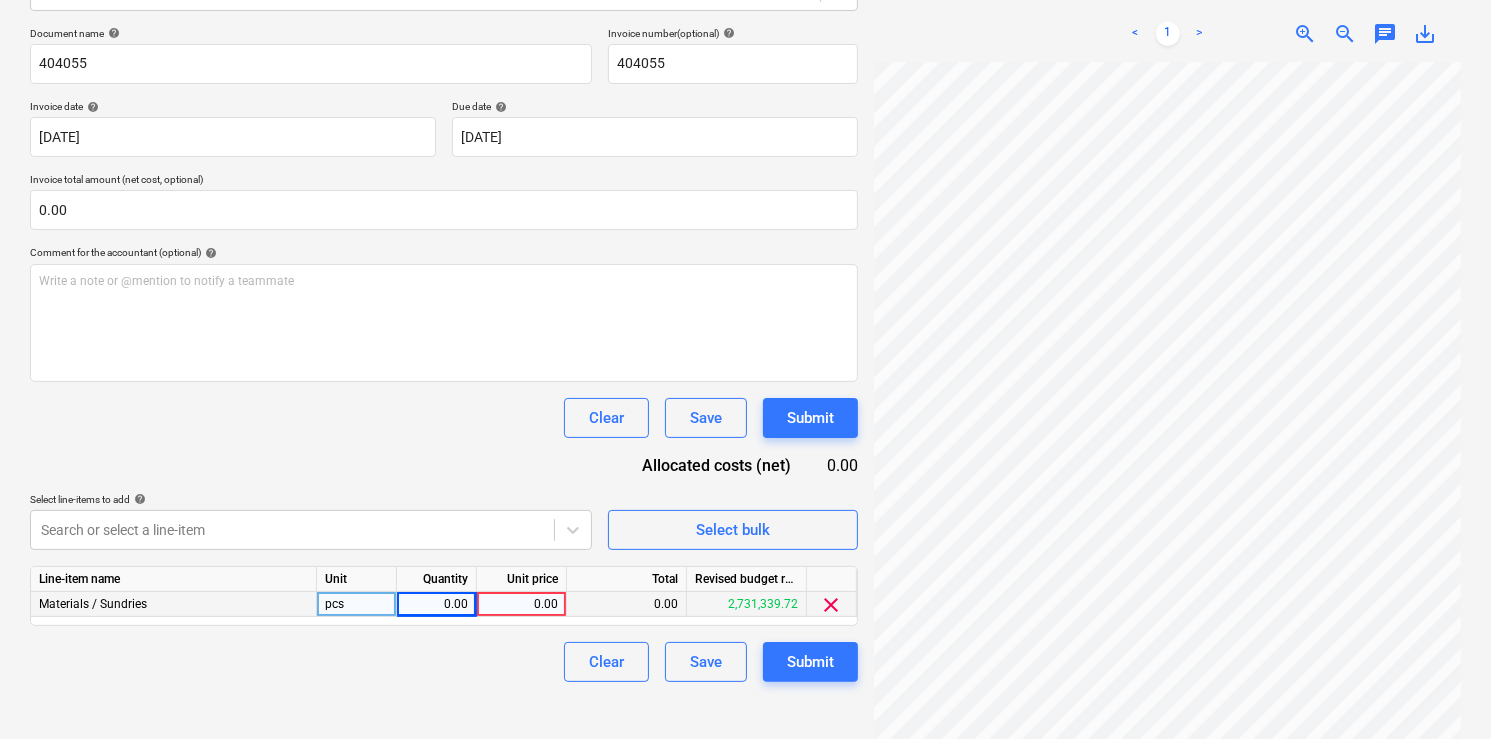 click on "0.00" at bounding box center (436, 604) 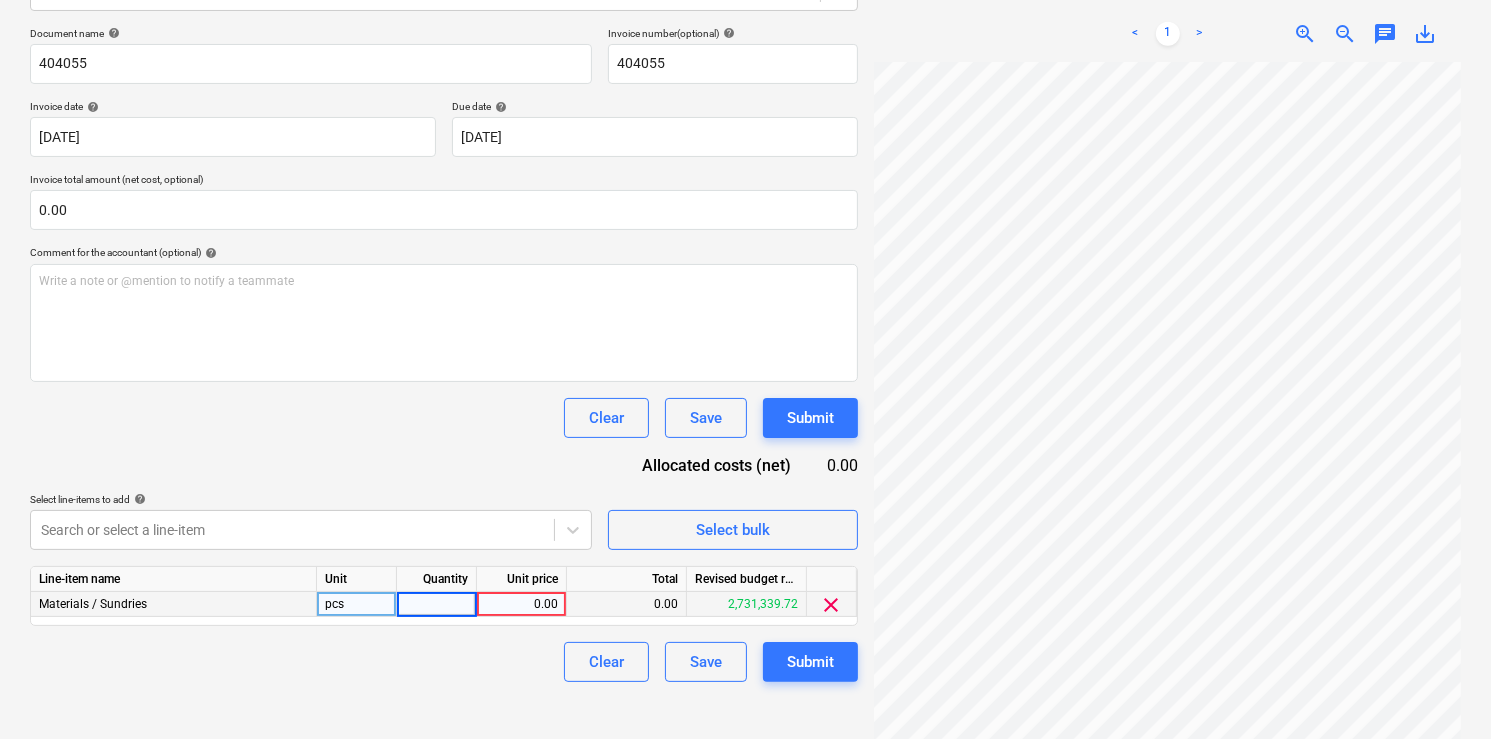type on "1" 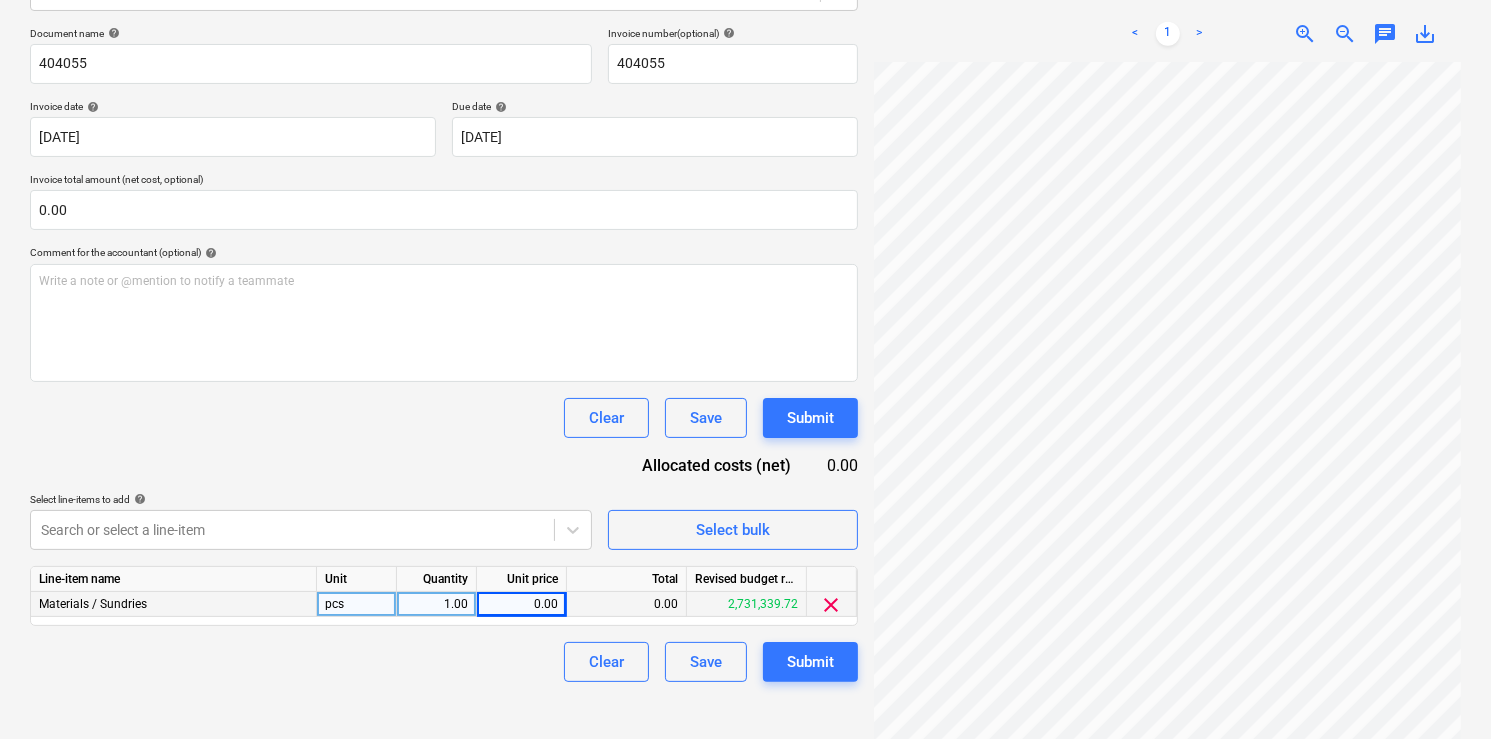 click on "0.00" at bounding box center [521, 604] 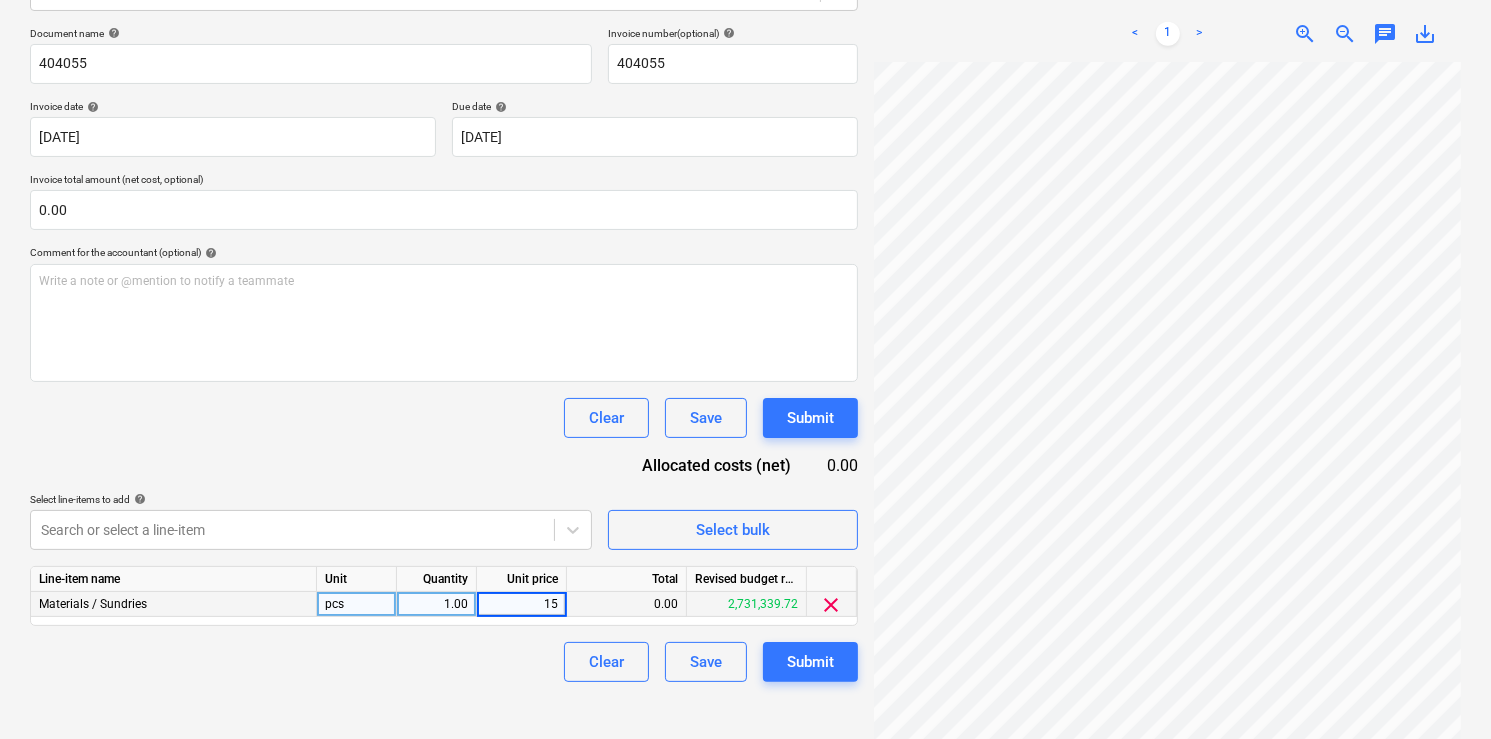 type on "150" 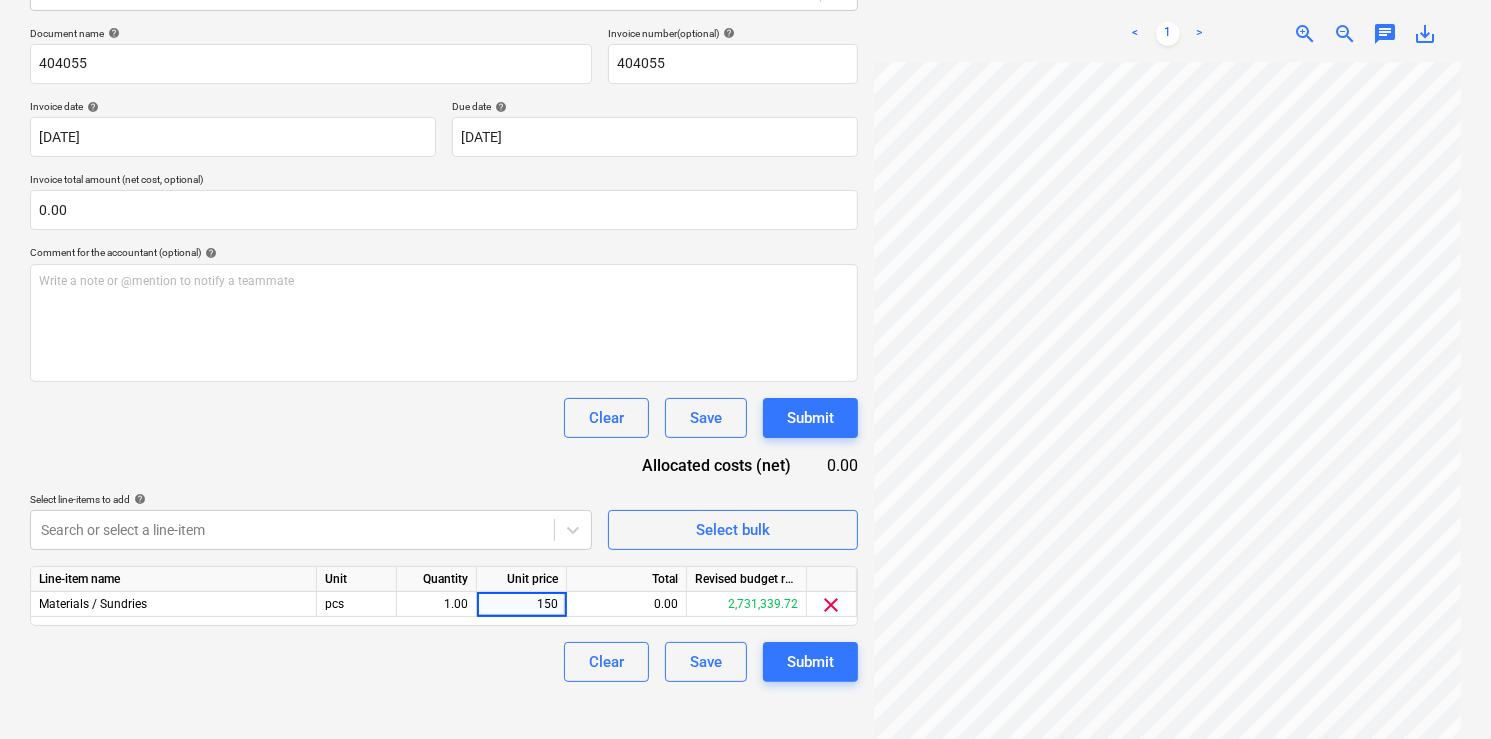 click on "Clear Save Submit" at bounding box center [444, 662] 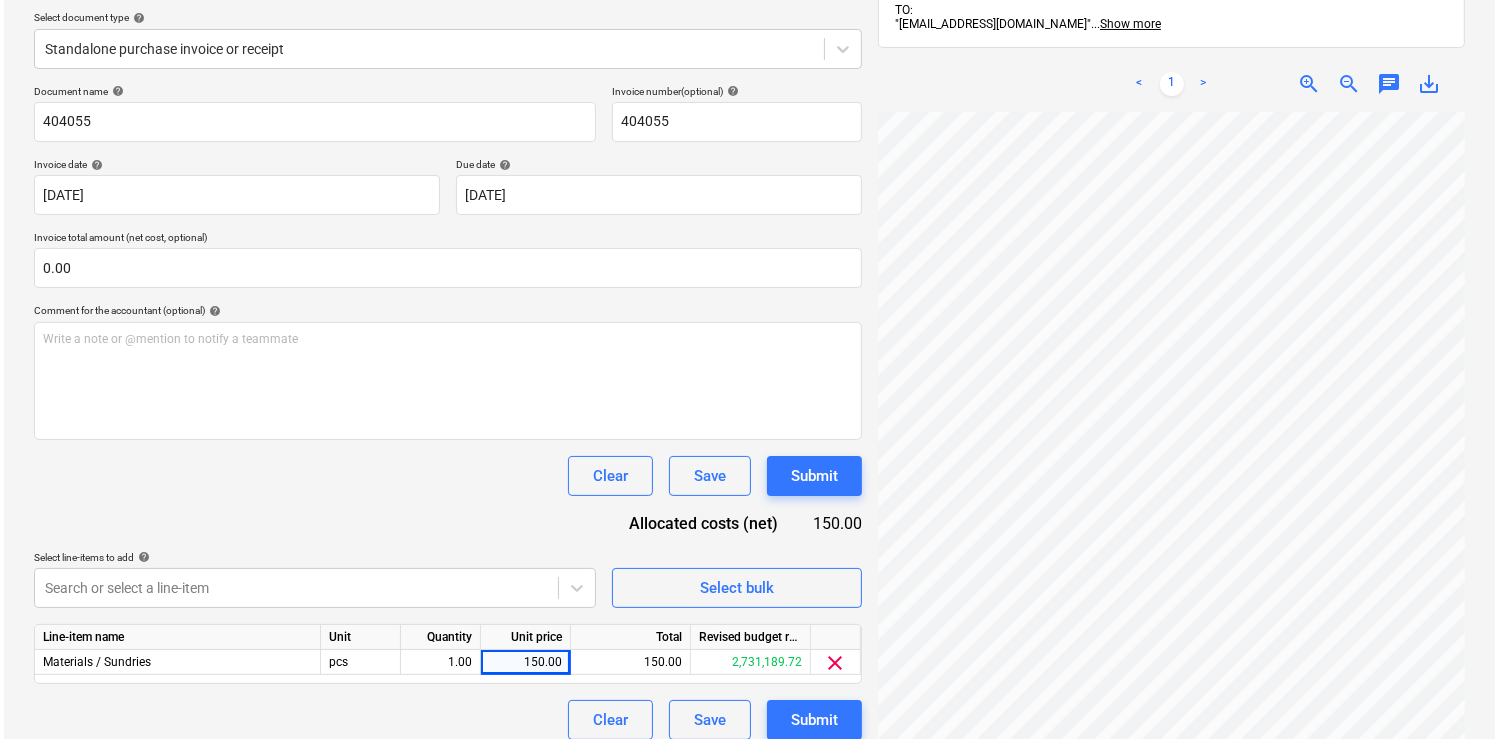 scroll, scrollTop: 284, scrollLeft: 0, axis: vertical 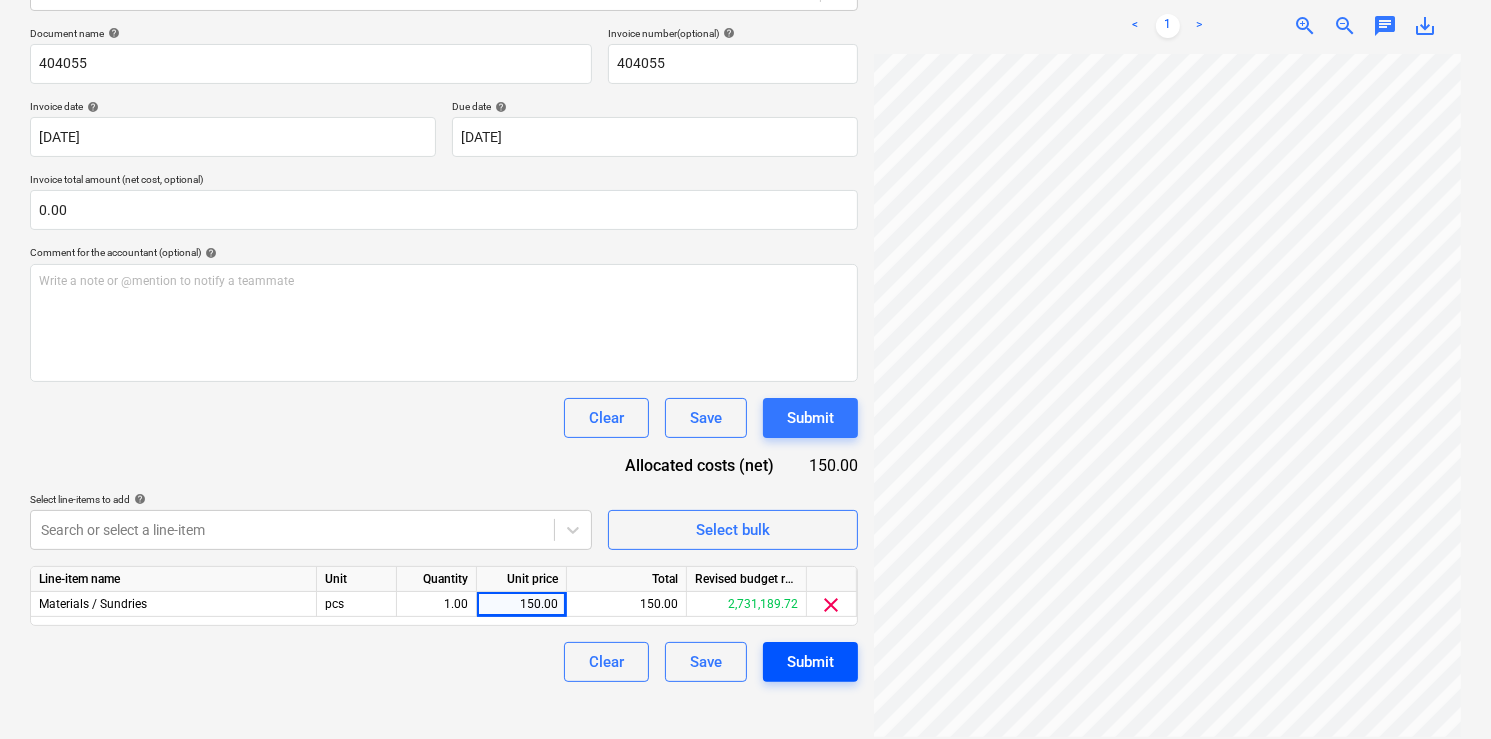 click on "Submit" at bounding box center [810, 662] 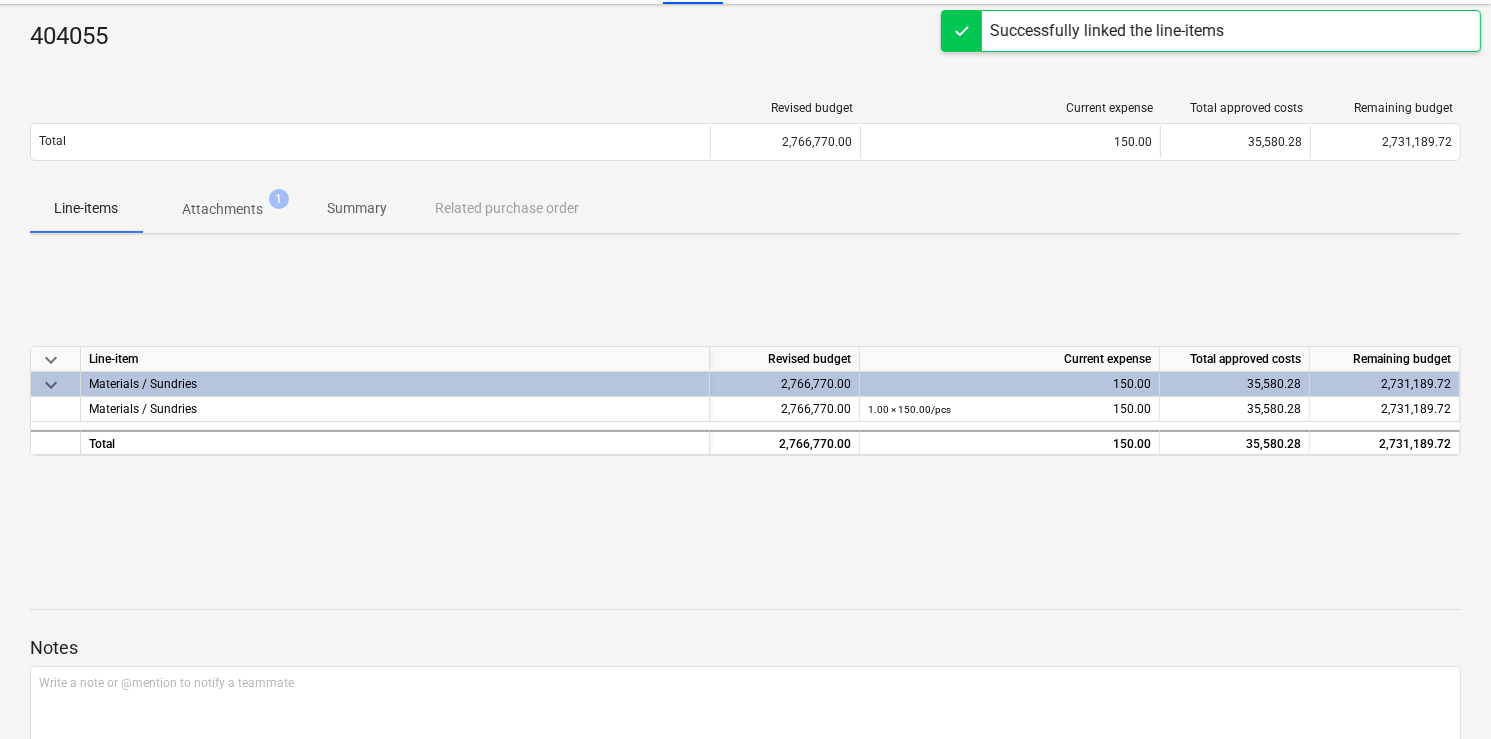 scroll, scrollTop: 0, scrollLeft: 0, axis: both 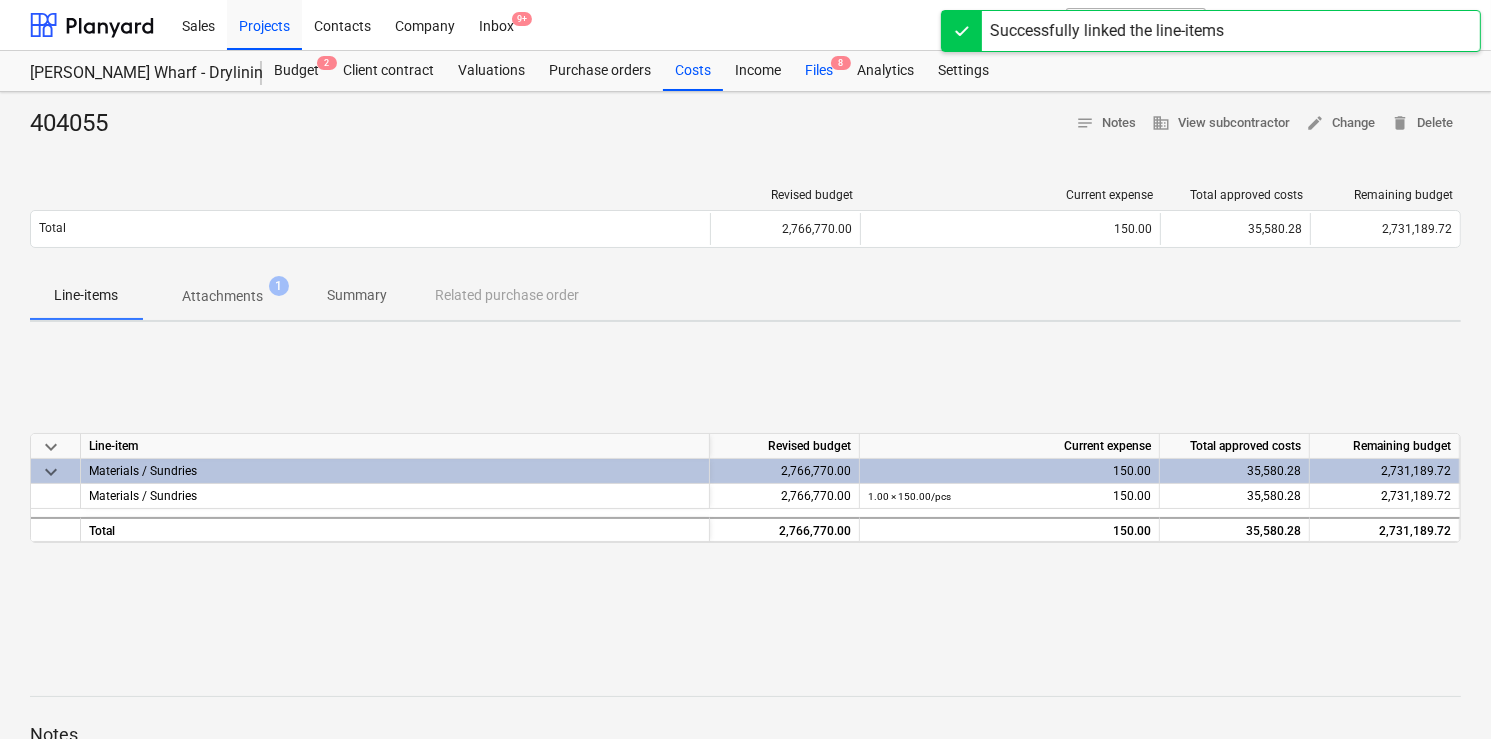 click on "8" at bounding box center (841, 63) 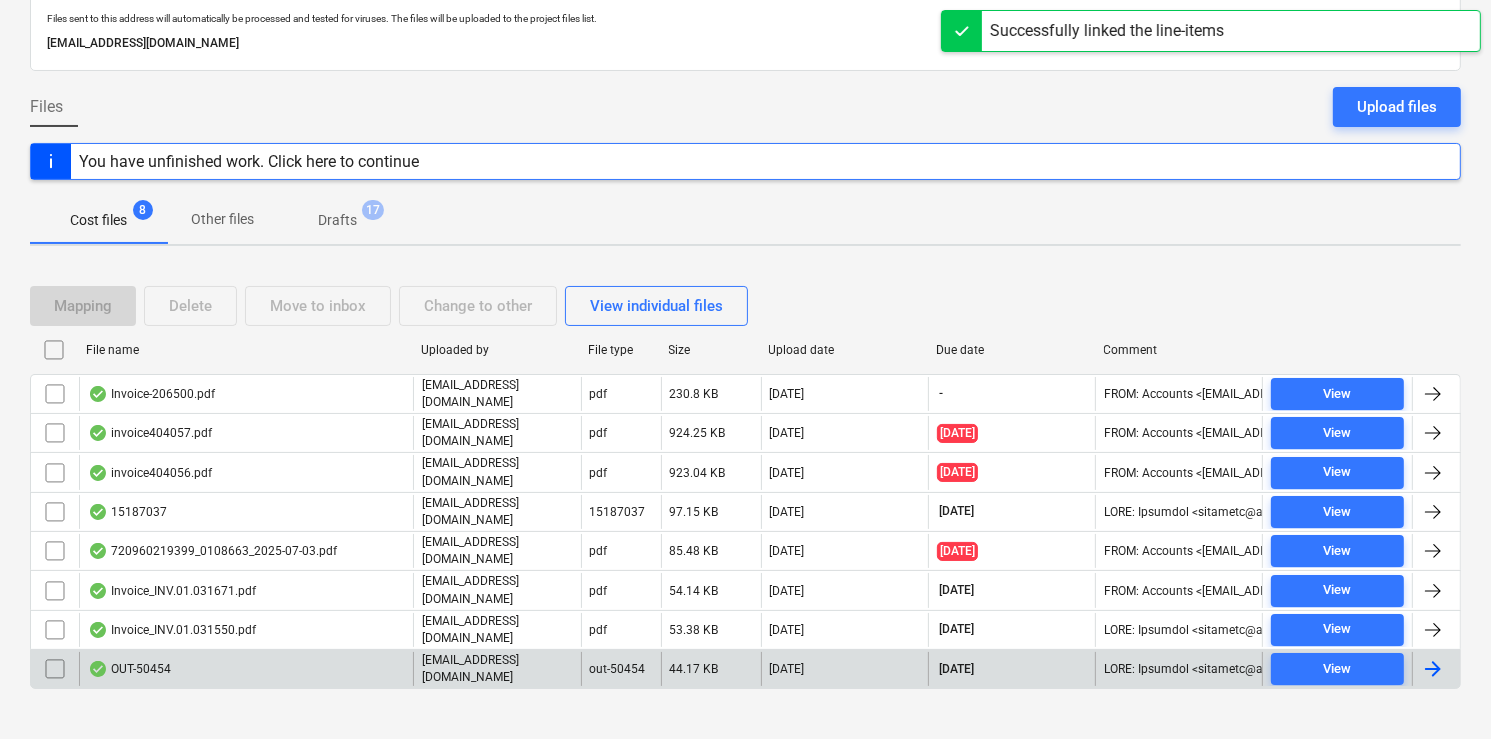 click on "OUT-50454" at bounding box center [246, 669] 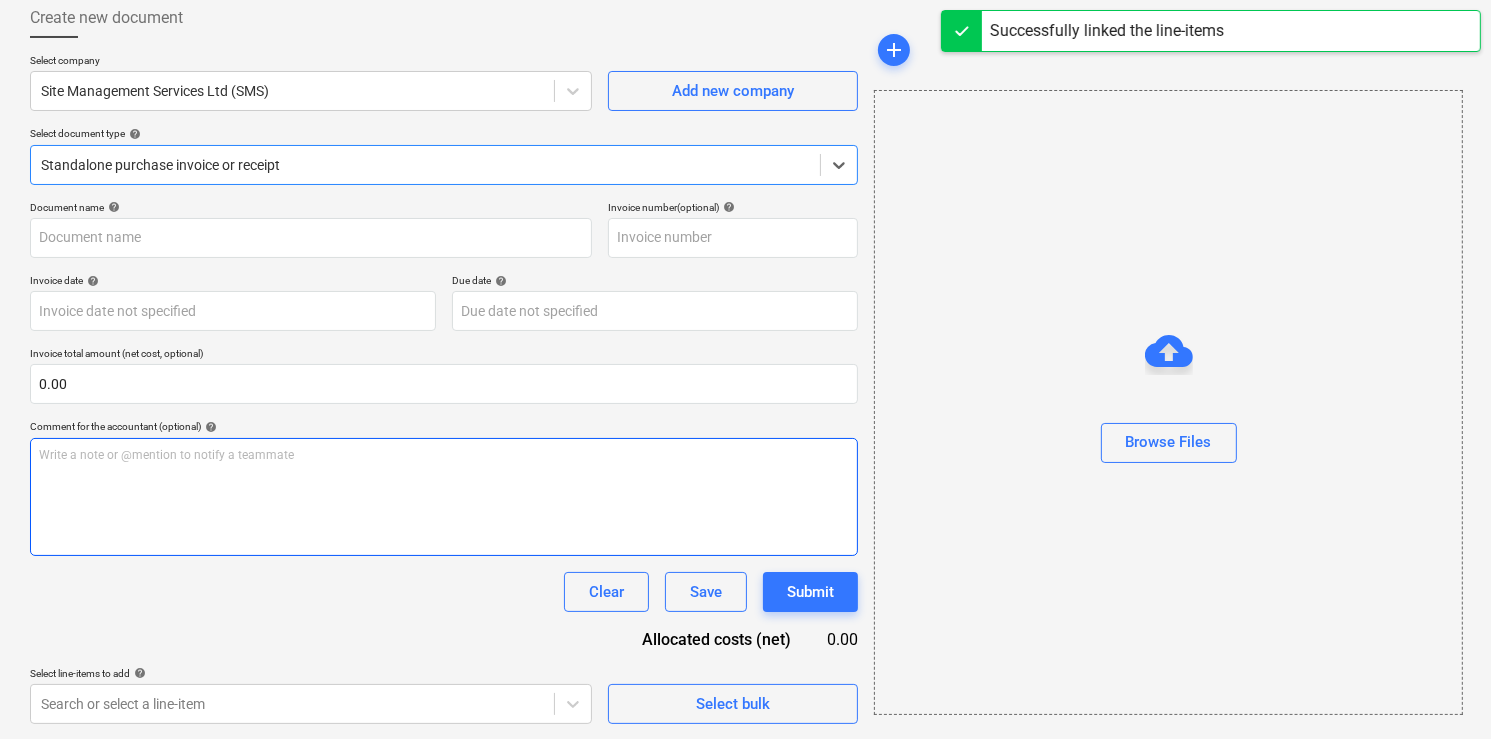 type on "OUT-50454" 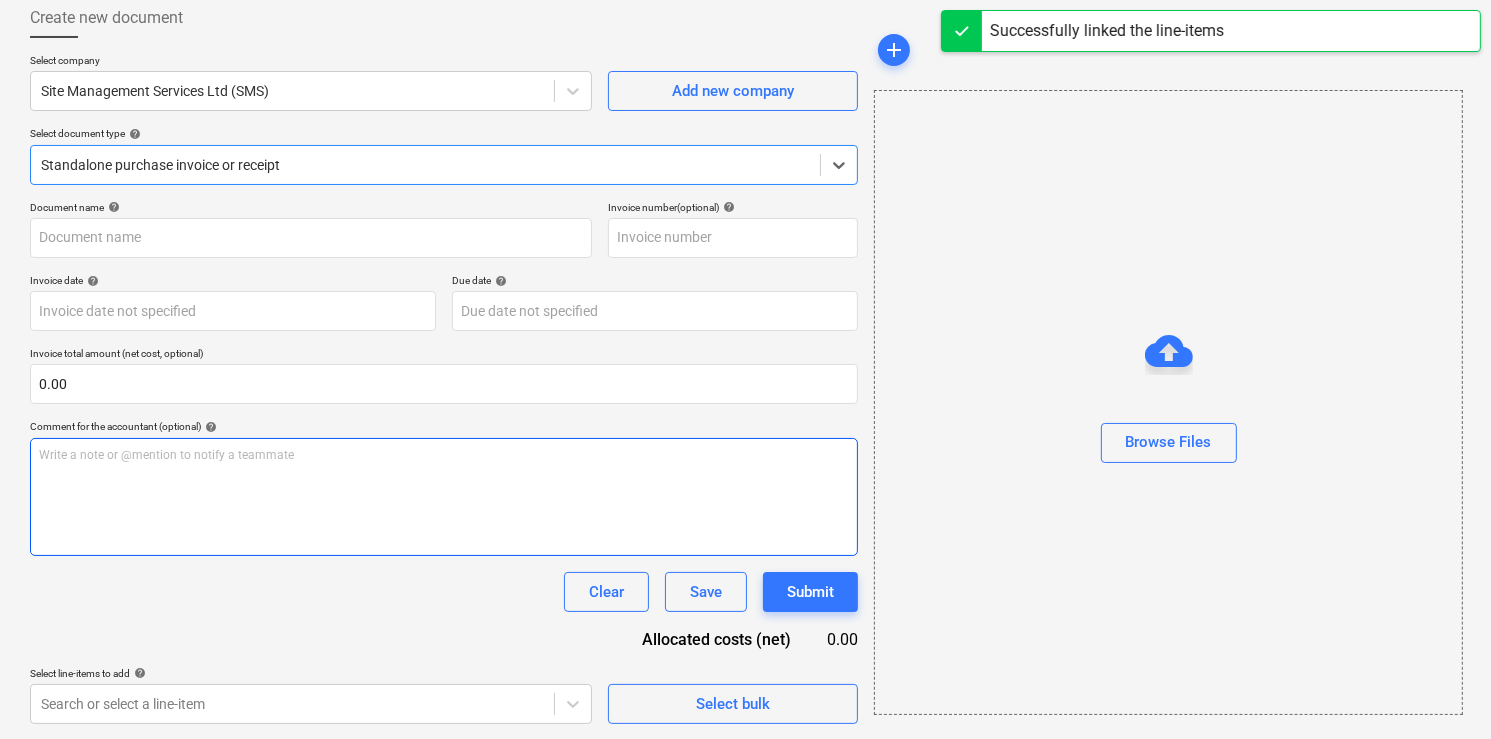 type on "OUT-50454" 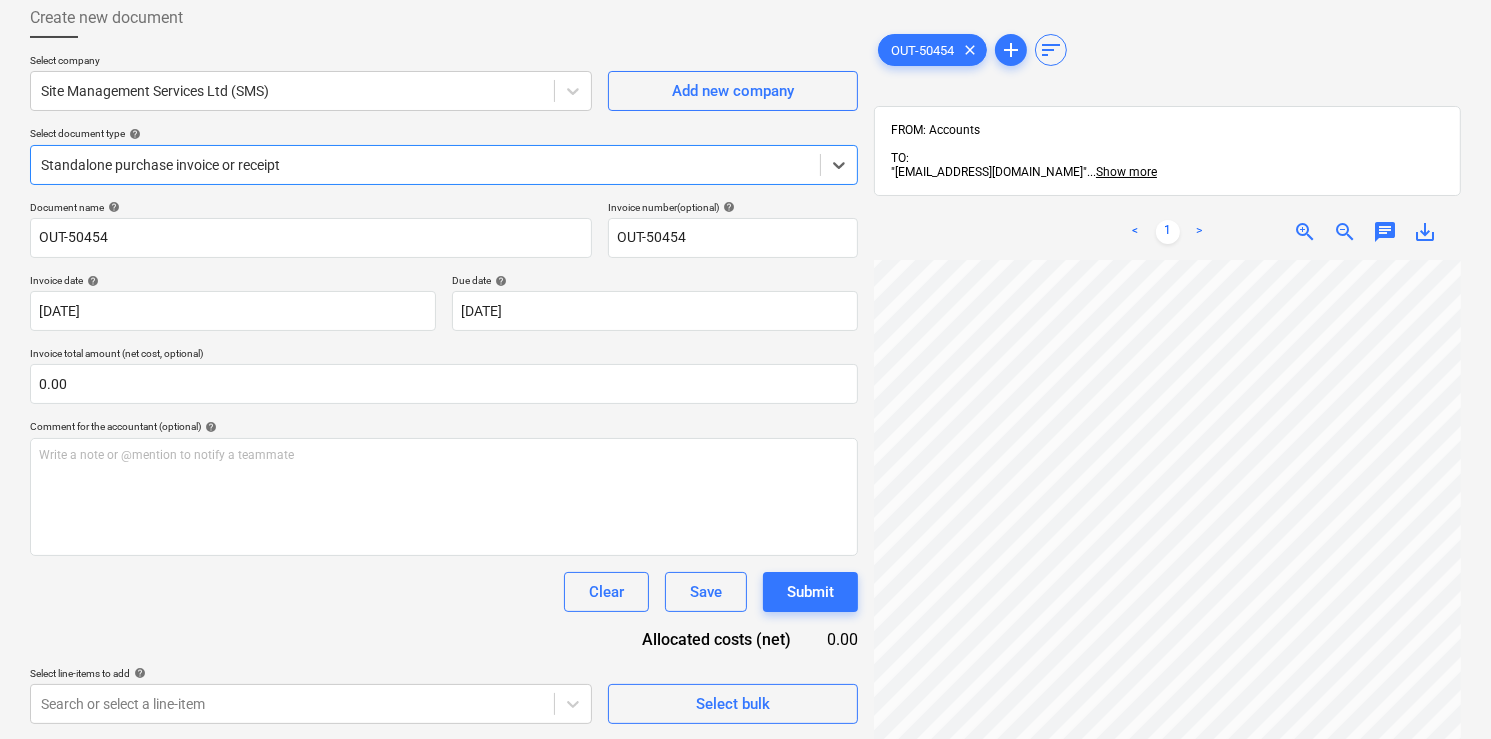 scroll, scrollTop: 160, scrollLeft: 0, axis: vertical 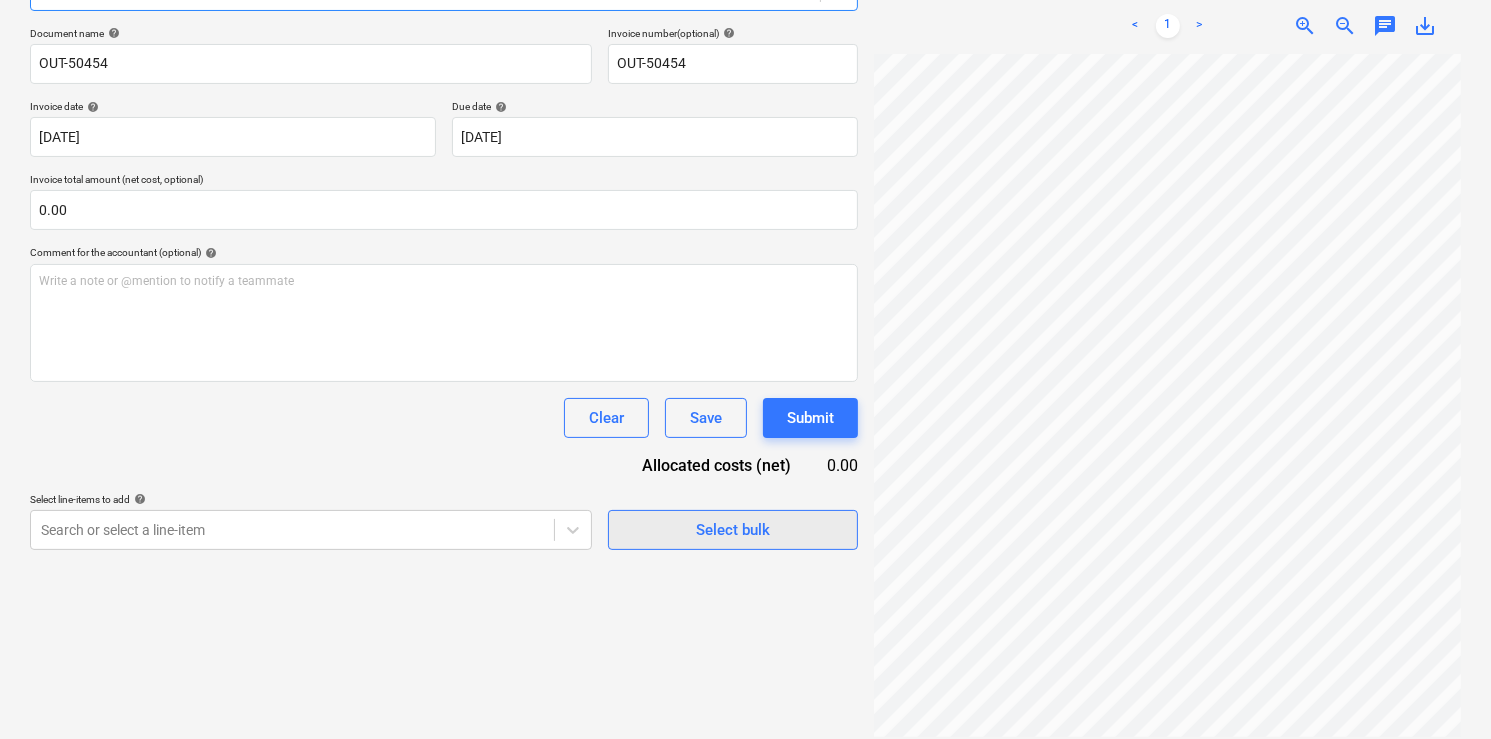click on "Select bulk" at bounding box center [733, 530] 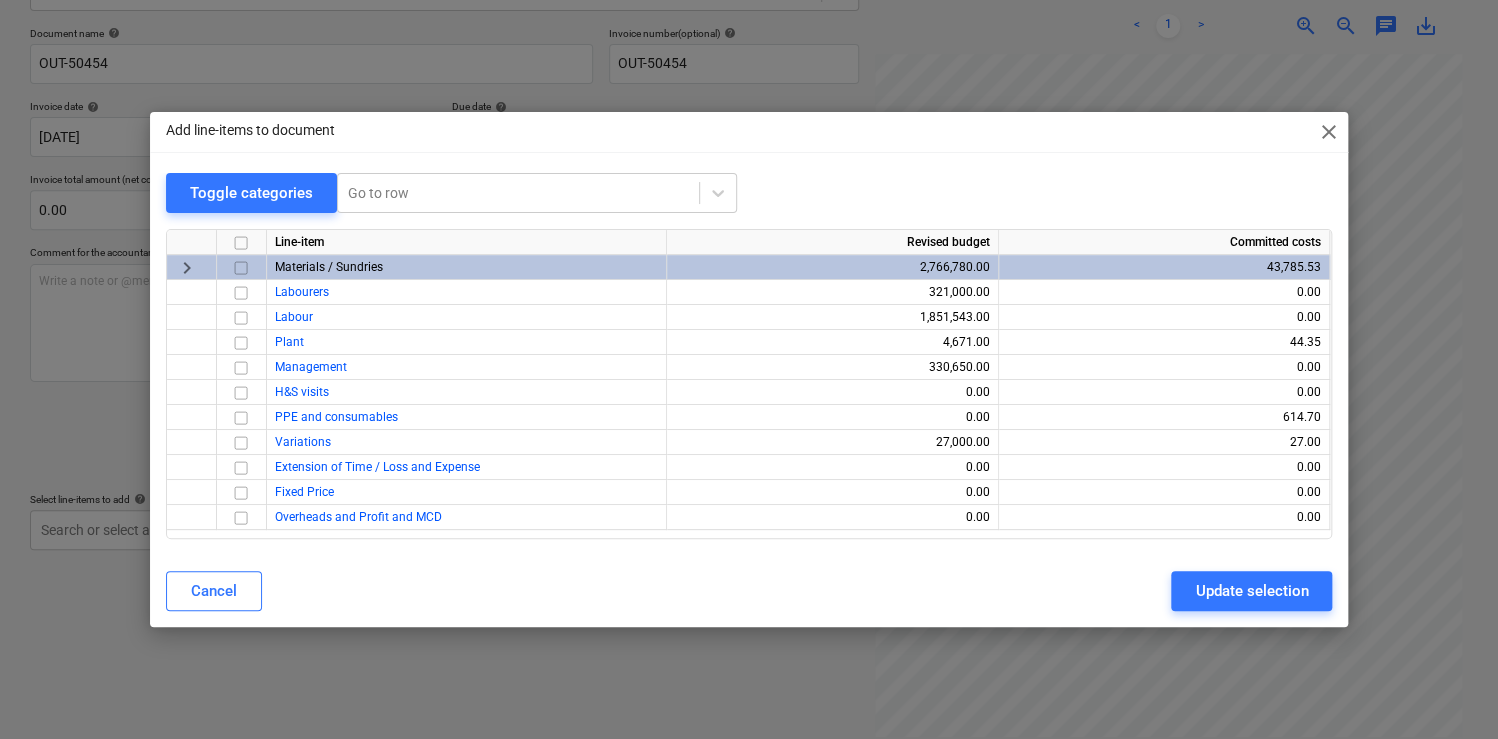 click at bounding box center (241, 268) 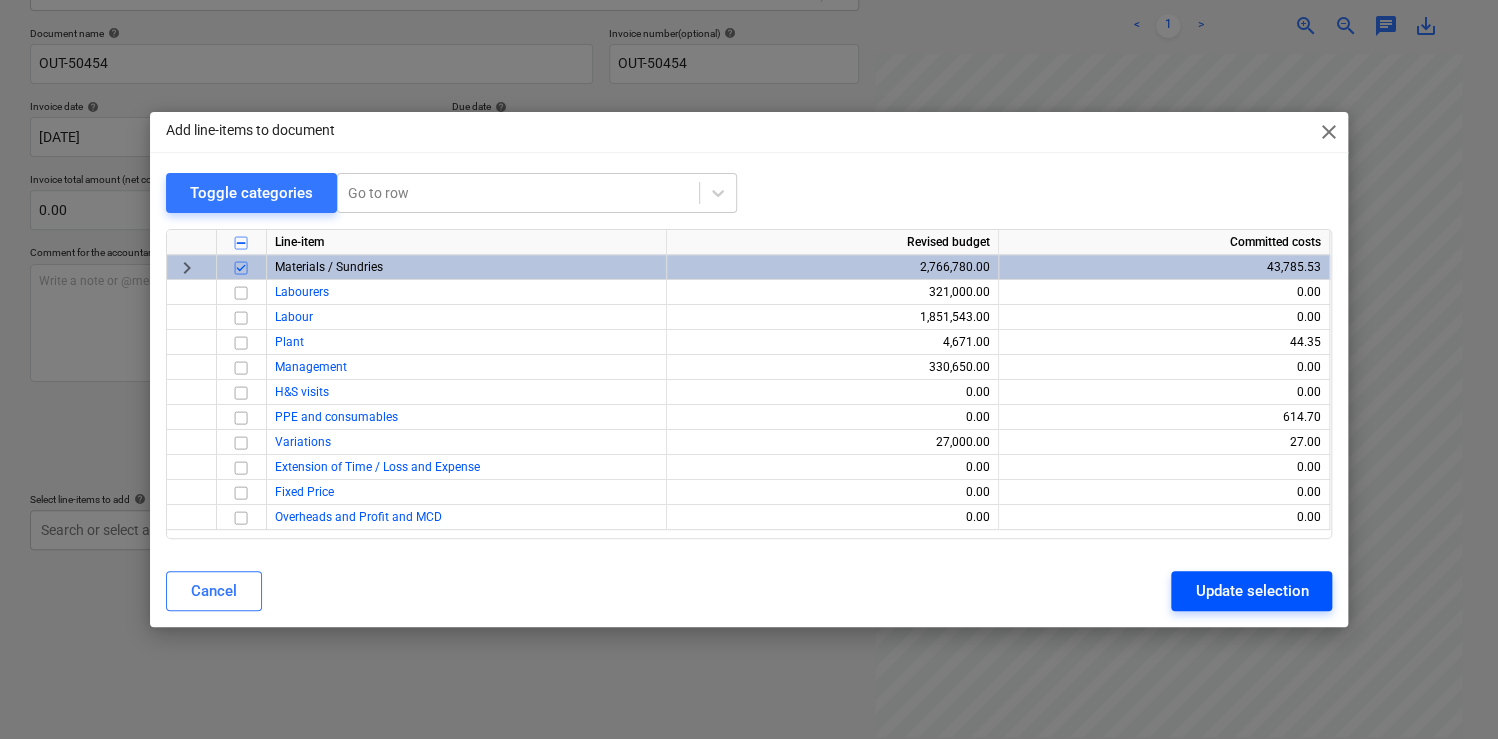 click on "Update selection" at bounding box center (1251, 591) 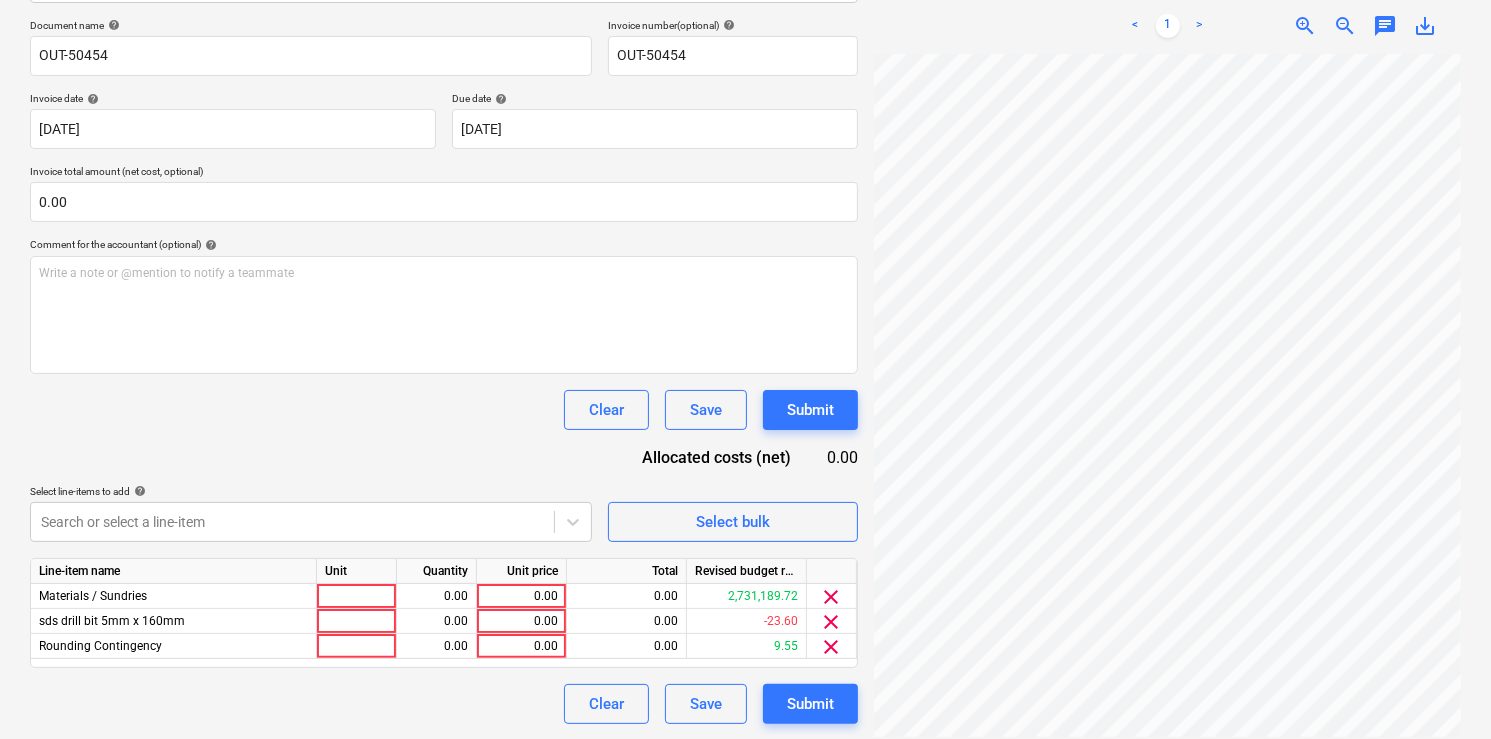 click on "clear" at bounding box center (832, 647) 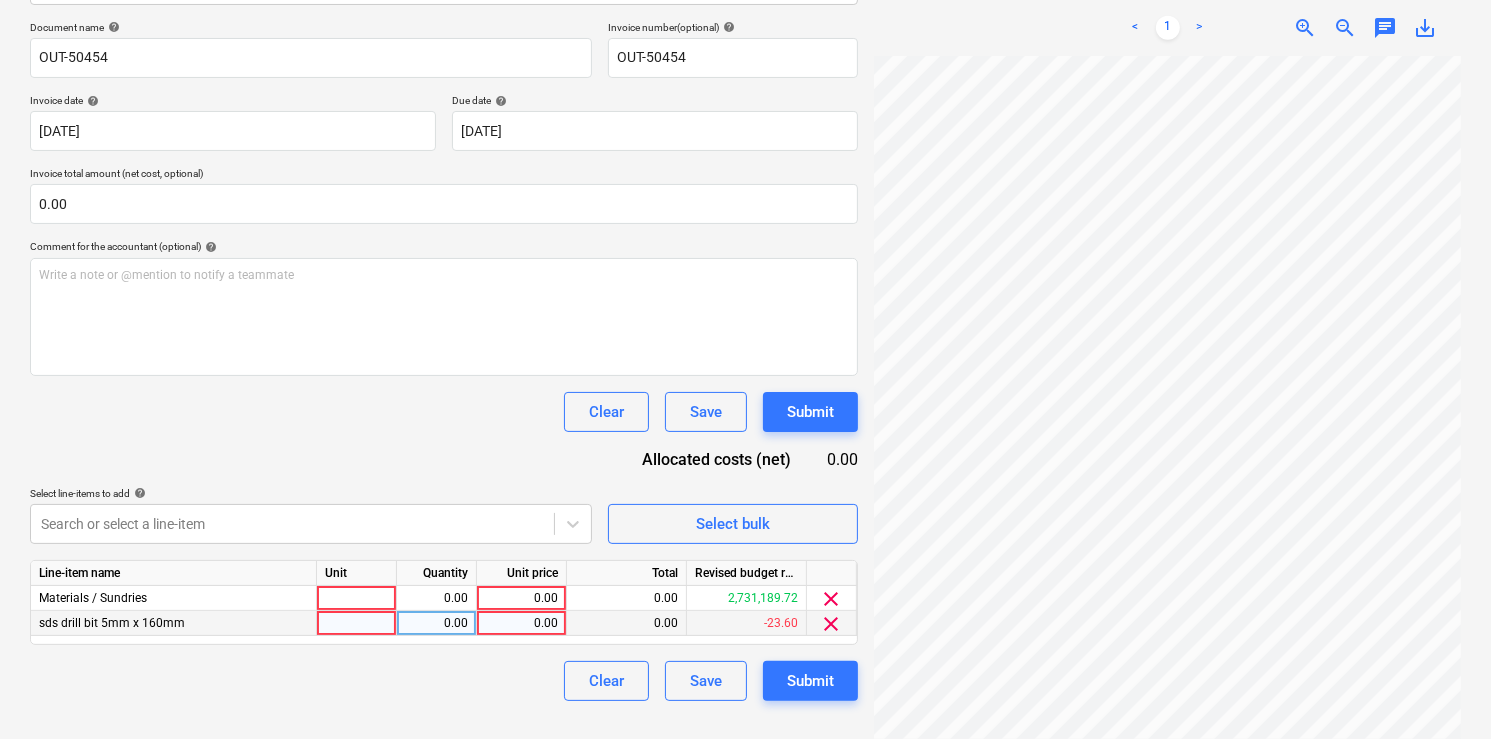 scroll, scrollTop: 284, scrollLeft: 0, axis: vertical 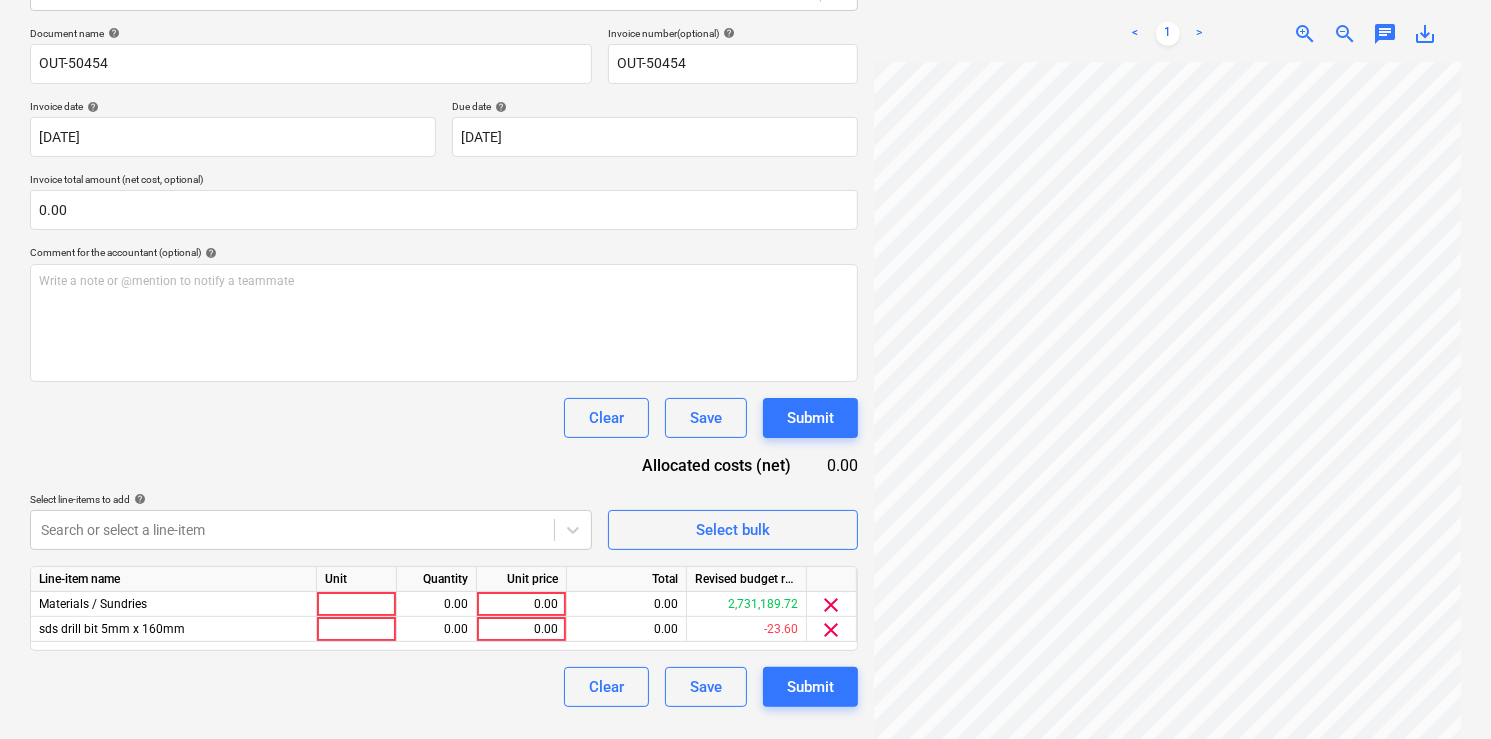 drag, startPoint x: 834, startPoint y: 625, endPoint x: 755, endPoint y: 627, distance: 79.025314 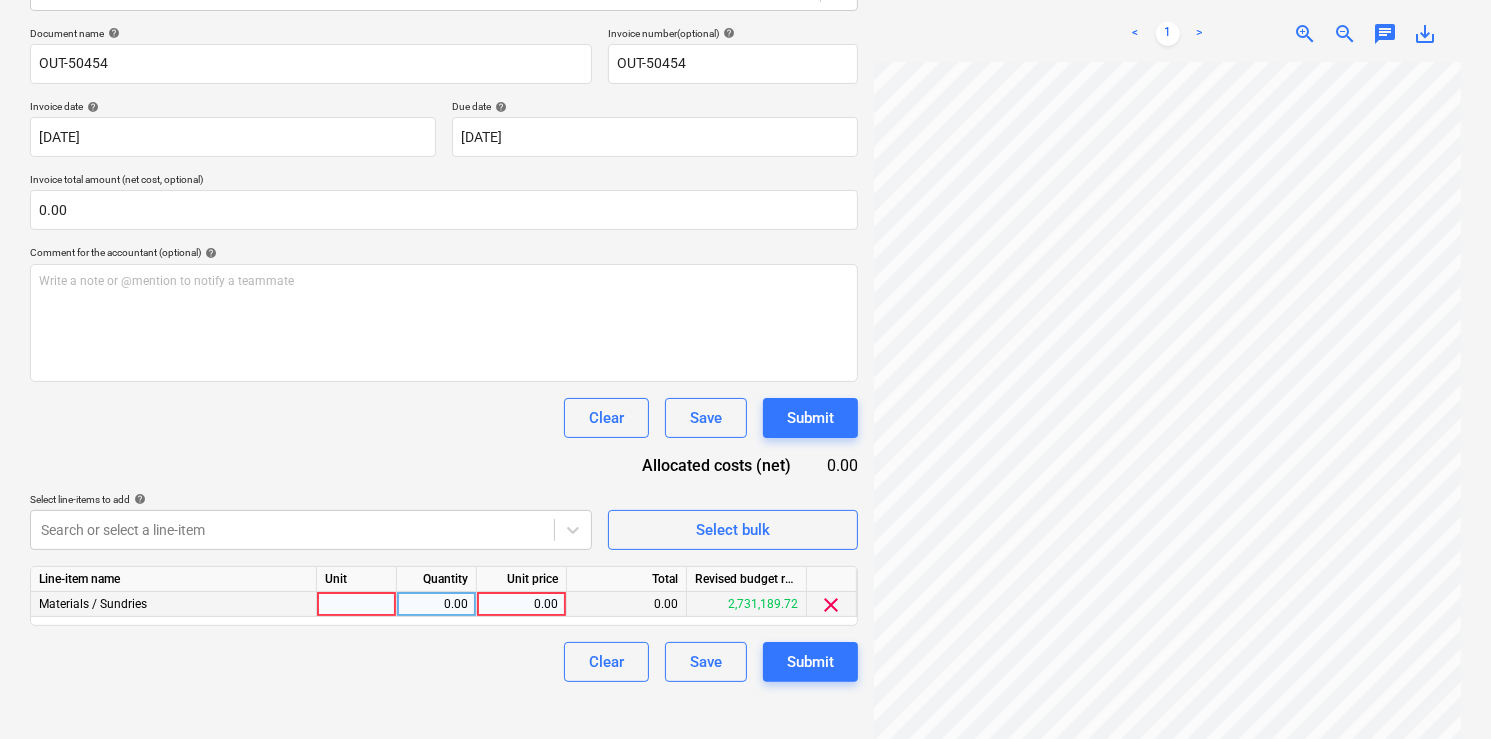 click at bounding box center [357, 604] 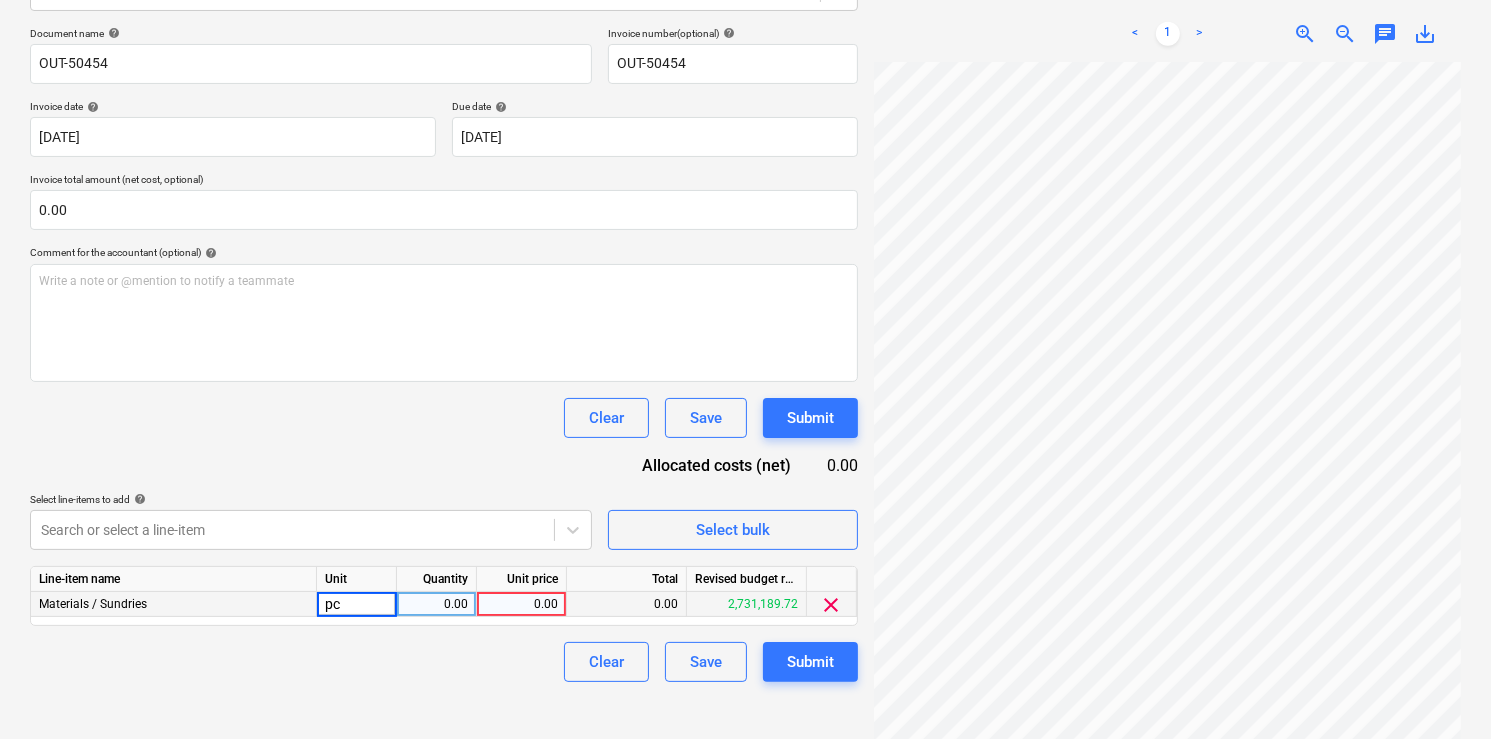 type on "pcs" 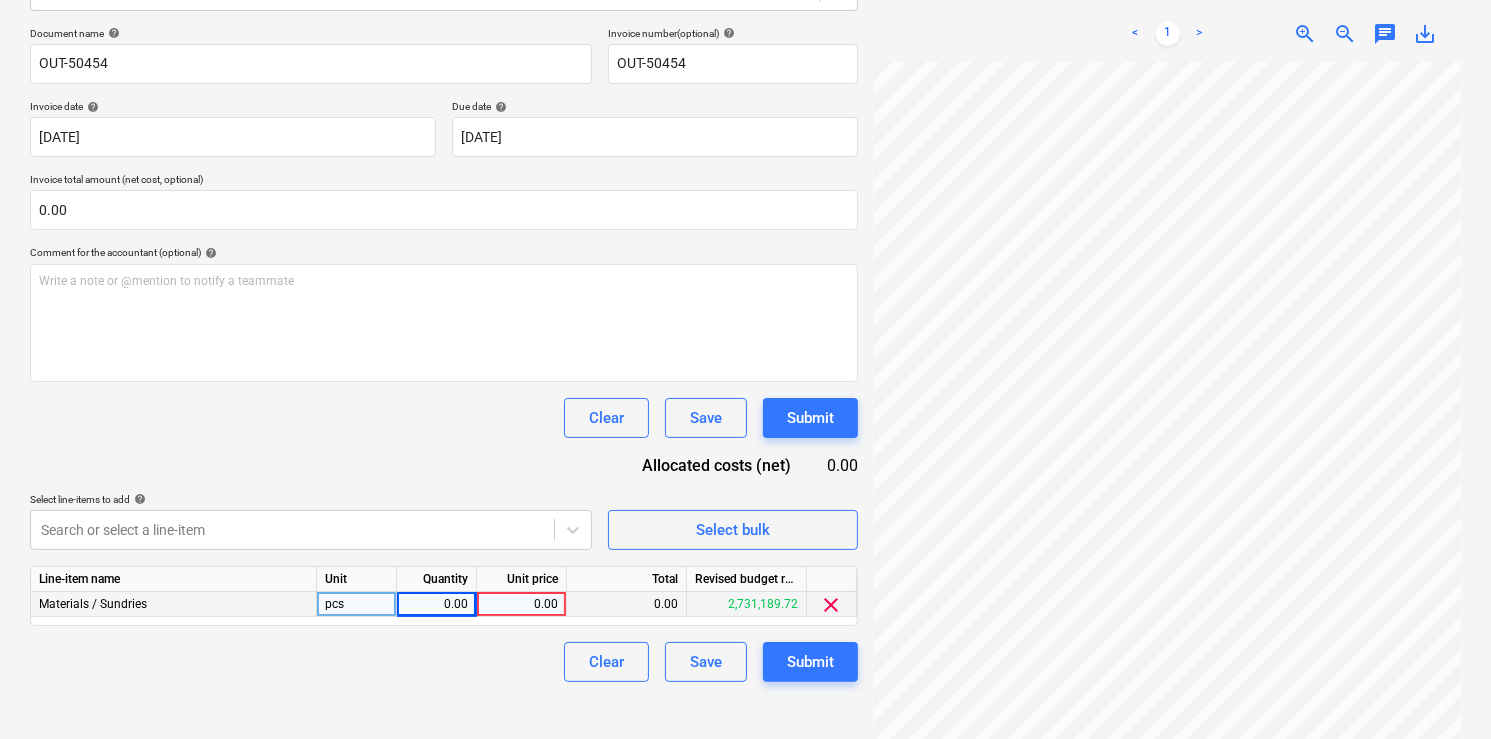 click on "0.00" at bounding box center [436, 604] 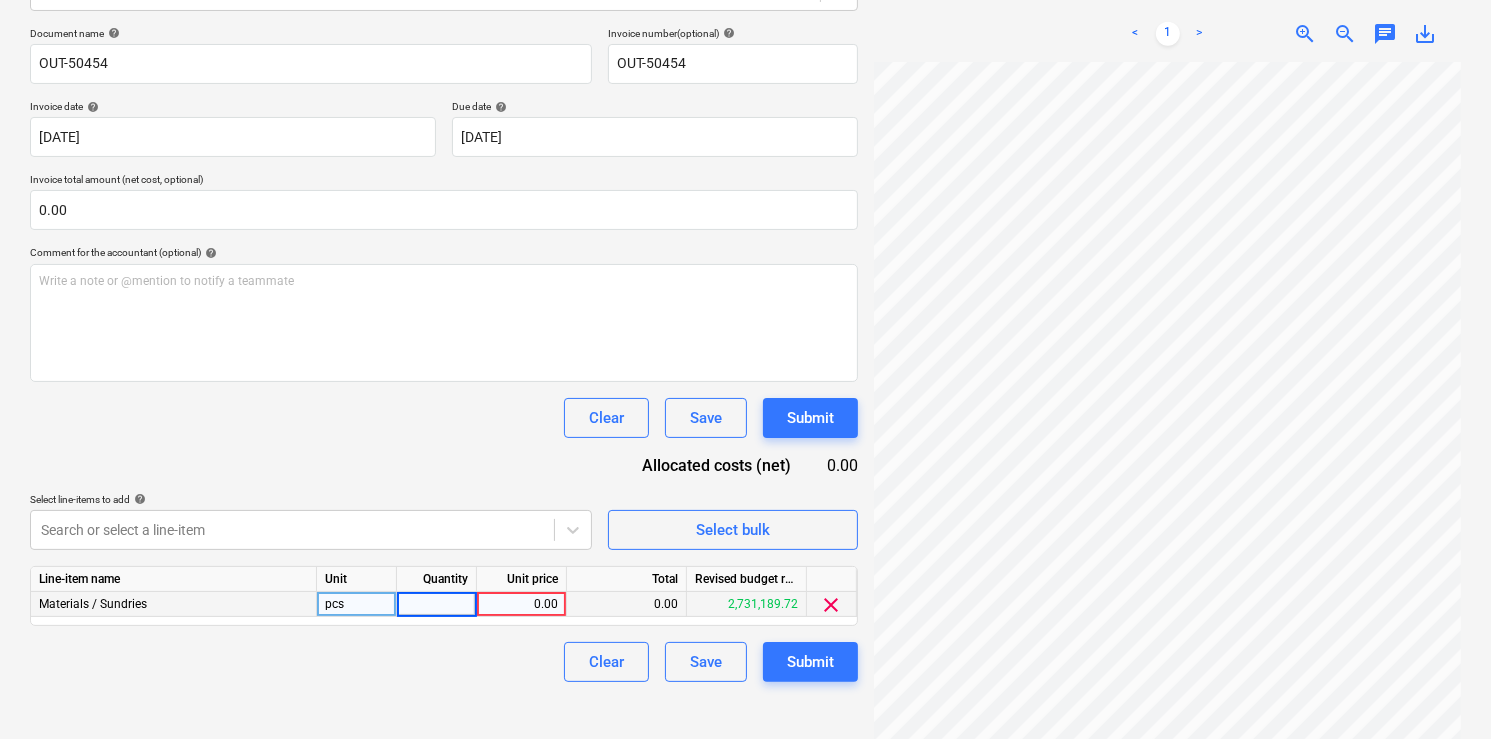 type on "1" 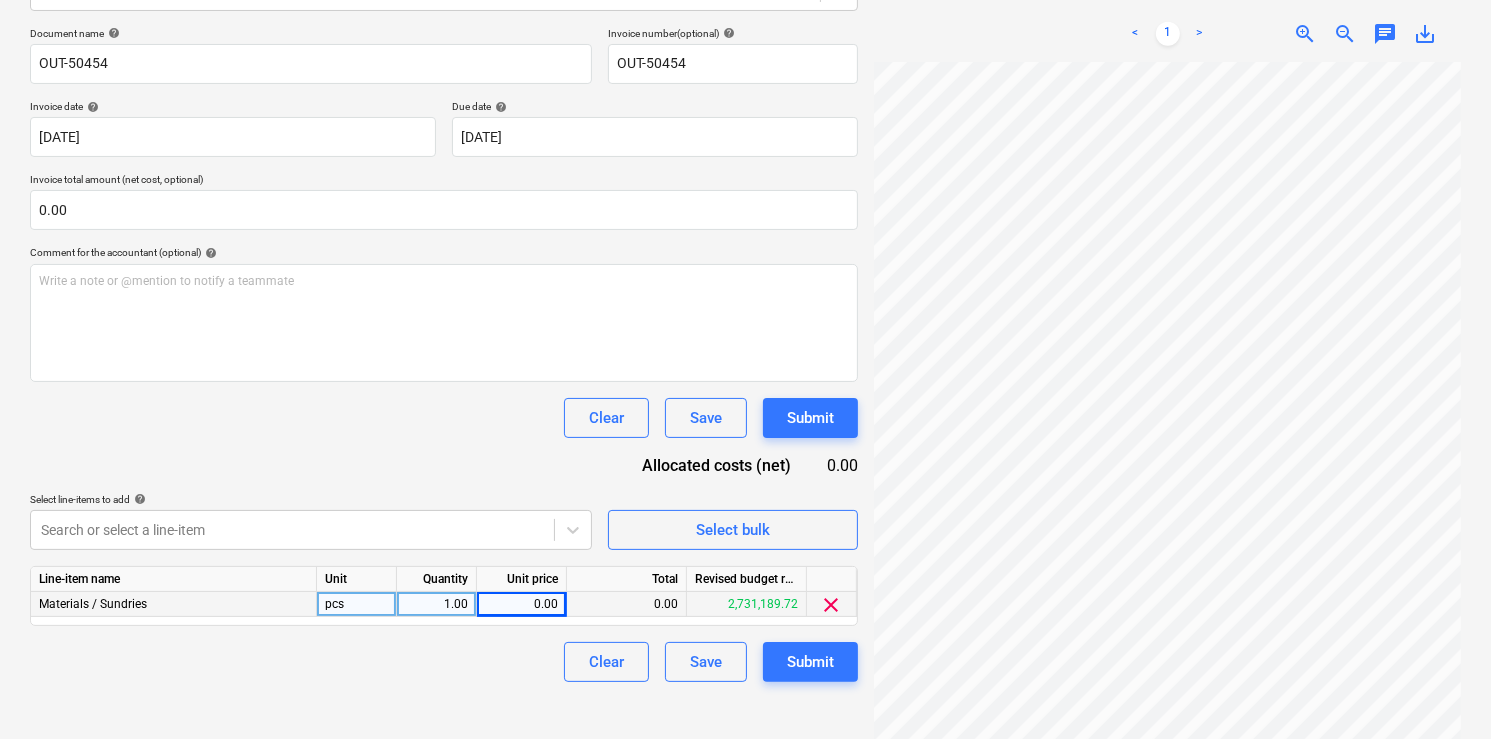 click on "0.00" at bounding box center (627, 604) 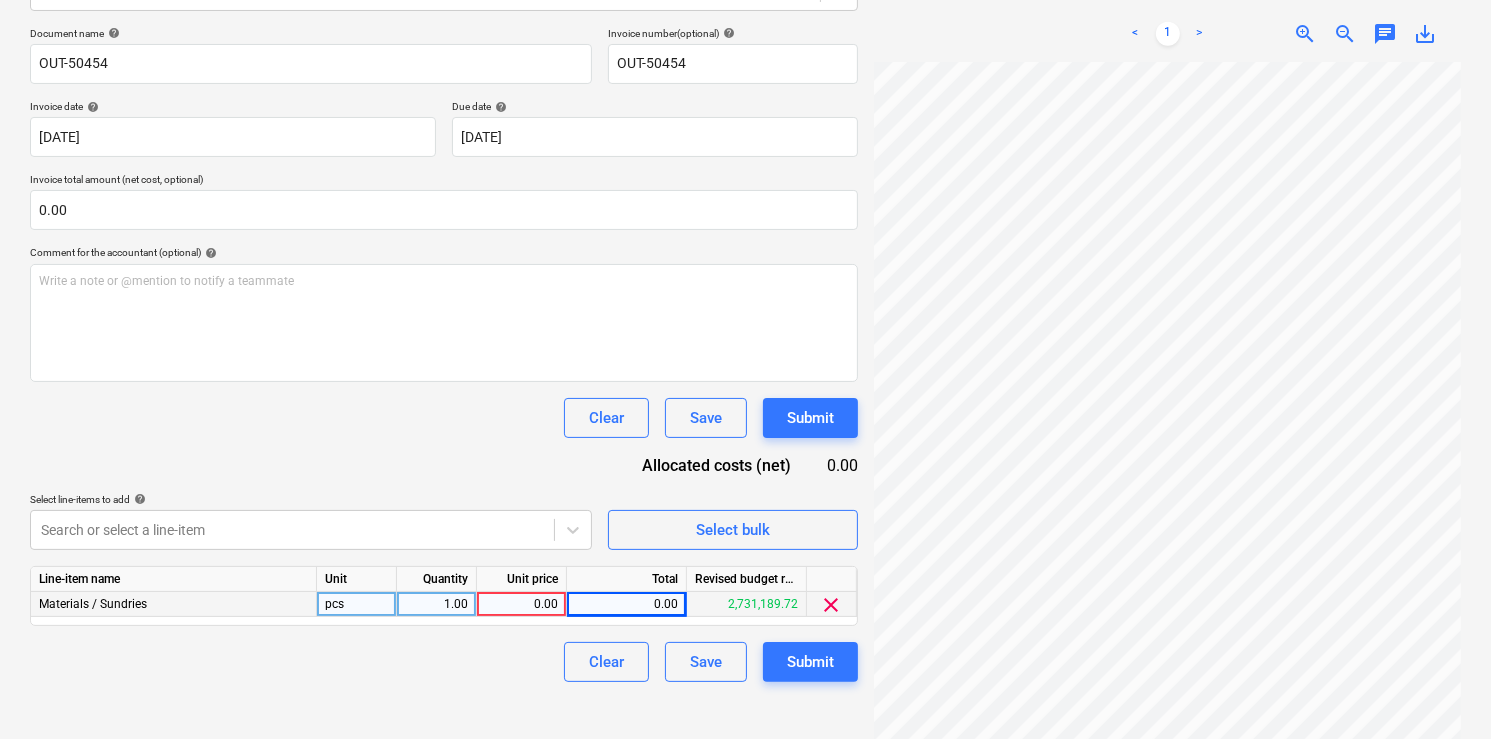 click on "0.00" at bounding box center [521, 604] 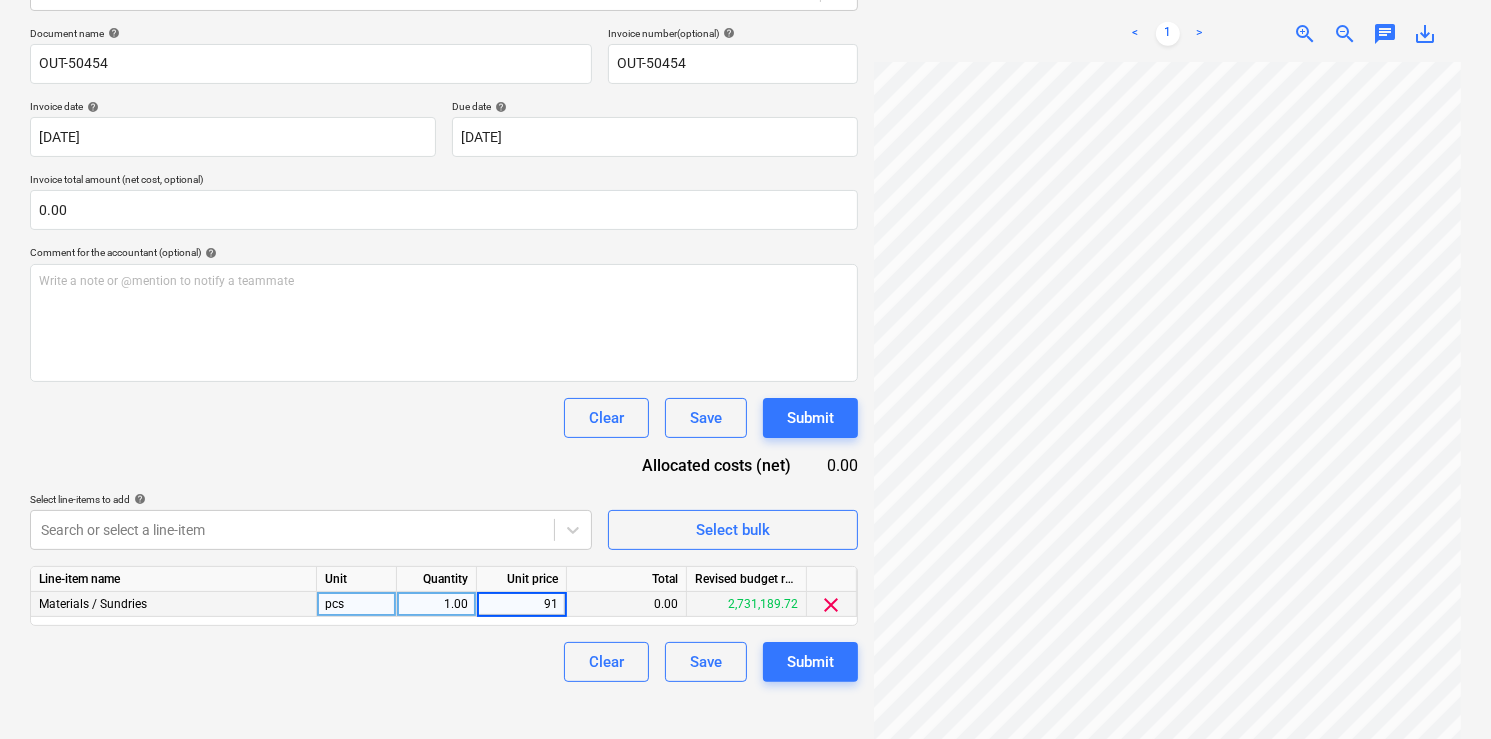 type on "919" 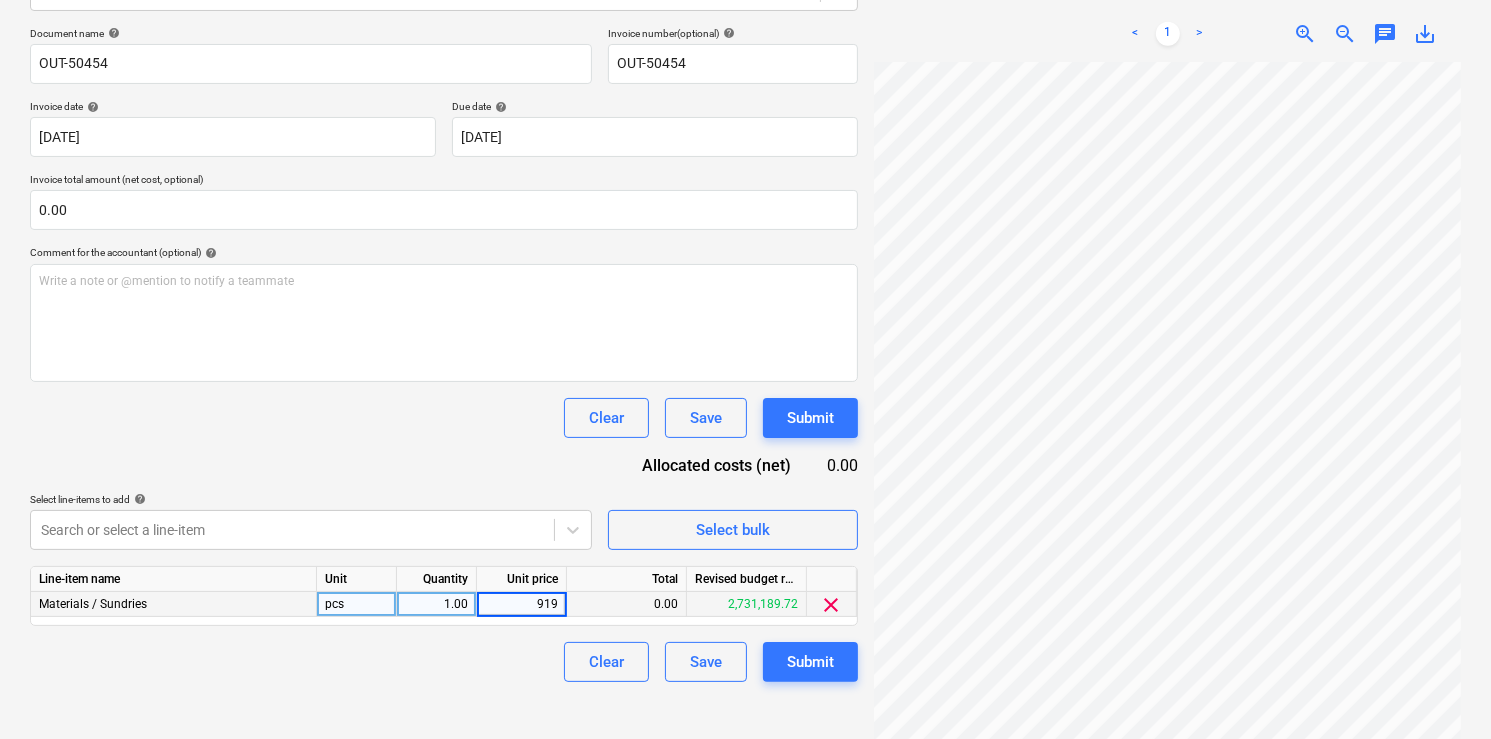 click on "Clear Save Submit" at bounding box center (444, 662) 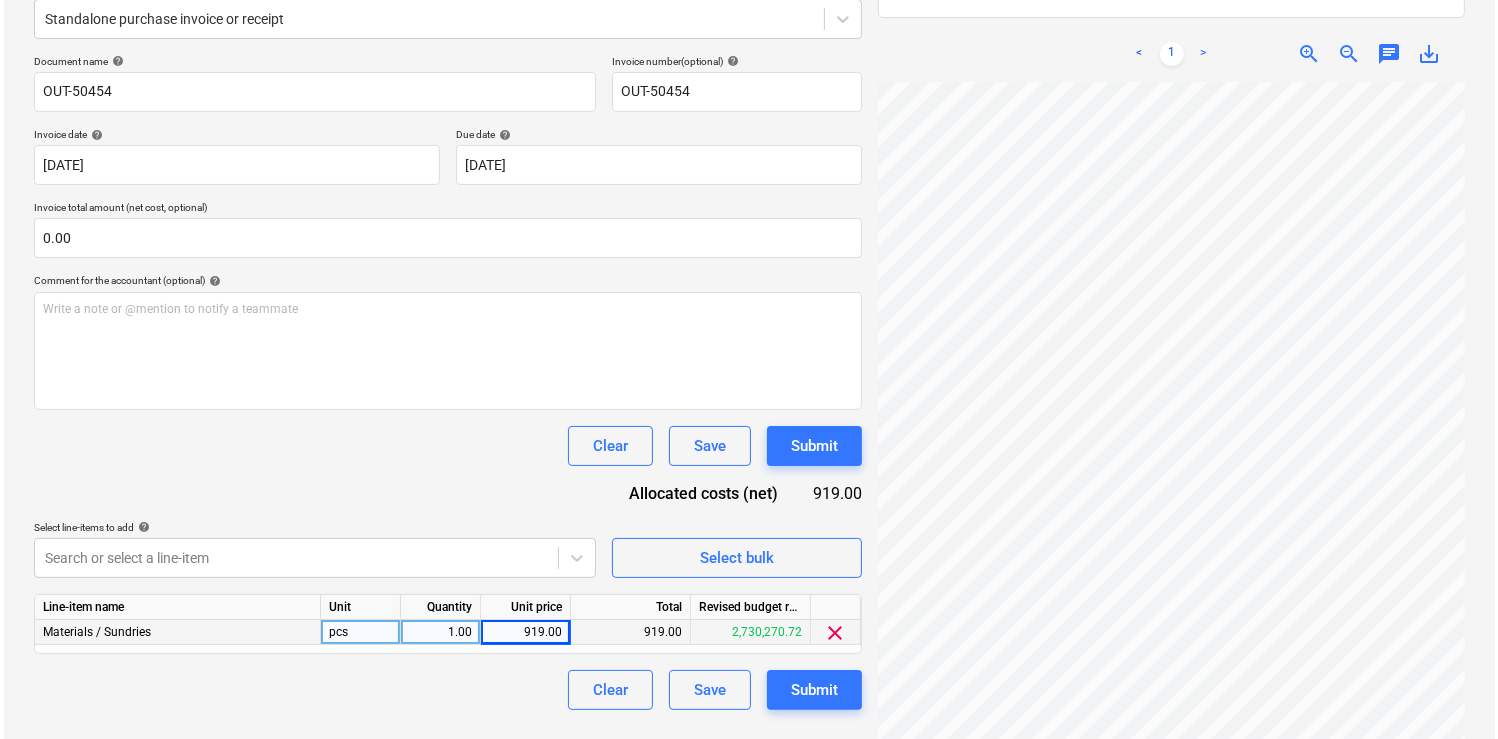scroll, scrollTop: 284, scrollLeft: 0, axis: vertical 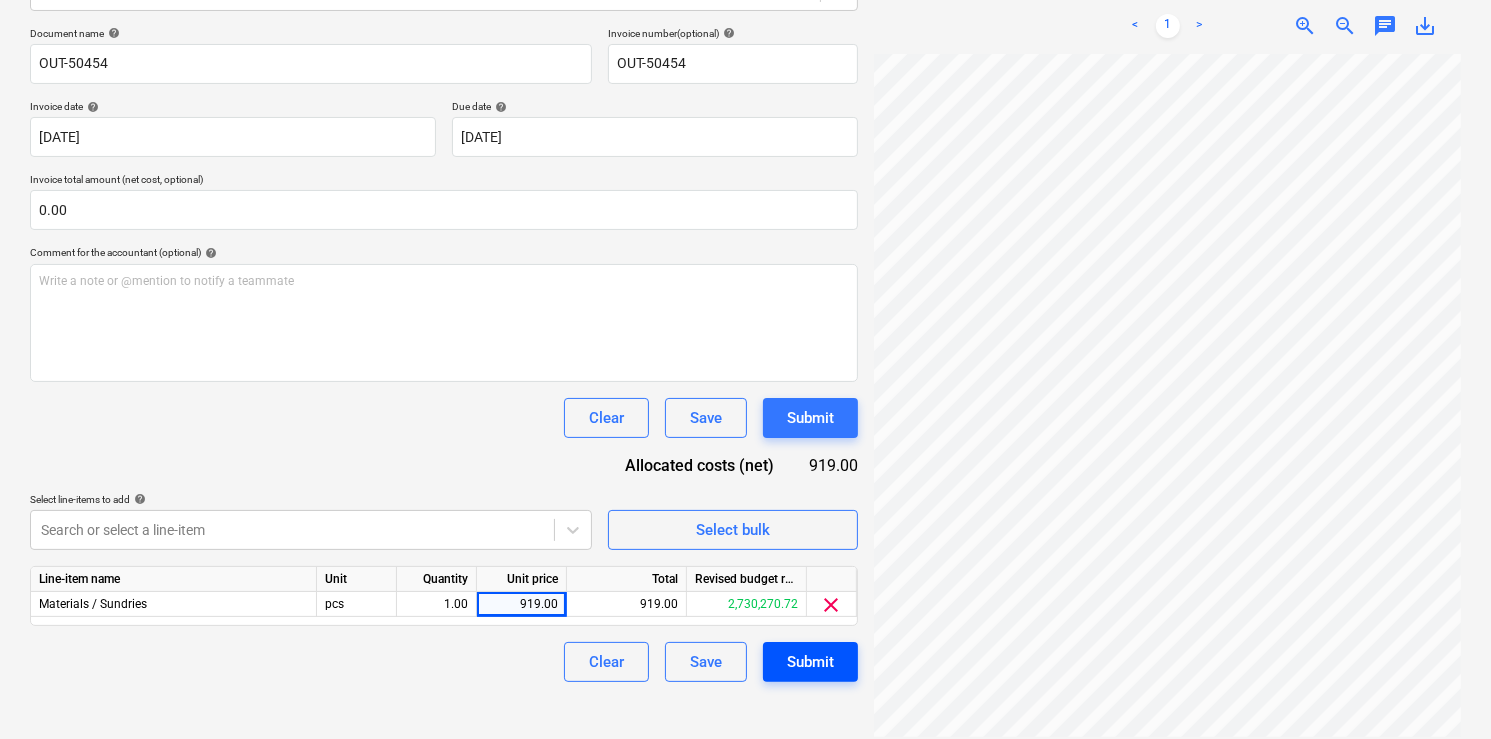 click on "Submit" at bounding box center (810, 662) 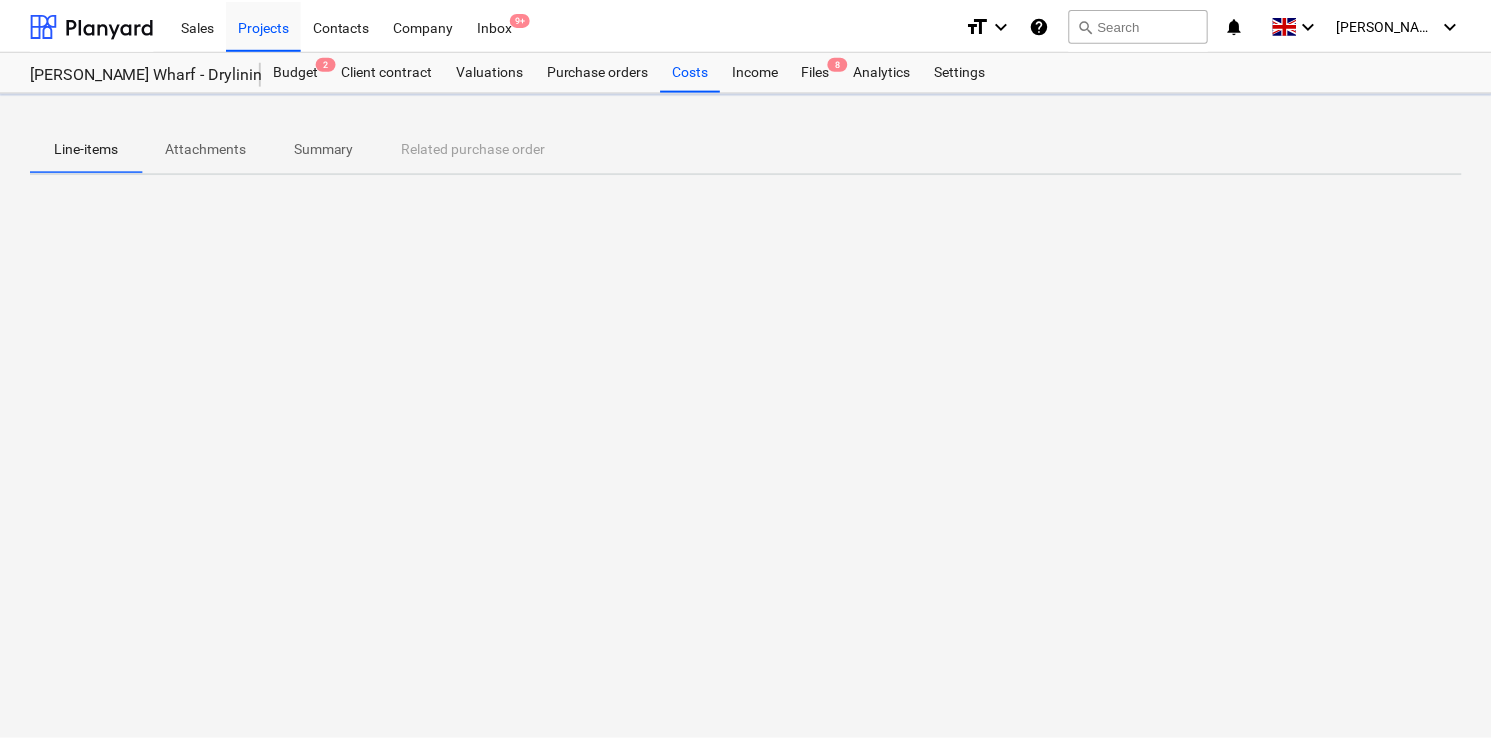 scroll, scrollTop: 0, scrollLeft: 0, axis: both 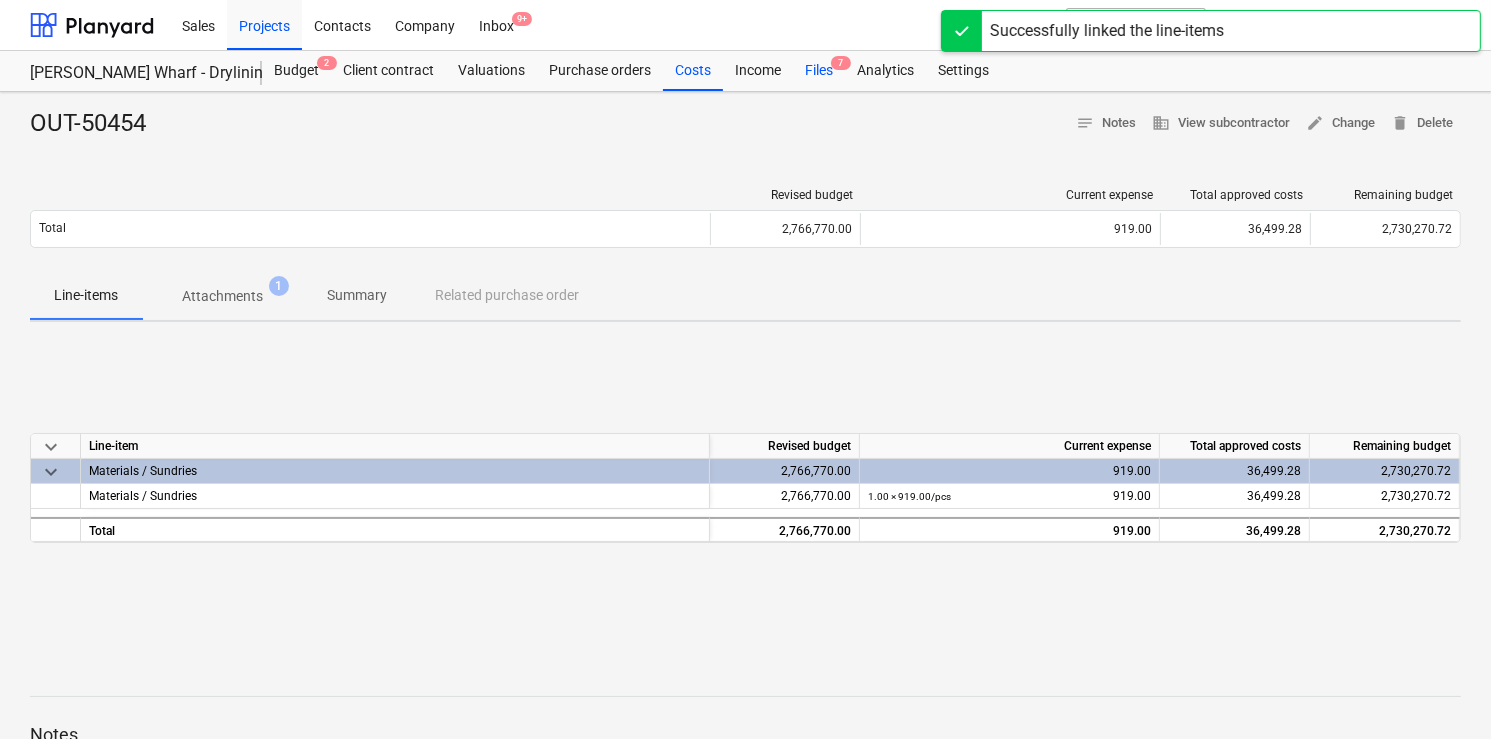 click on "Files 7" at bounding box center [819, 71] 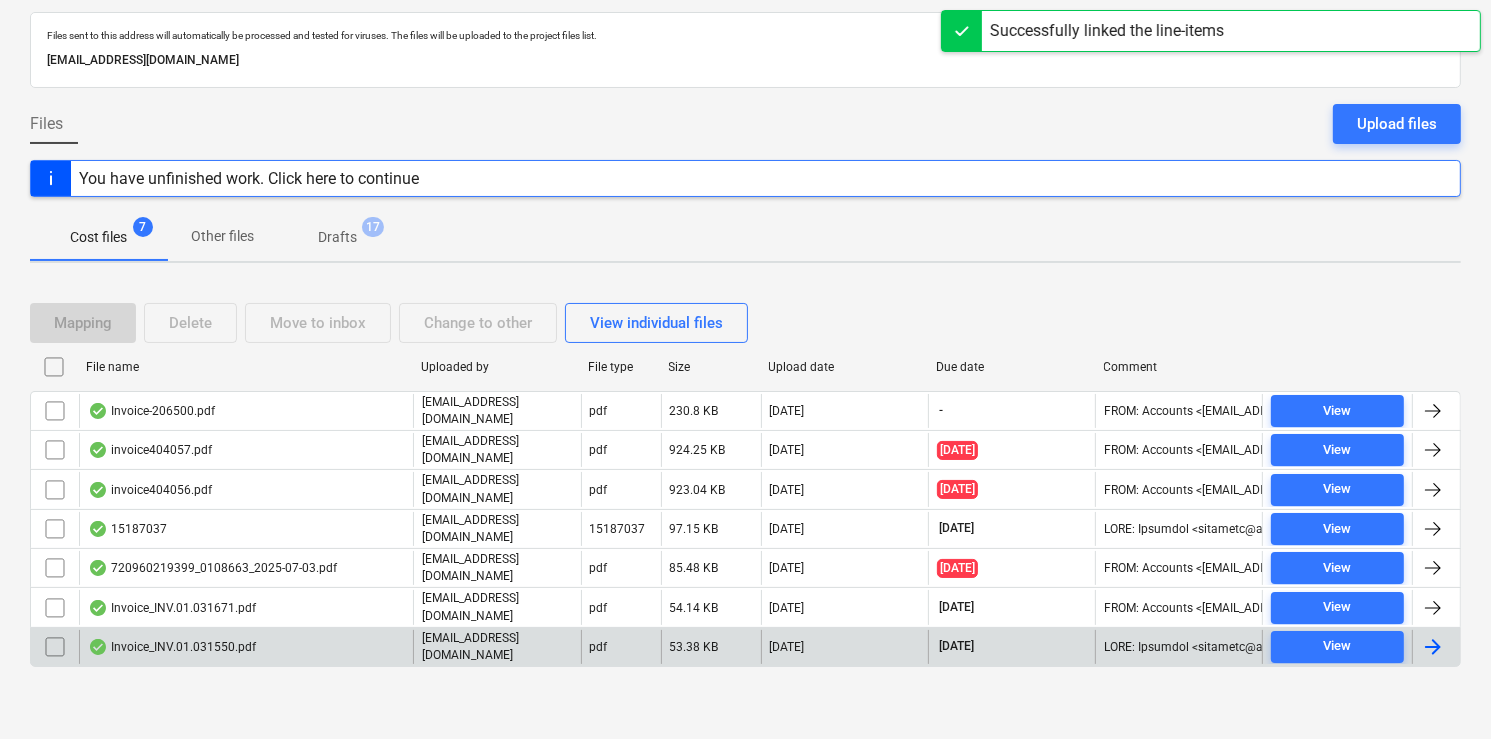 scroll, scrollTop: 76, scrollLeft: 0, axis: vertical 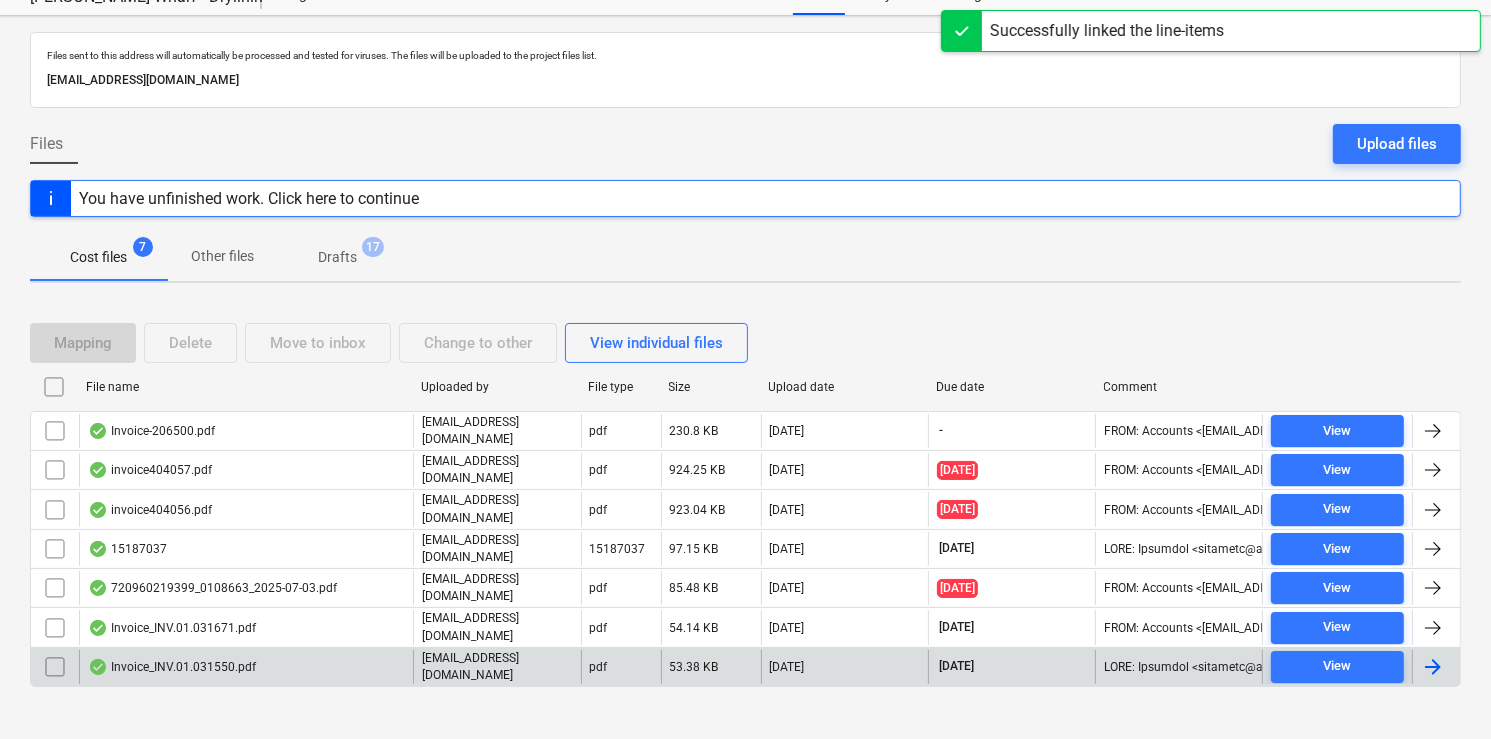 click on "Invoice_INV.01.031550.pdf" at bounding box center (172, 667) 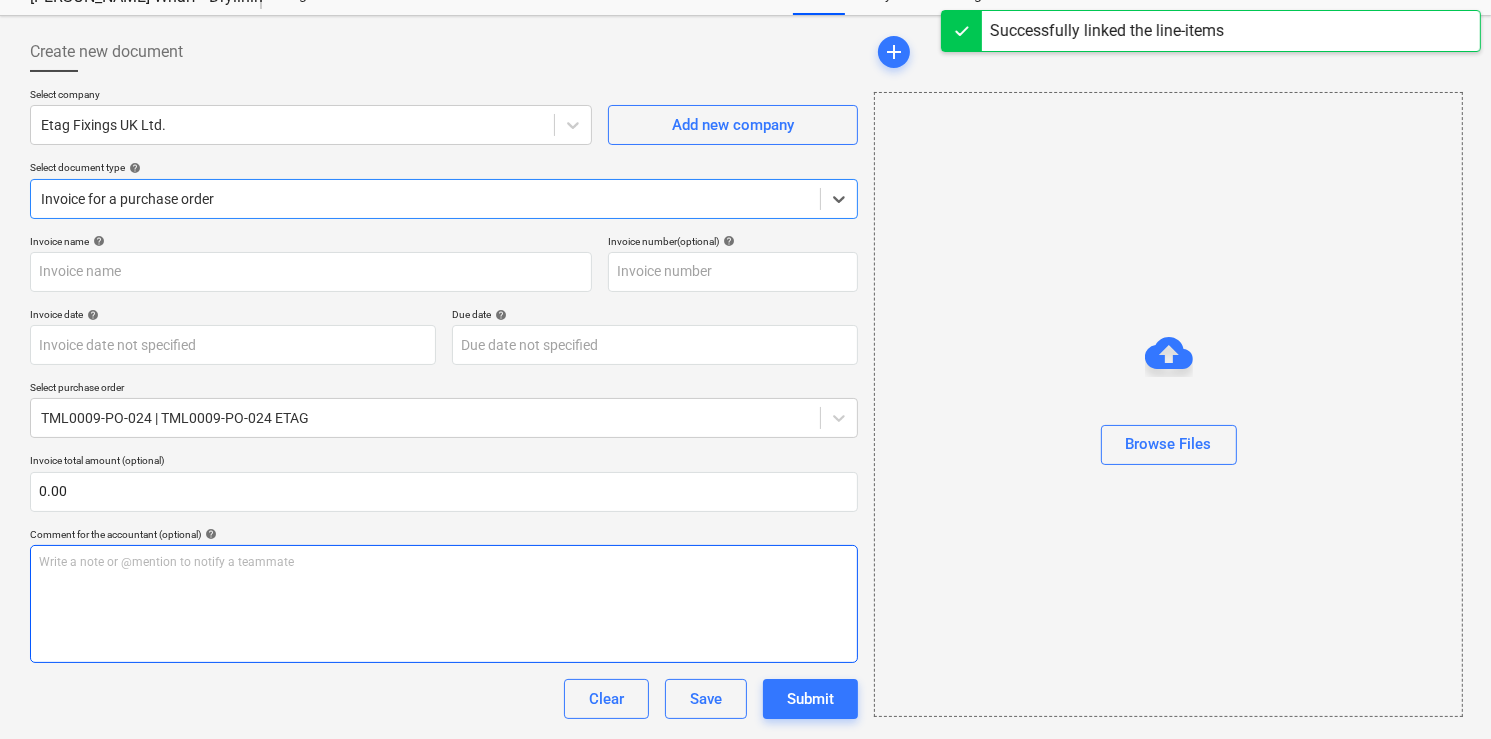 type on "[SWIFT_CODE]" 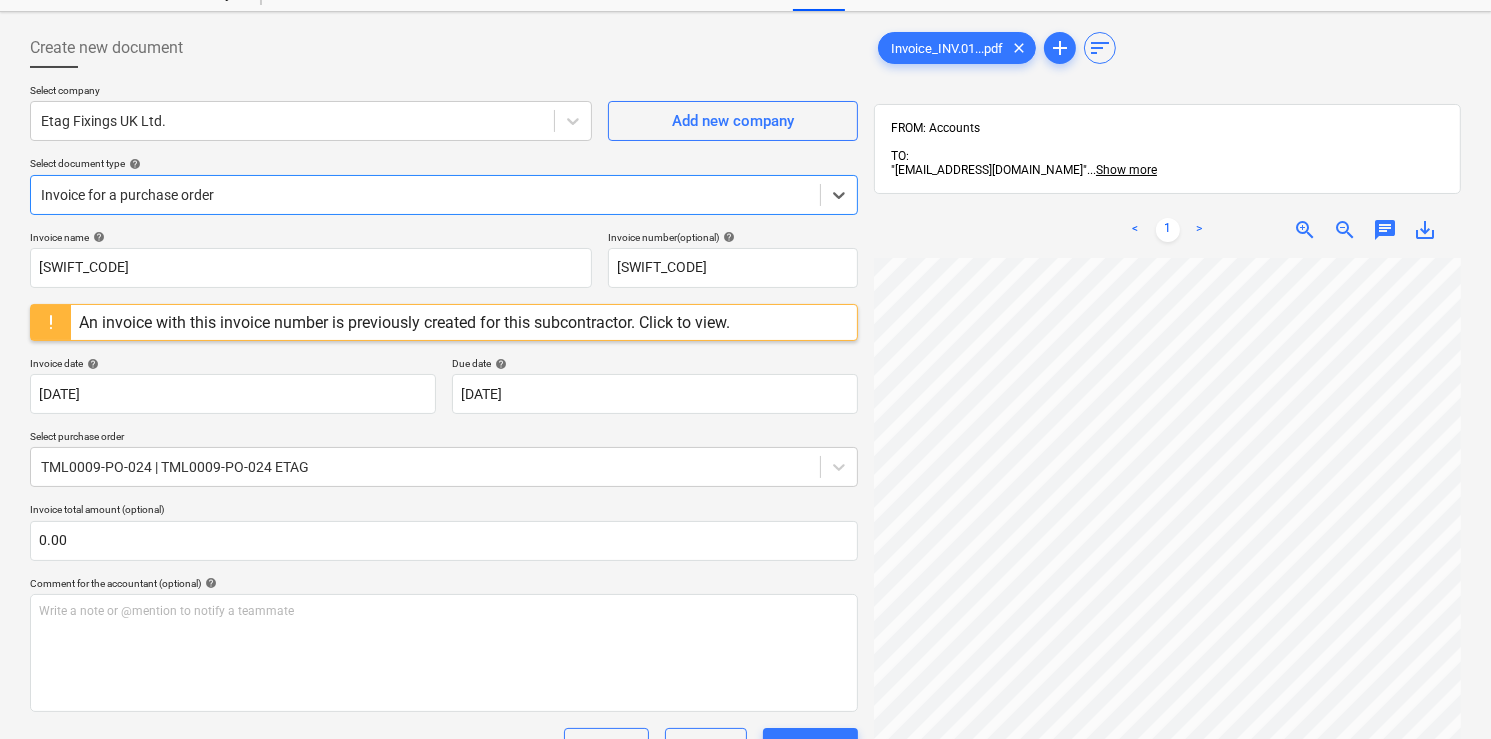 scroll, scrollTop: 160, scrollLeft: 0, axis: vertical 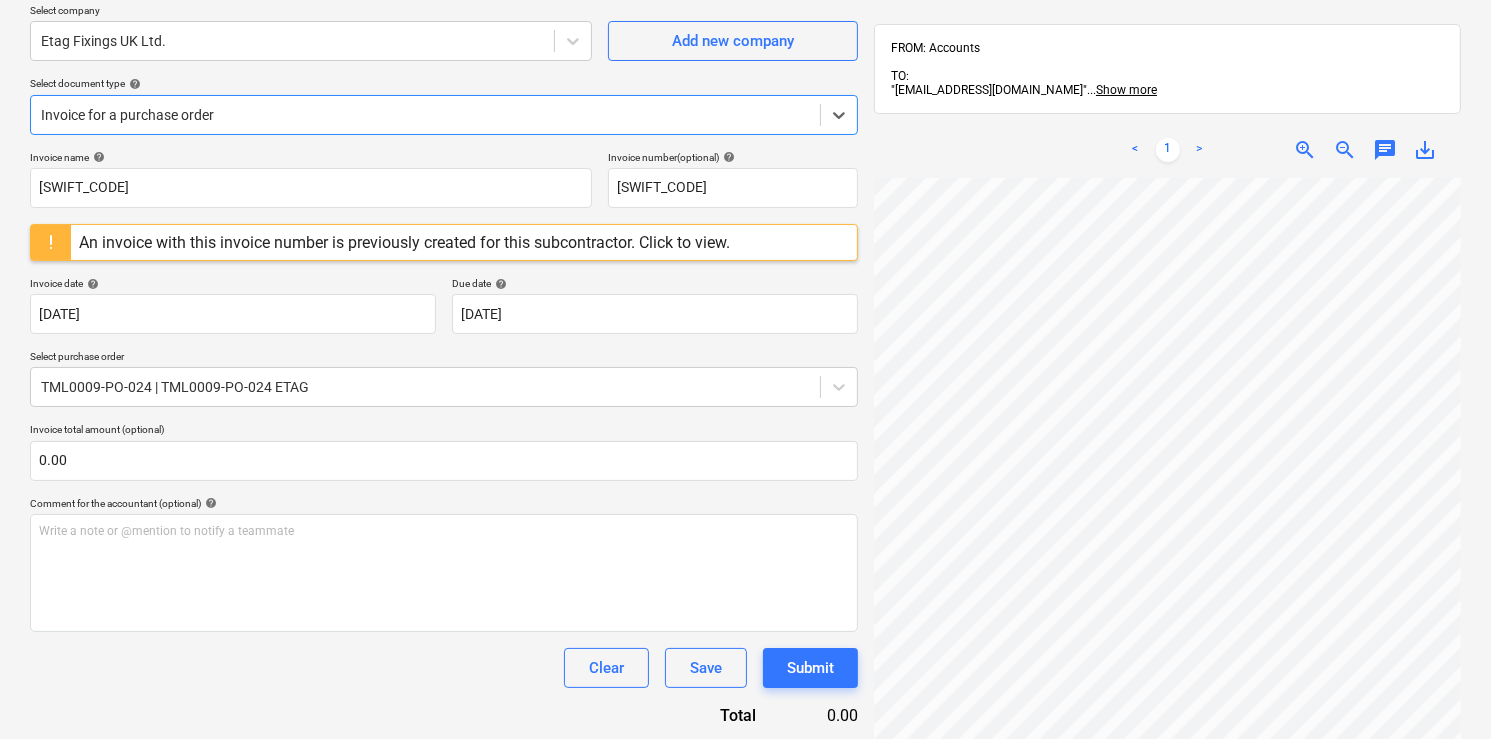 click on "An invoice with this invoice number is previously created for this subcontractor. Click to view." at bounding box center [404, 242] 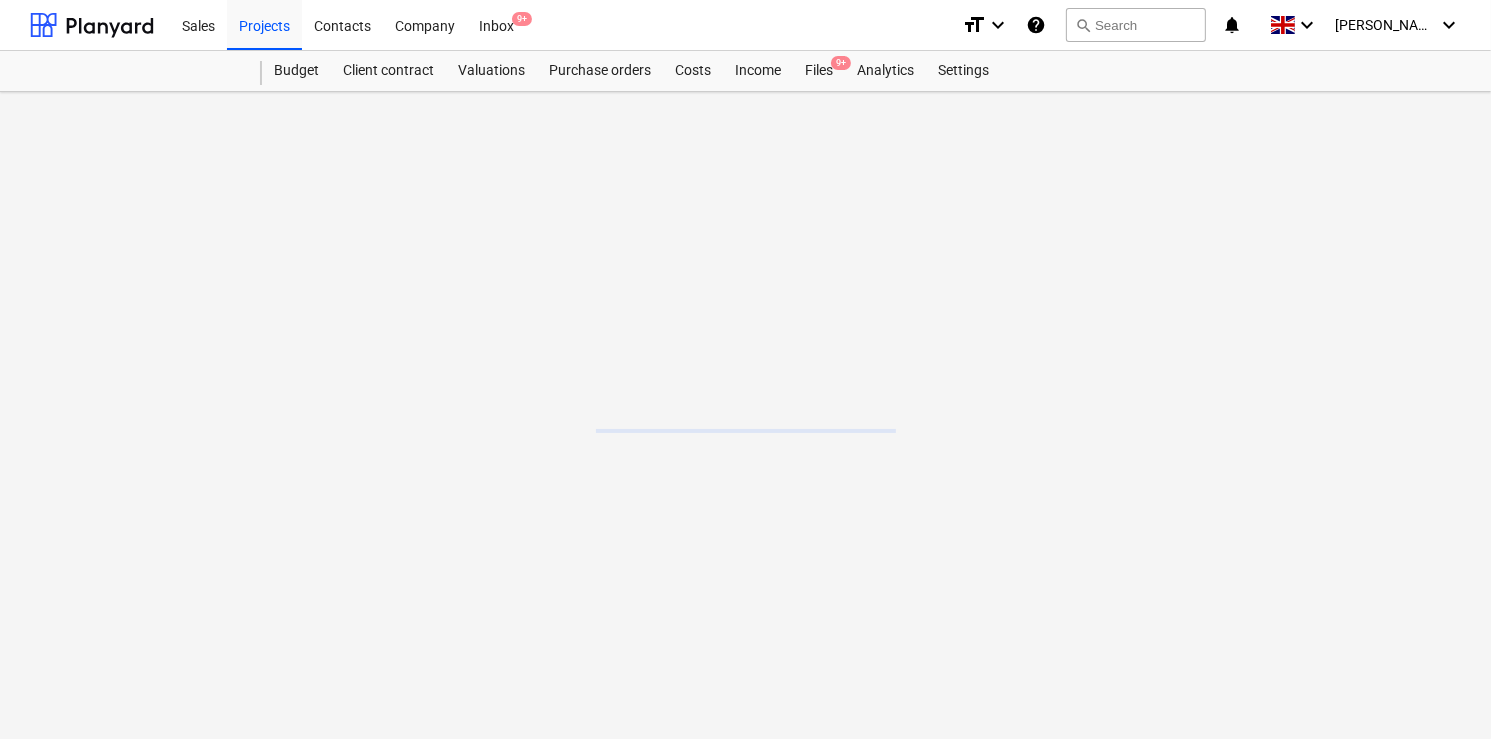 scroll, scrollTop: 0, scrollLeft: 0, axis: both 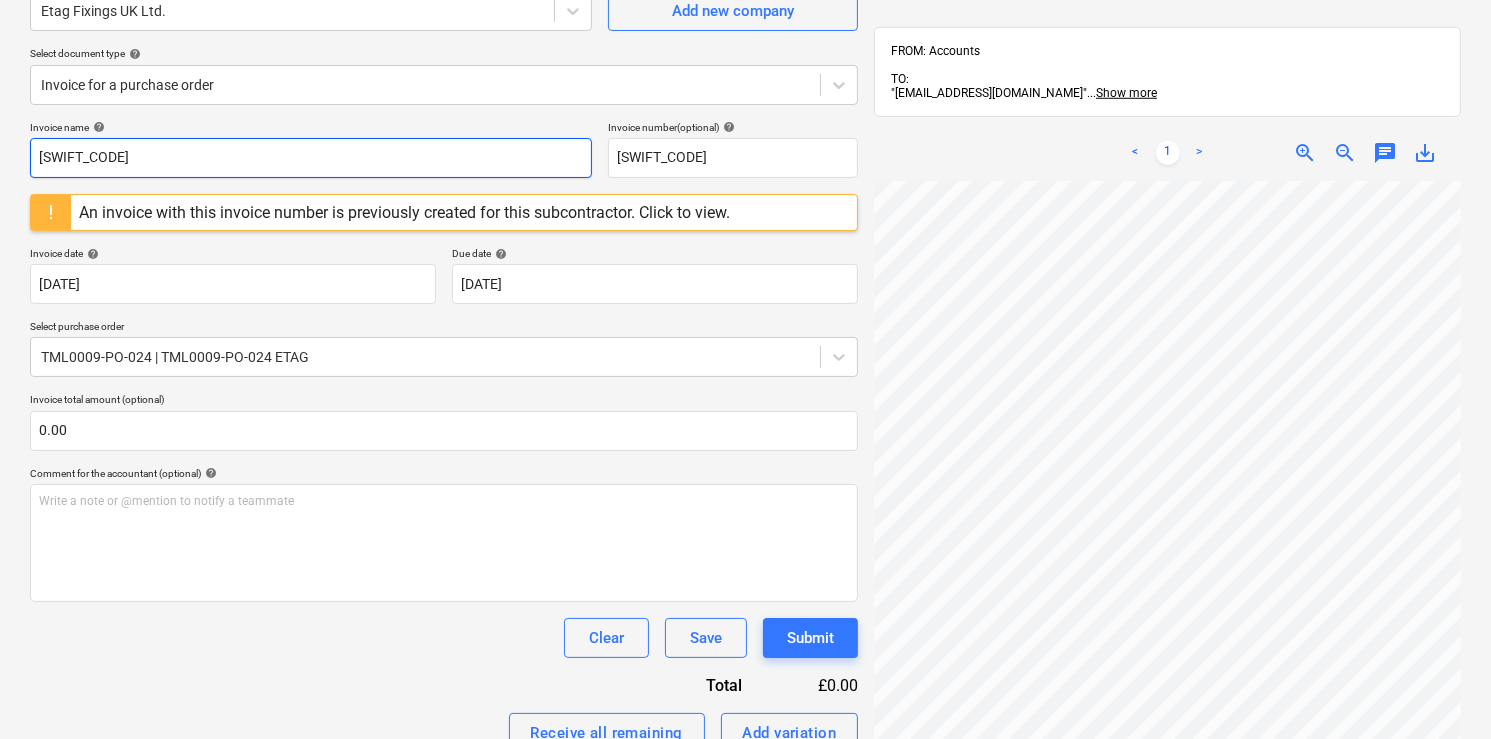 drag, startPoint x: 305, startPoint y: 158, endPoint x: 30, endPoint y: 162, distance: 275.02908 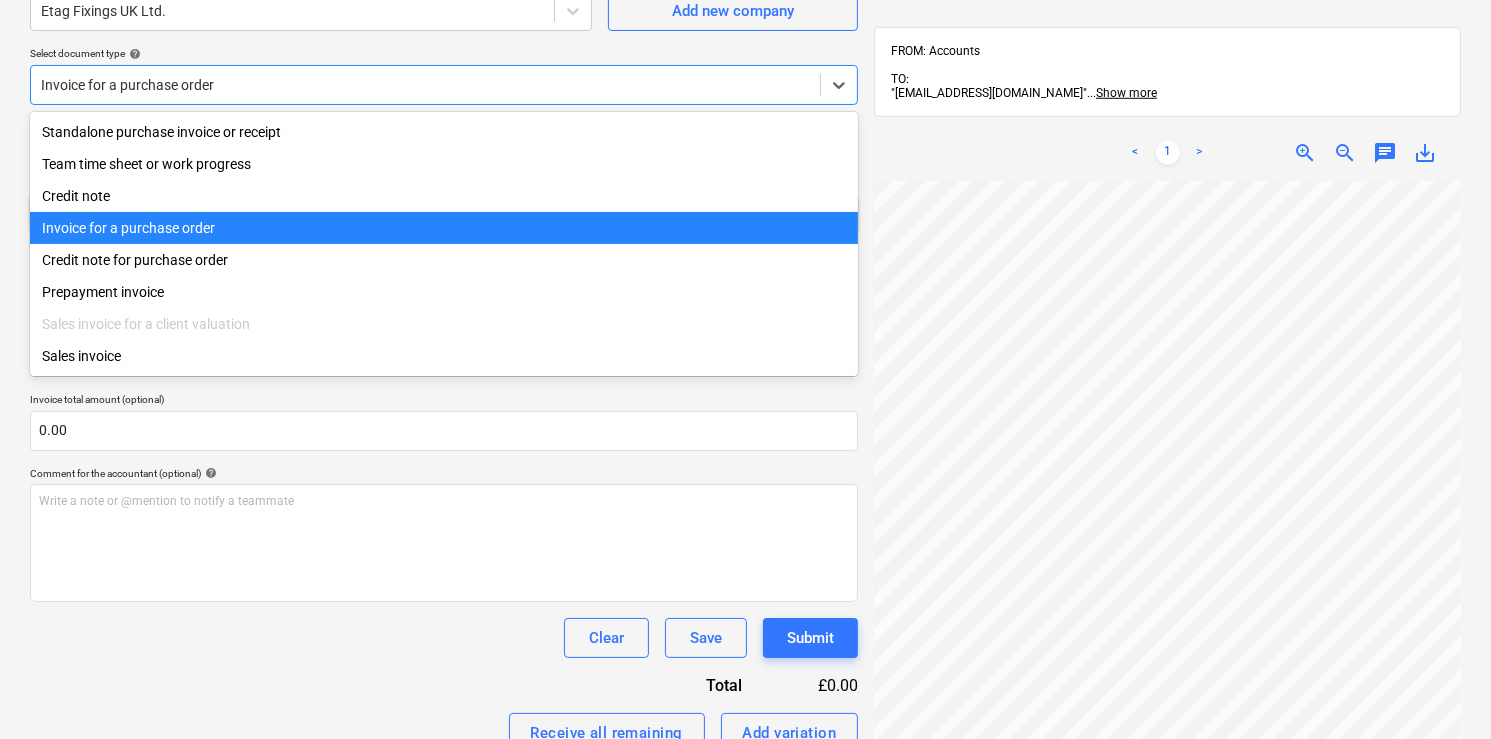 click at bounding box center [425, 85] 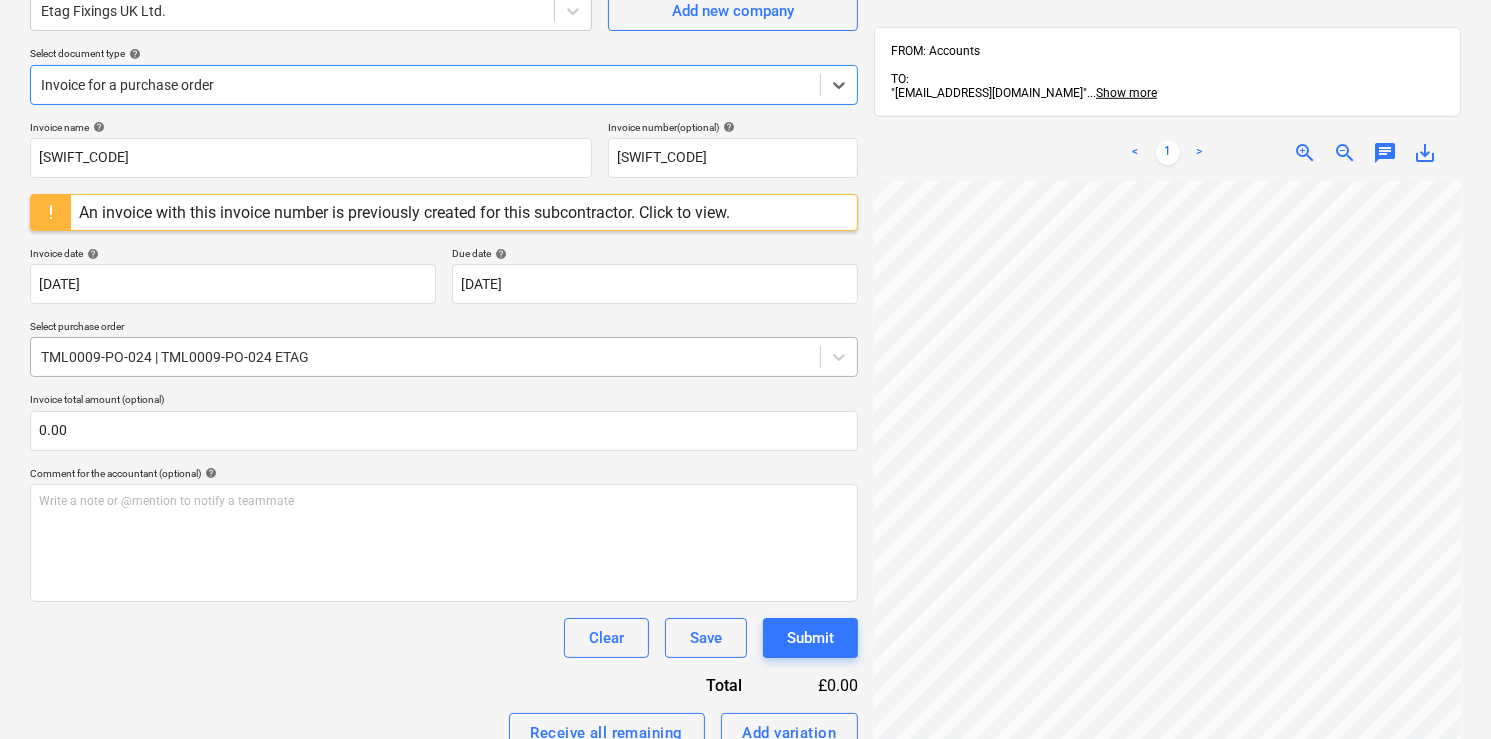 click at bounding box center [425, 357] 